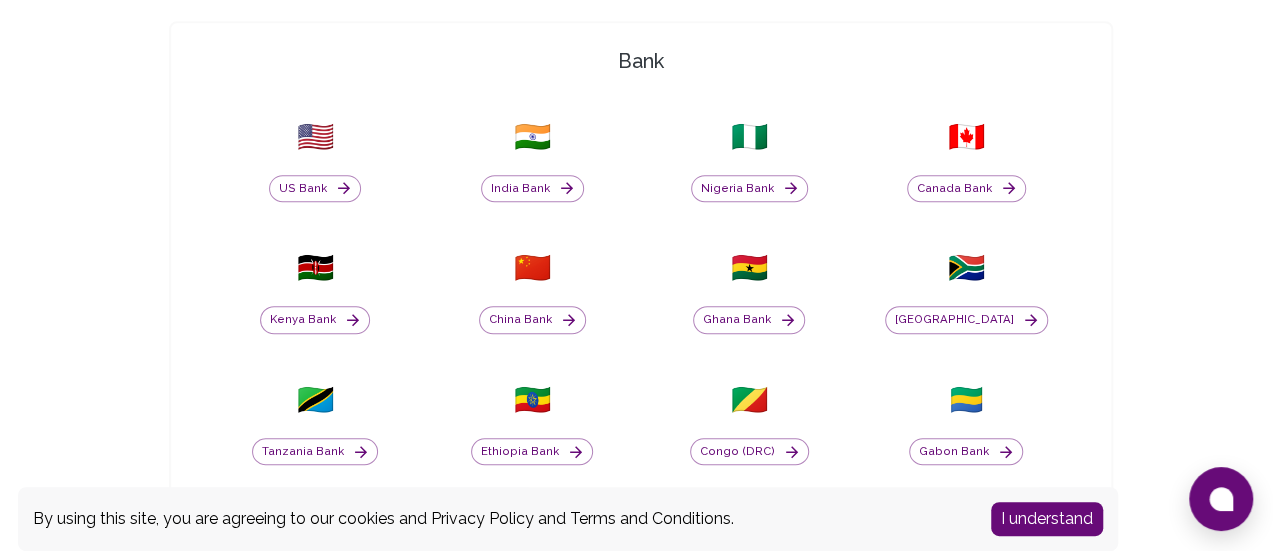 scroll, scrollTop: 500, scrollLeft: 0, axis: vertical 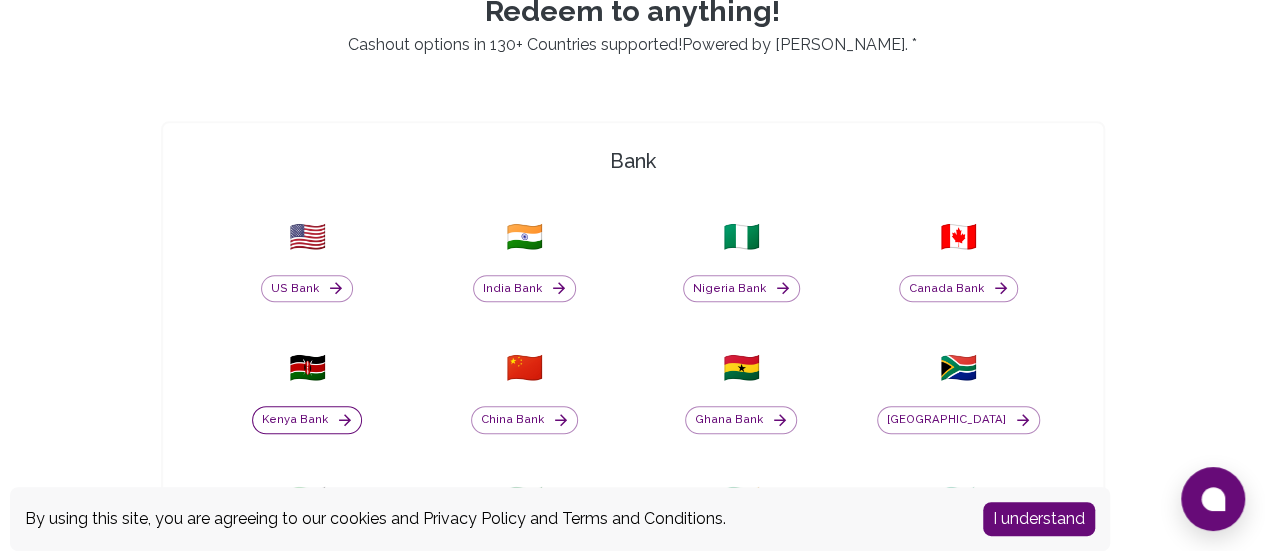 click on "Kenya Bank" at bounding box center (307, 420) 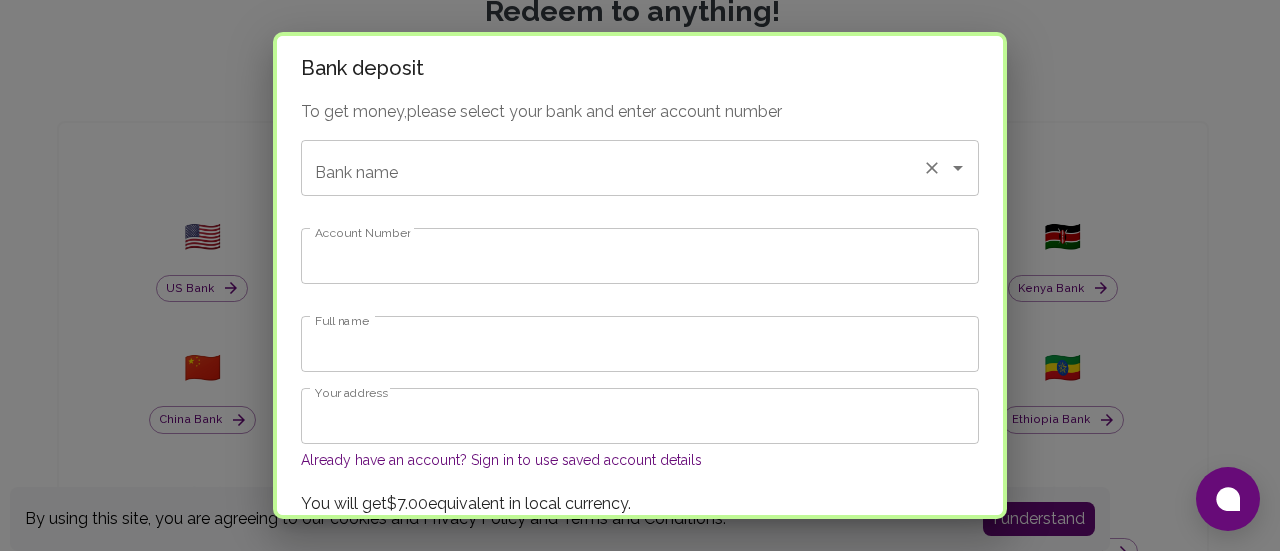 click on "Bank name" at bounding box center [640, 168] 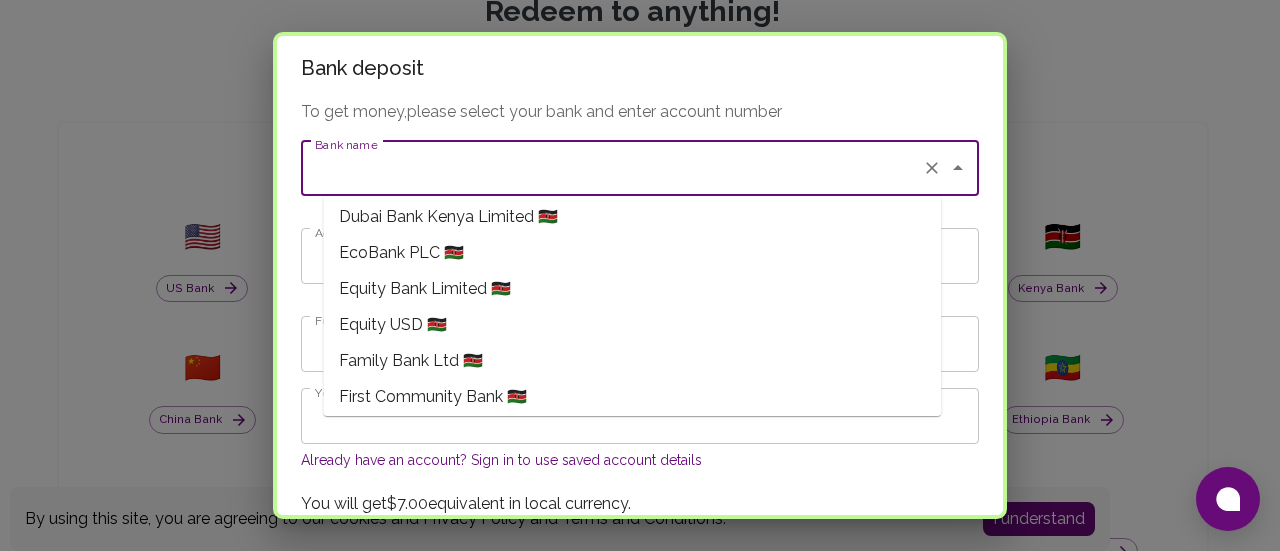 scroll, scrollTop: 600, scrollLeft: 0, axis: vertical 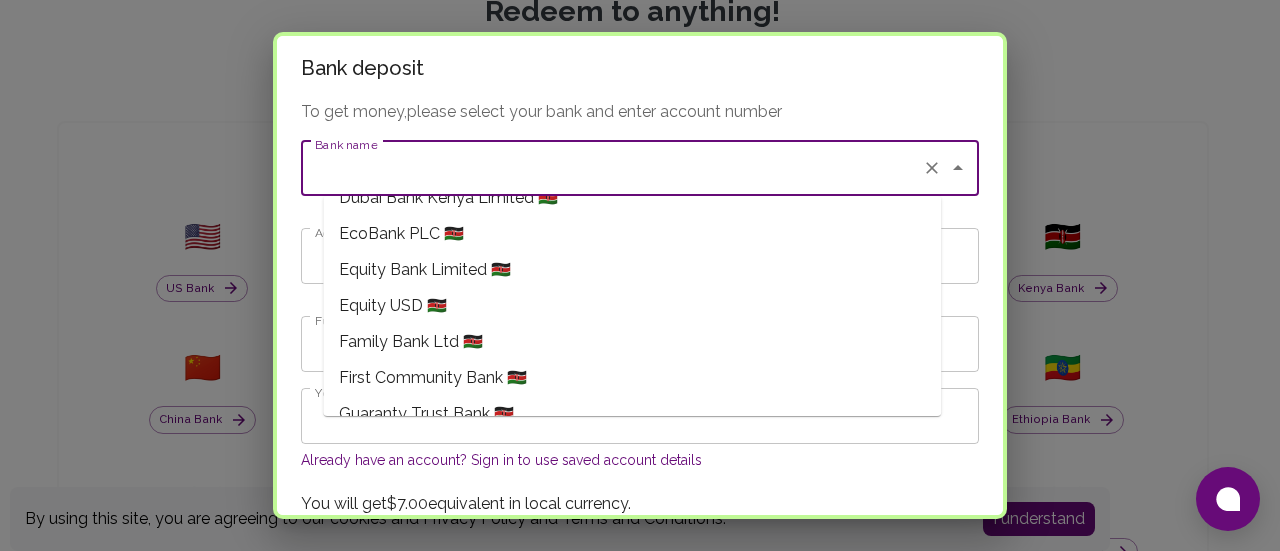 click on "Equity Bank Limited 🇰🇪" at bounding box center (632, 270) 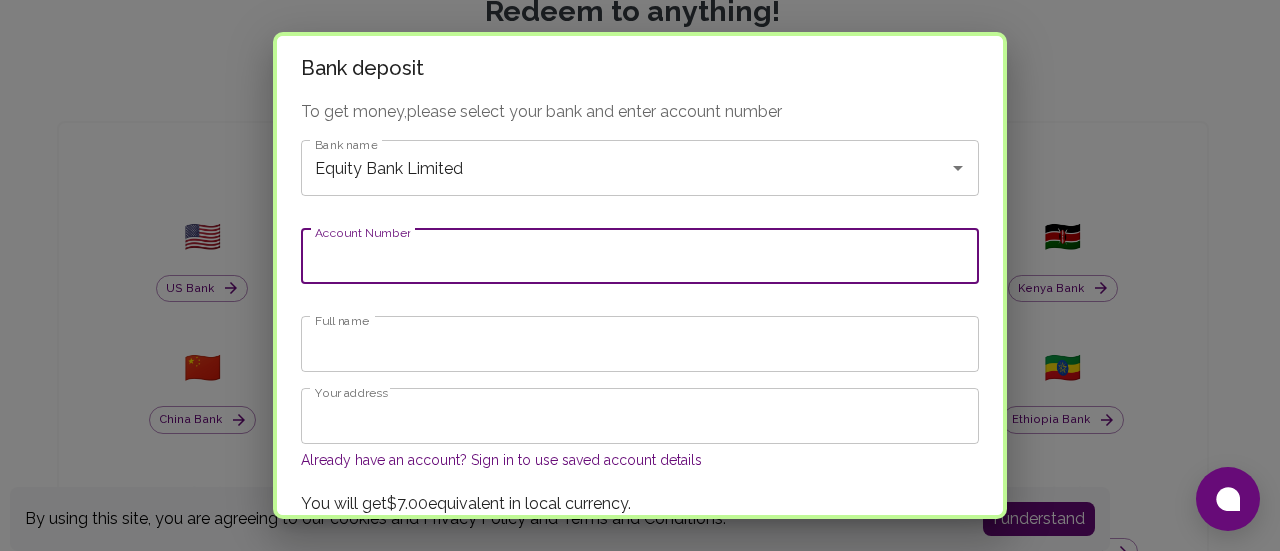 click on "Account Number" at bounding box center [640, 256] 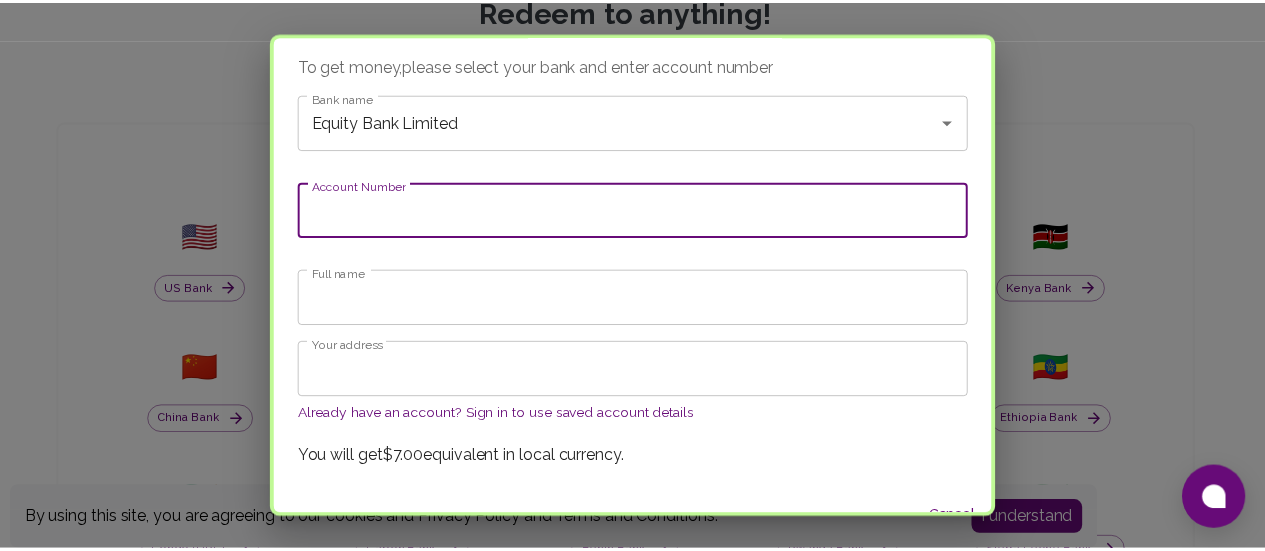 scroll, scrollTop: 0, scrollLeft: 0, axis: both 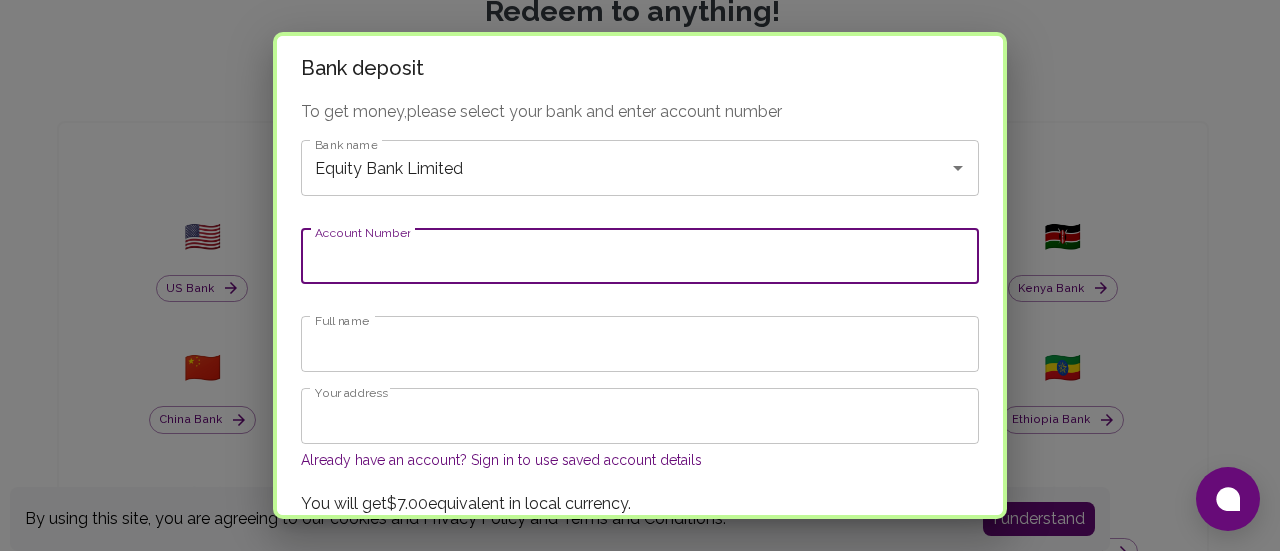 click on "Bank deposit To get money,  please select your bank and enter account number Bank name Equity Bank Limited Bank name Account Number Account Number Full name Full name Your address Your address Already have an account? Sign in to use saved account details You will get  $7.00  equivalent in local currency. Cancel" at bounding box center [640, 275] 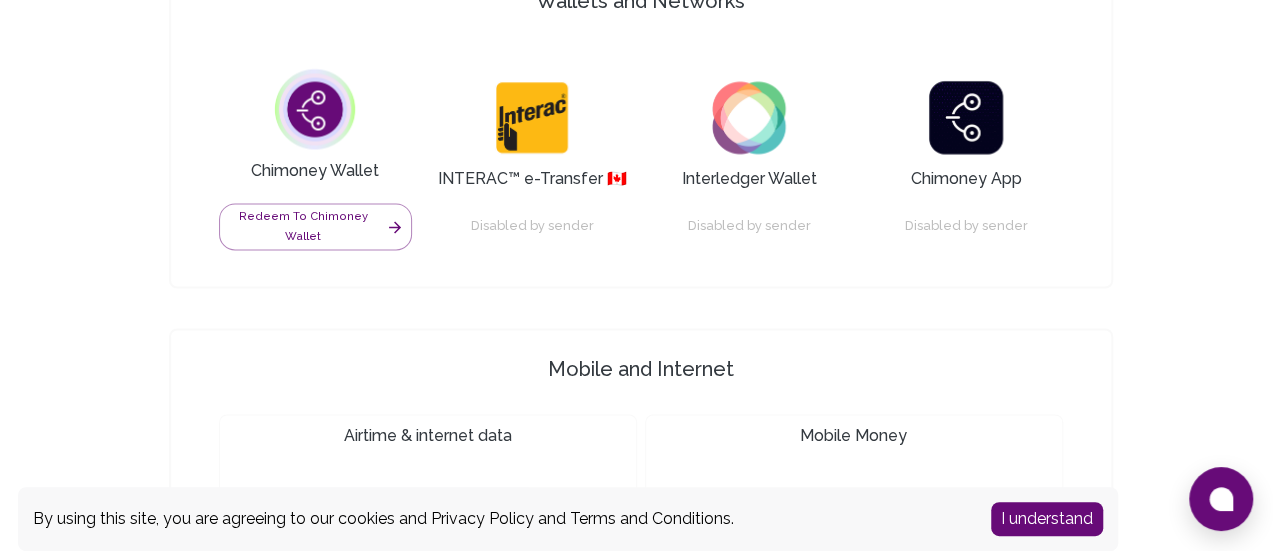 scroll, scrollTop: 1700, scrollLeft: 0, axis: vertical 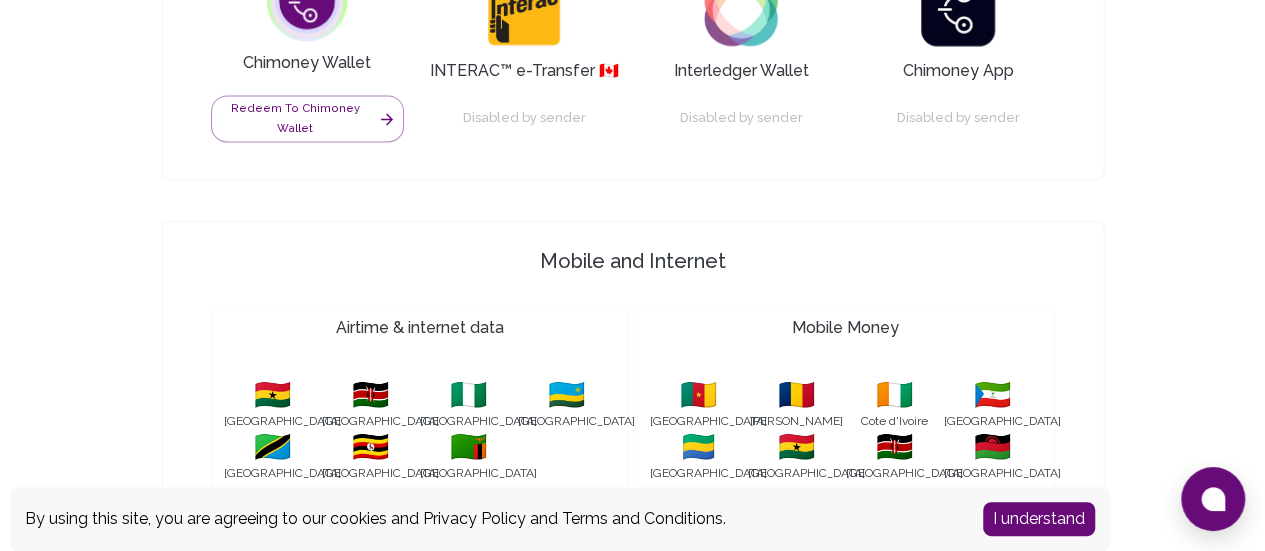 click on "Redeem to Mobile Money" at bounding box center (845, 518) 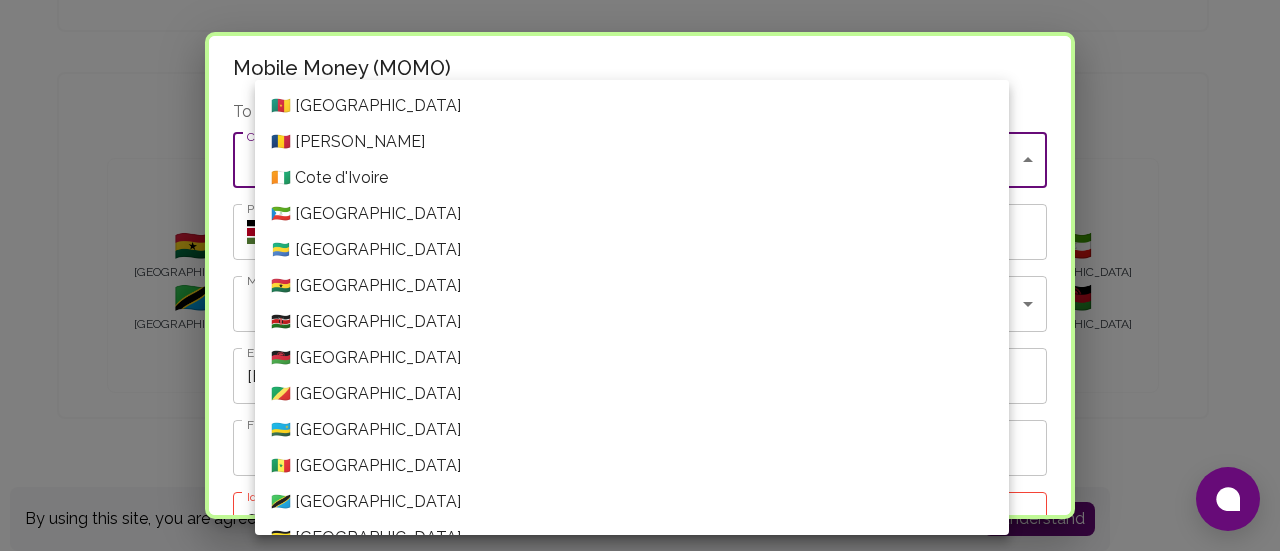 click on "Yay! You’ve got $7.00 ! Redeem to anything! Cashout options in 130+ Countries supported!  Powered by Chimoney . *   Bank 🇺🇸 US Bank 🇮🇳 India Bank 🇳🇬 Nigeria Bank 🇨🇦 Canada Bank 🇰🇪 Kenya Bank 🇨🇳 China Bank 🇬🇭 Ghana Bank 🇿🇦 South Africa 🇹🇿 Tanzania Bank 🇪🇹 Ethiopia Bank 🇨🇬 Congo (DRC) 🇬🇦 Gabon Bank 🇧🇯 Benin Bank 🇷🇼 Rwanda Bank 🇸🇱 Sierra Leone Bank 🇺🇬 Uganda Bank 🇿🇲 Zambia Bank 🇬🇧 England Bank 🇦🇪 UAE Bank 🇲🇽 Mexico Bank 🌐 Other Countries Start now   Wallets and Networks Chimoney Wallet Redeem to Chimoney Wallet INTERAC™ e-Transfer 🇨🇦 Disabled by sender Interledger Wallet Disabled by sender Chimoney App Disabled by sender   Mobile and Internet Airtime & internet data 🇬🇭 Ghana 🇰🇪 Kenya 🇳🇬 Nigeria 🇷🇼 Rwanda 🇹🇿 Tanzania 🇺🇬 Uganda 🇿🇲 Zambia Redeem to Airtime & internet data Mobile Money 🇨🇲 Cameroon 🇹🇩 Chad 🇨🇮 Cote d'Ivoire" at bounding box center (640, -527) 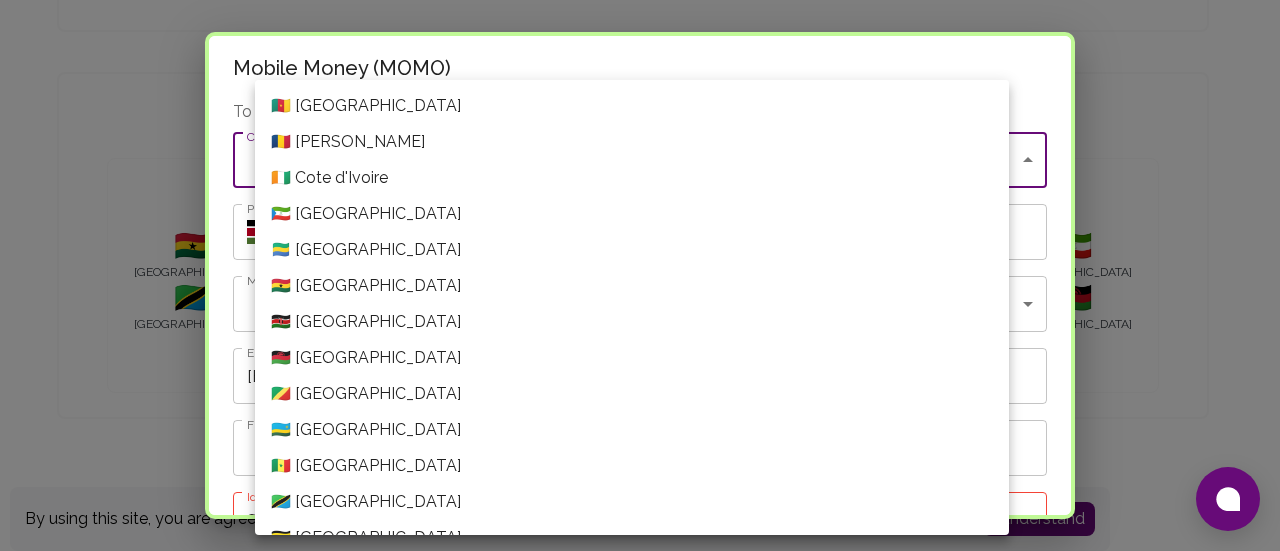 type 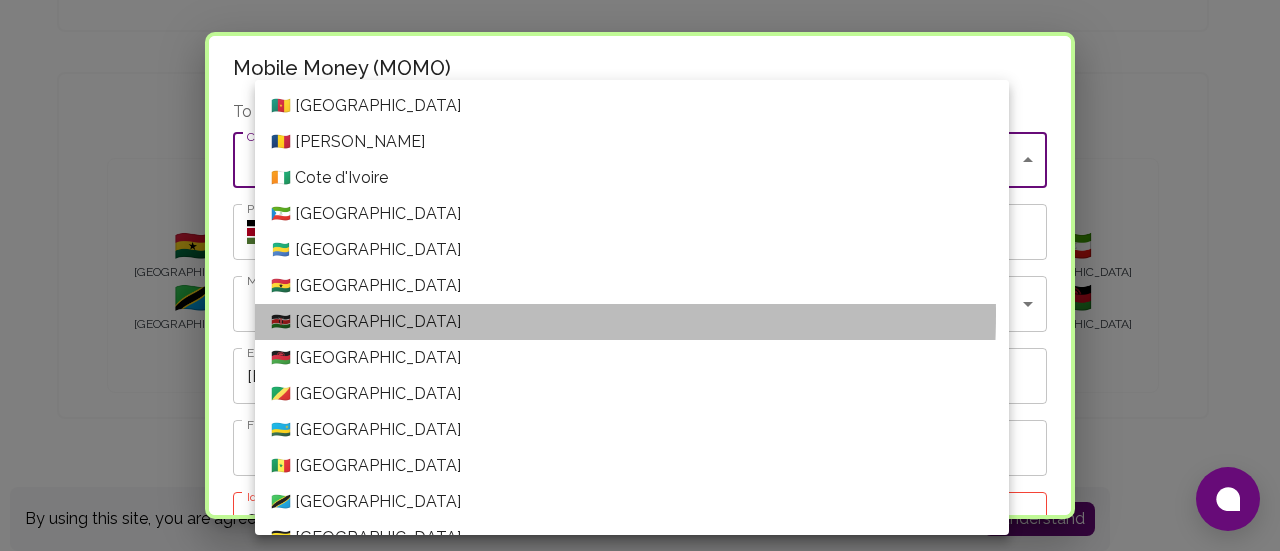 click on "🇰🇪 Kenya" at bounding box center [632, 322] 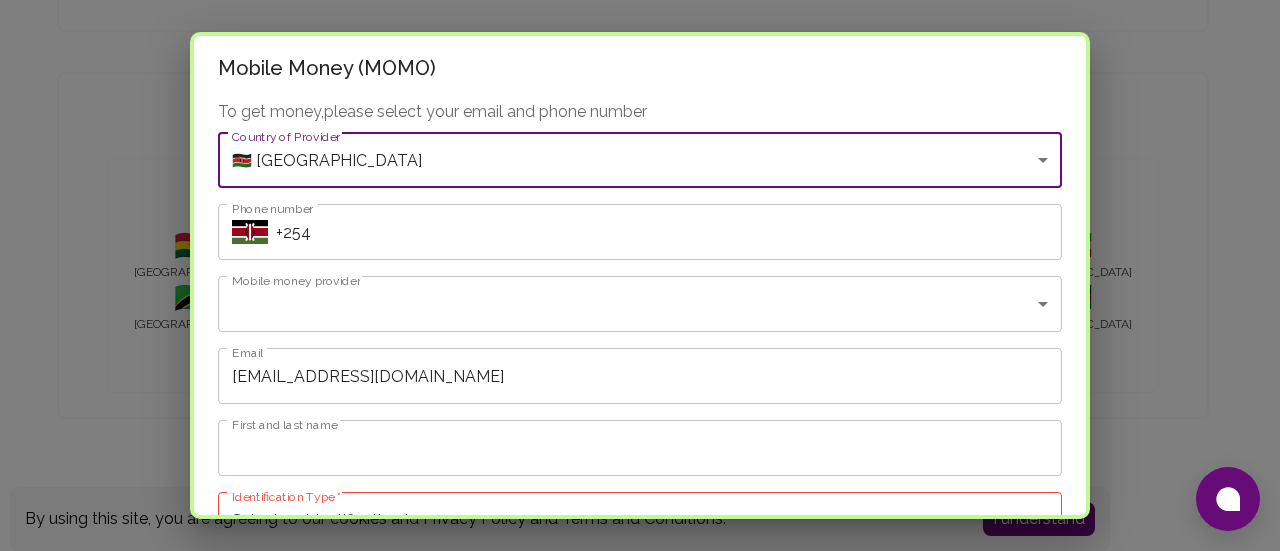 click on "Yay! You’ve got $7.00 ! Redeem to anything! Cashout options in 130+ Countries supported!  Powered by Chimoney . *   Bank 🇺🇸 US Bank 🇮🇳 India Bank 🇳🇬 Nigeria Bank 🇨🇦 Canada Bank 🇰🇪 Kenya Bank 🇨🇳 China Bank 🇬🇭 Ghana Bank 🇿🇦 South Africa 🇹🇿 Tanzania Bank 🇪🇹 Ethiopia Bank 🇨🇬 Congo (DRC) 🇬🇦 Gabon Bank 🇧🇯 Benin Bank 🇷🇼 Rwanda Bank 🇸🇱 Sierra Leone Bank 🇺🇬 Uganda Bank 🇿🇲 Zambia Bank 🇬🇧 England Bank 🇦🇪 UAE Bank 🇲🇽 Mexico Bank 🌐 Other Countries Start now   Wallets and Networks Chimoney Wallet Redeem to Chimoney Wallet INTERAC™ e-Transfer 🇨🇦 Disabled by sender Interledger Wallet Disabled by sender Chimoney App Disabled by sender   Mobile and Internet Airtime & internet data 🇬🇭 Ghana 🇰🇪 Kenya 🇳🇬 Nigeria 🇷🇼 Rwanda 🇹🇿 Tanzania 🇺🇬 Uganda 🇿🇲 Zambia Redeem to Airtime & internet data Mobile Money 🇨🇲 Cameroon 🇹🇩 Chad 🇨🇮 Cote d'Ivoire" at bounding box center [640, -527] 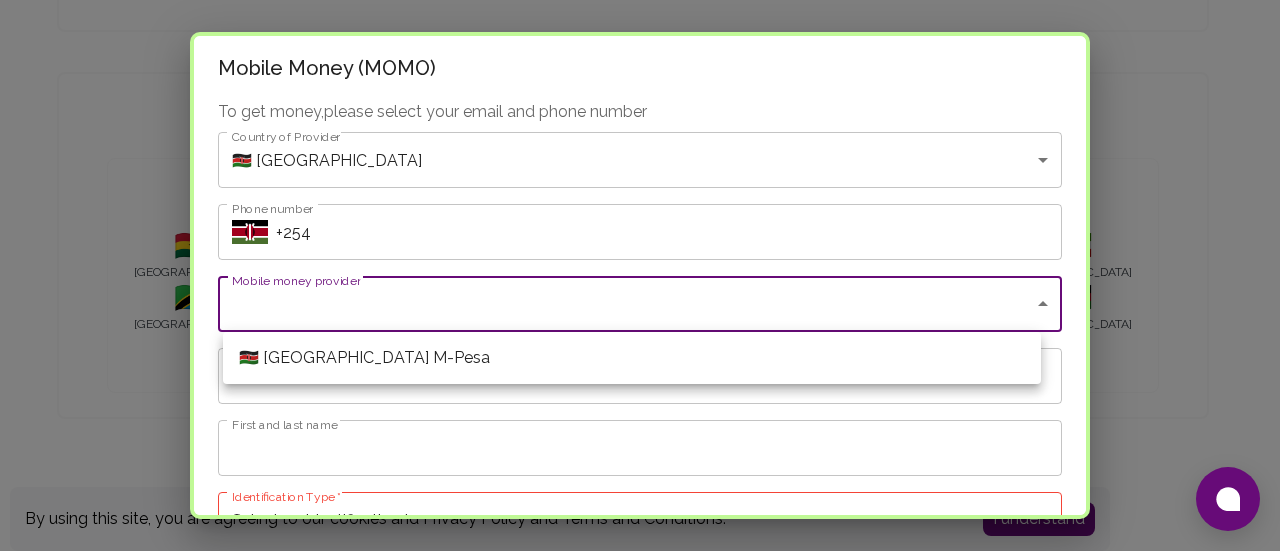 click at bounding box center (640, 275) 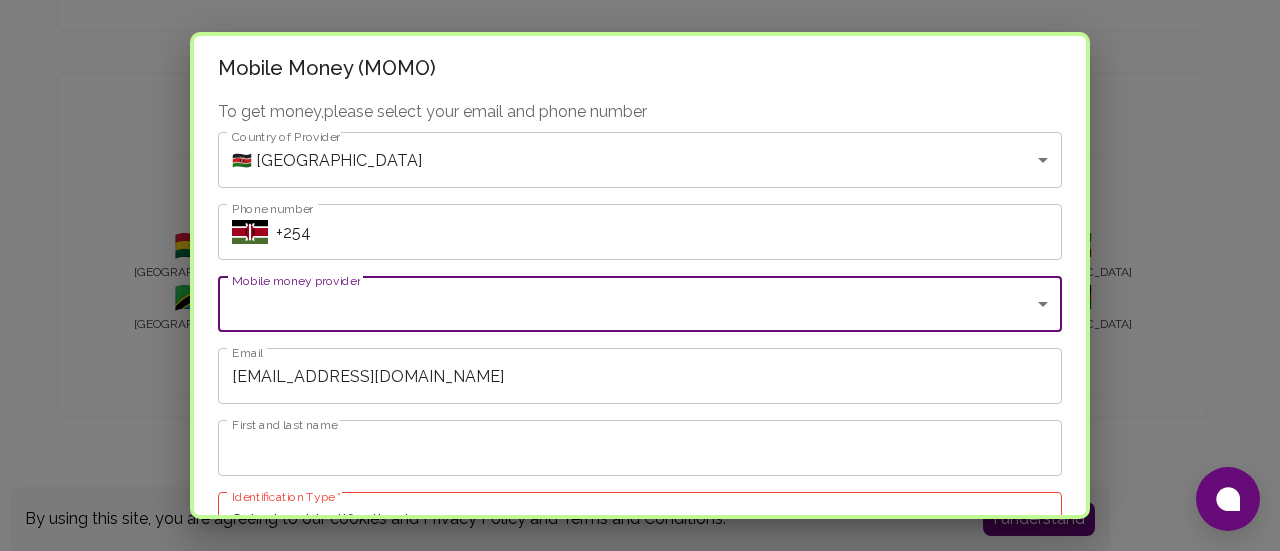 click on "Yay! You’ve got $7.00 ! Redeem to anything! Cashout options in 130+ Countries supported!  Powered by Chimoney . *   Bank 🇺🇸 US Bank 🇮🇳 India Bank 🇳🇬 Nigeria Bank 🇨🇦 Canada Bank 🇰🇪 Kenya Bank 🇨🇳 China Bank 🇬🇭 Ghana Bank 🇿🇦 South Africa 🇹🇿 Tanzania Bank 🇪🇹 Ethiopia Bank 🇨🇬 Congo (DRC) 🇬🇦 Gabon Bank 🇧🇯 Benin Bank 🇷🇼 Rwanda Bank 🇸🇱 Sierra Leone Bank 🇺🇬 Uganda Bank 🇿🇲 Zambia Bank 🇬🇧 England Bank 🇦🇪 UAE Bank 🇲🇽 Mexico Bank 🌐 Other Countries Start now   Wallets and Networks Chimoney Wallet Redeem to Chimoney Wallet INTERAC™ e-Transfer 🇨🇦 Disabled by sender Interledger Wallet Disabled by sender Chimoney App Disabled by sender   Mobile and Internet Airtime & internet data 🇬🇭 Ghana 🇰🇪 Kenya 🇳🇬 Nigeria 🇷🇼 Rwanda 🇹🇿 Tanzania 🇺🇬 Uganda 🇿🇲 Zambia Redeem to Airtime & internet data Mobile Money 🇨🇲 Cameroon 🇹🇩 Chad 🇨🇮 Cote d'Ivoire" at bounding box center [640, -527] 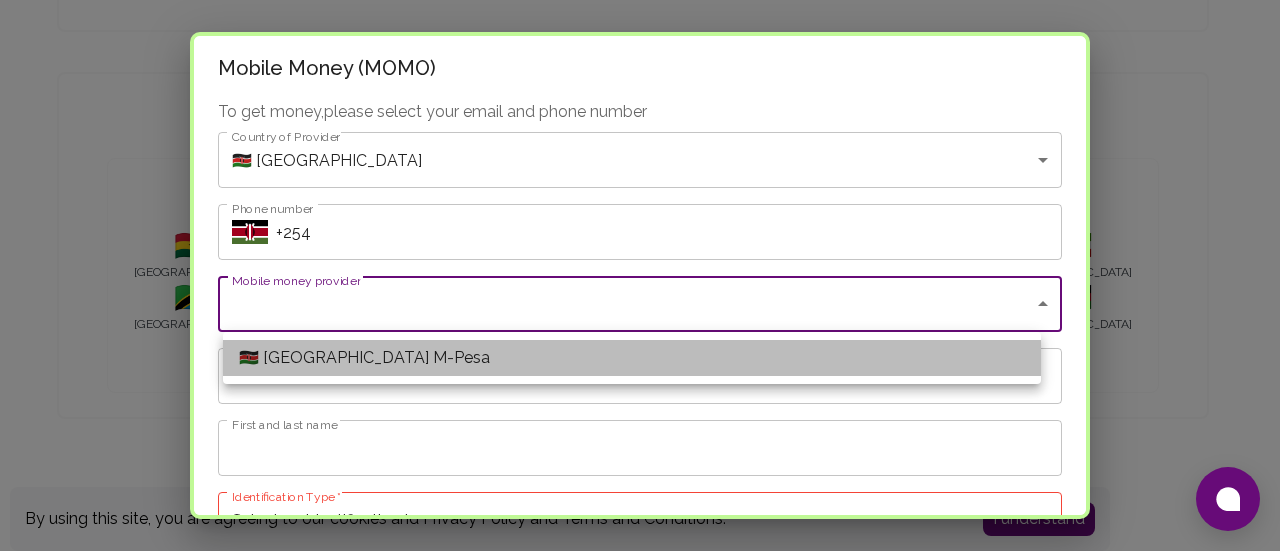click on "🇰🇪 Kenya M-Pesa" at bounding box center (632, 358) 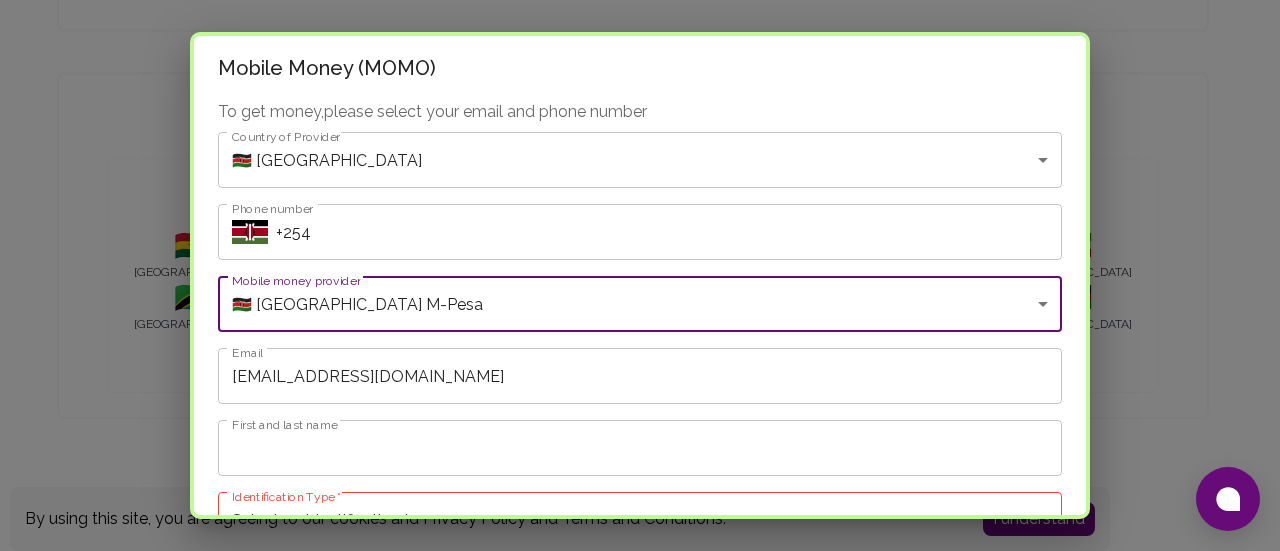 click on "+254" at bounding box center (669, 232) 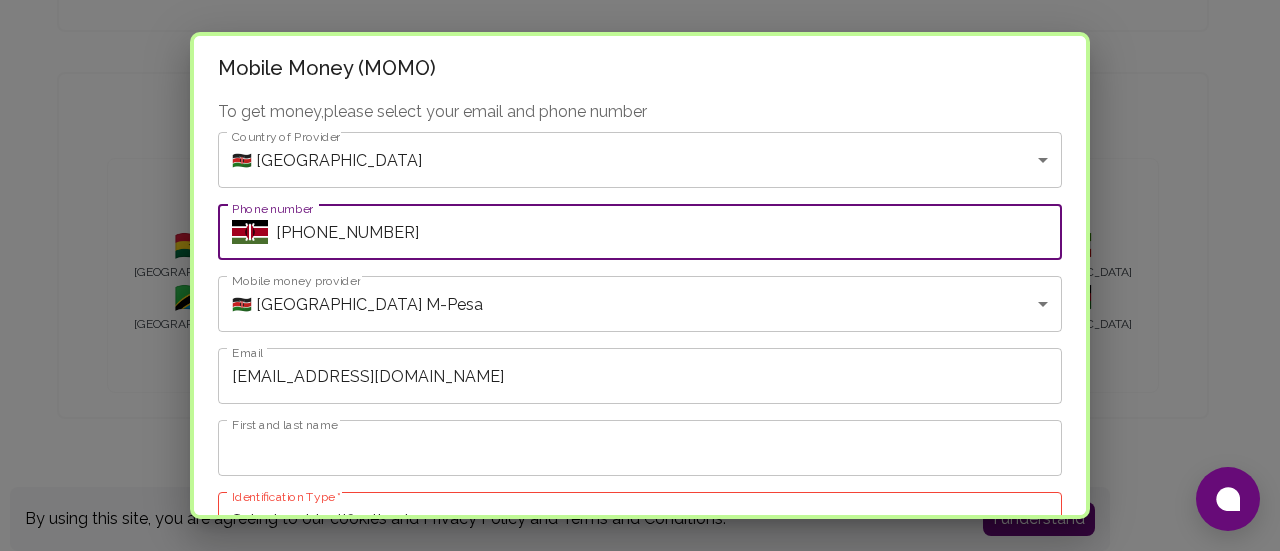 click on "+254707943636" at bounding box center (669, 232) 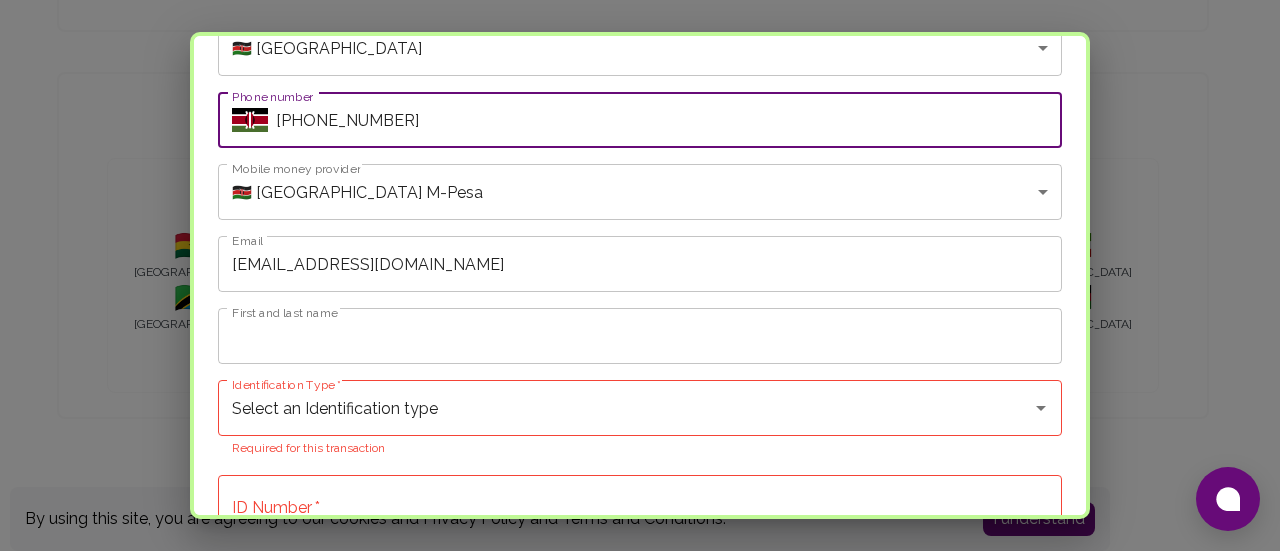 scroll, scrollTop: 200, scrollLeft: 0, axis: vertical 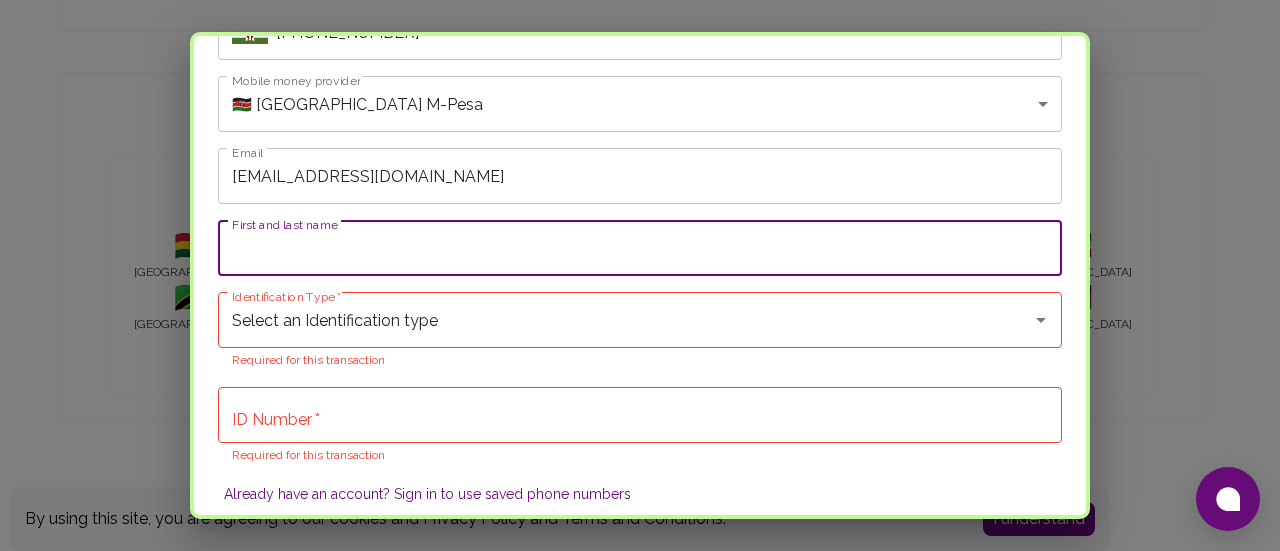 click on "First and last name" at bounding box center (640, 248) 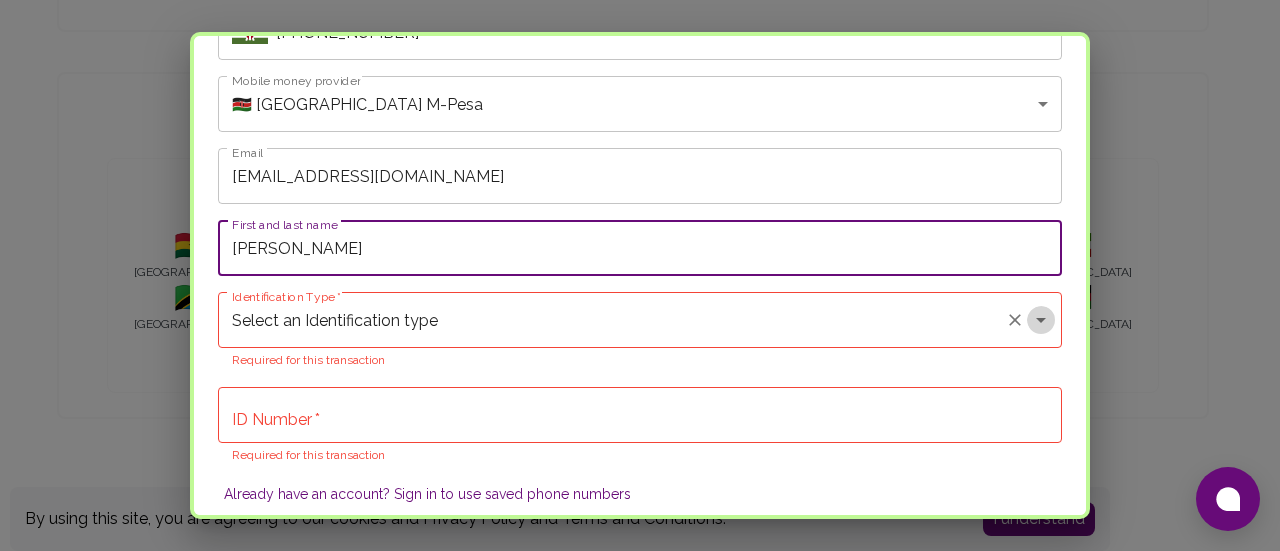 click 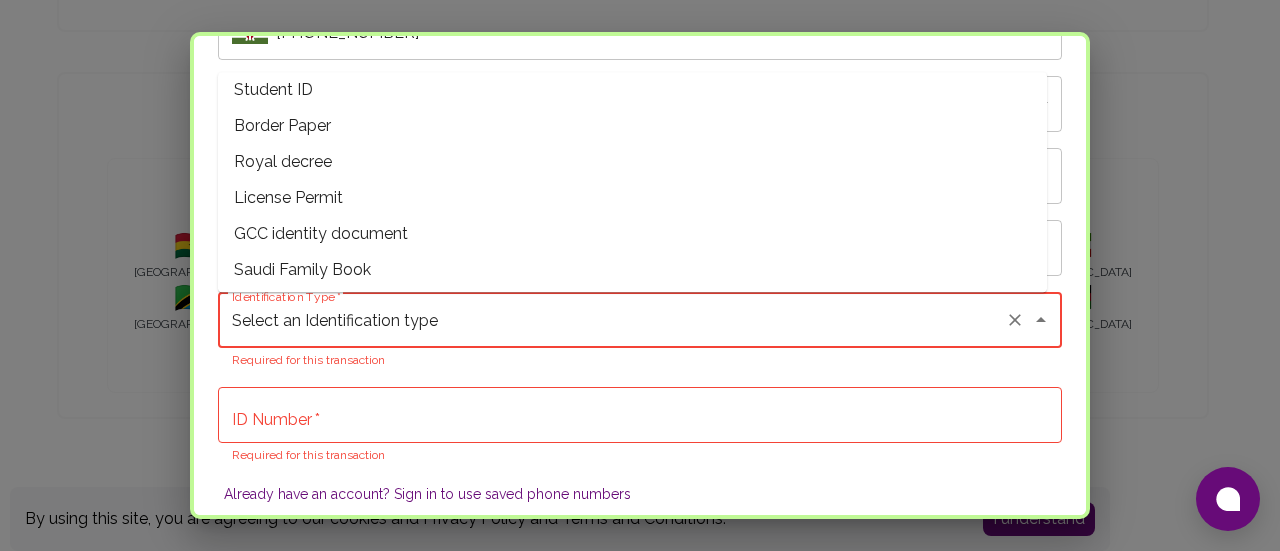 scroll, scrollTop: 875, scrollLeft: 0, axis: vertical 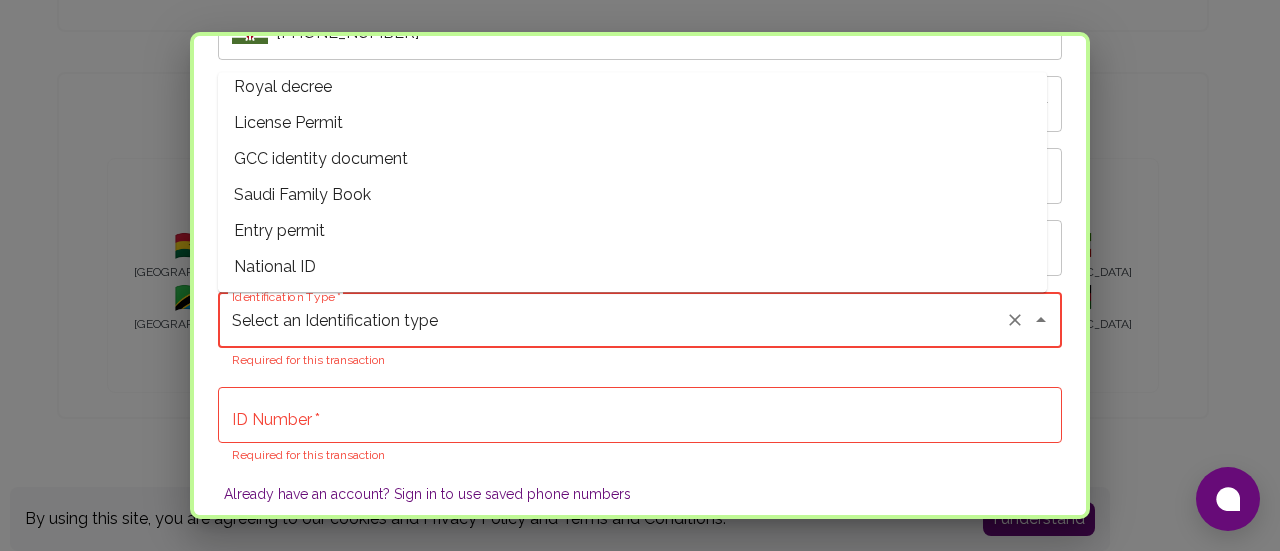 click on "National ID" at bounding box center (632, 267) 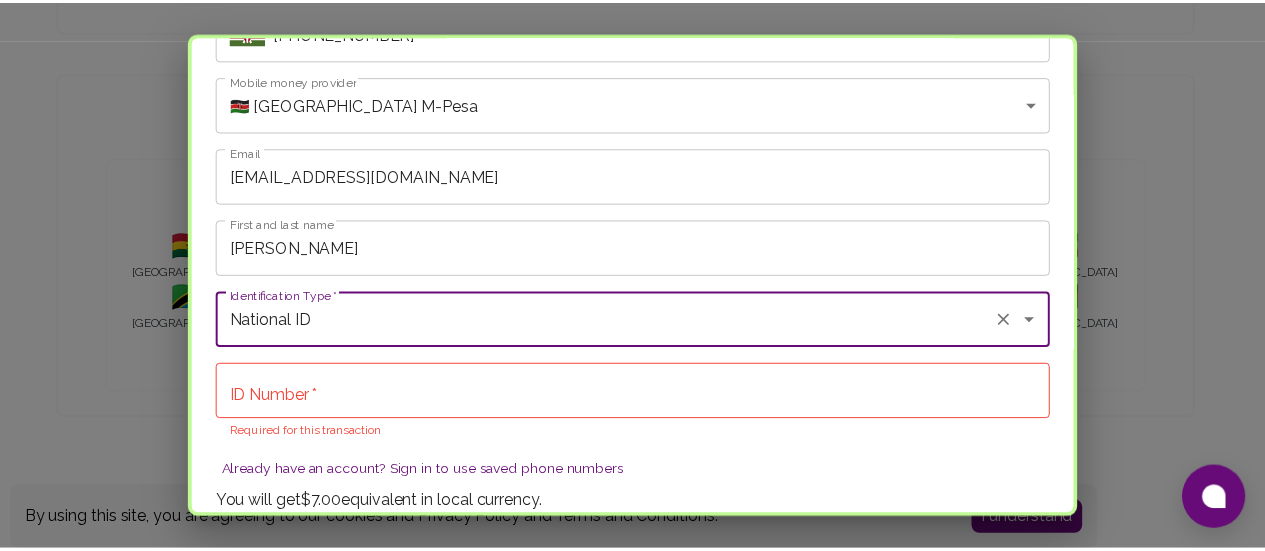 scroll, scrollTop: 296, scrollLeft: 0, axis: vertical 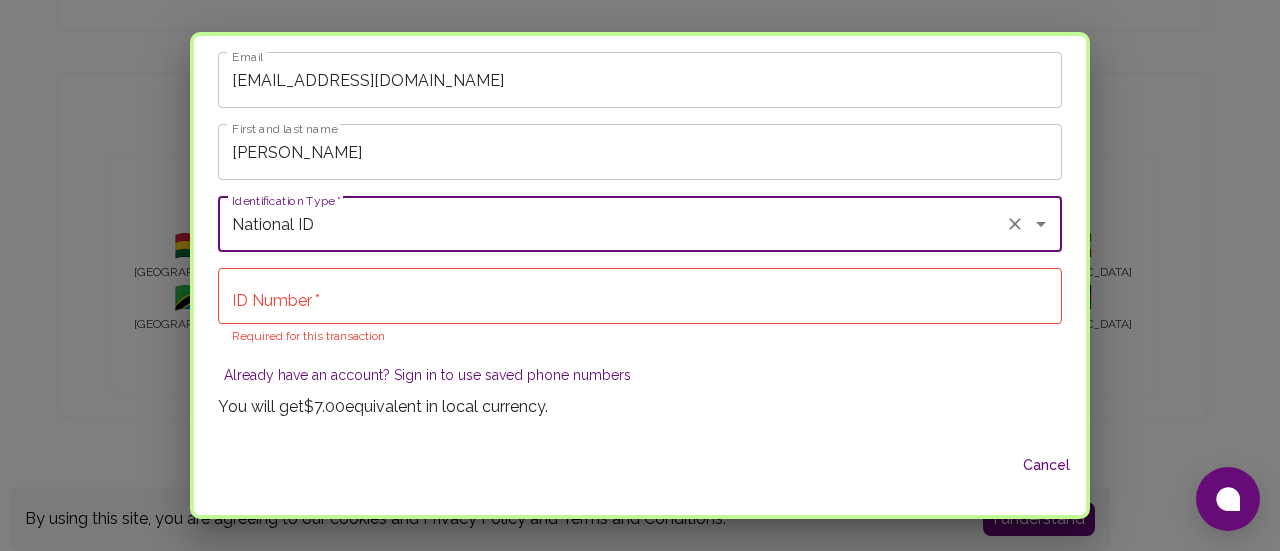 click on "ID Number   *" at bounding box center [640, 296] 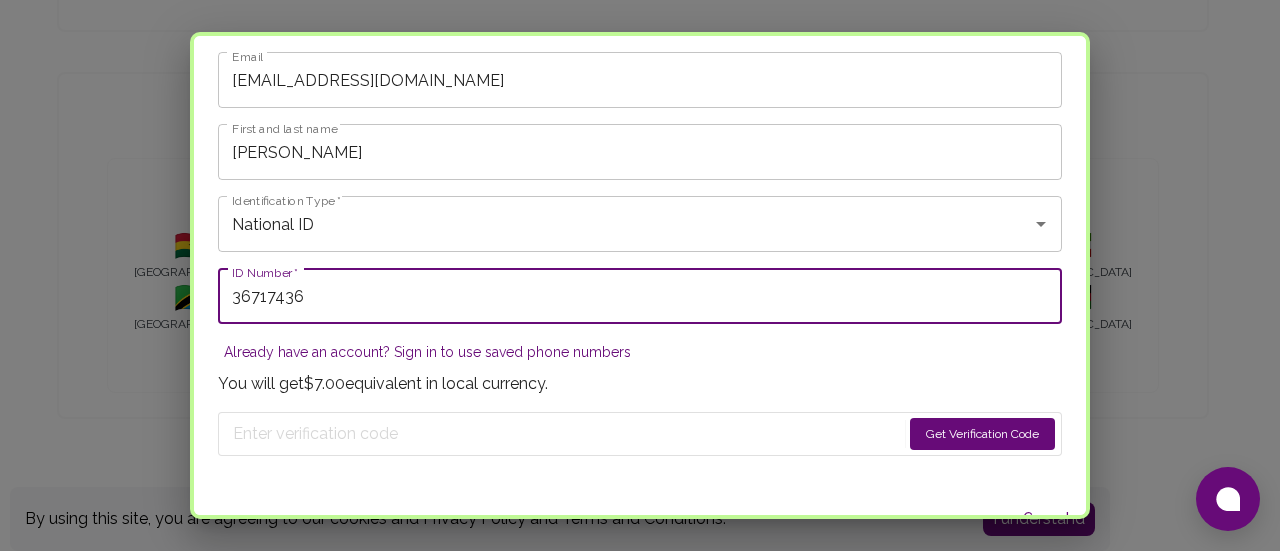 type on "36717436" 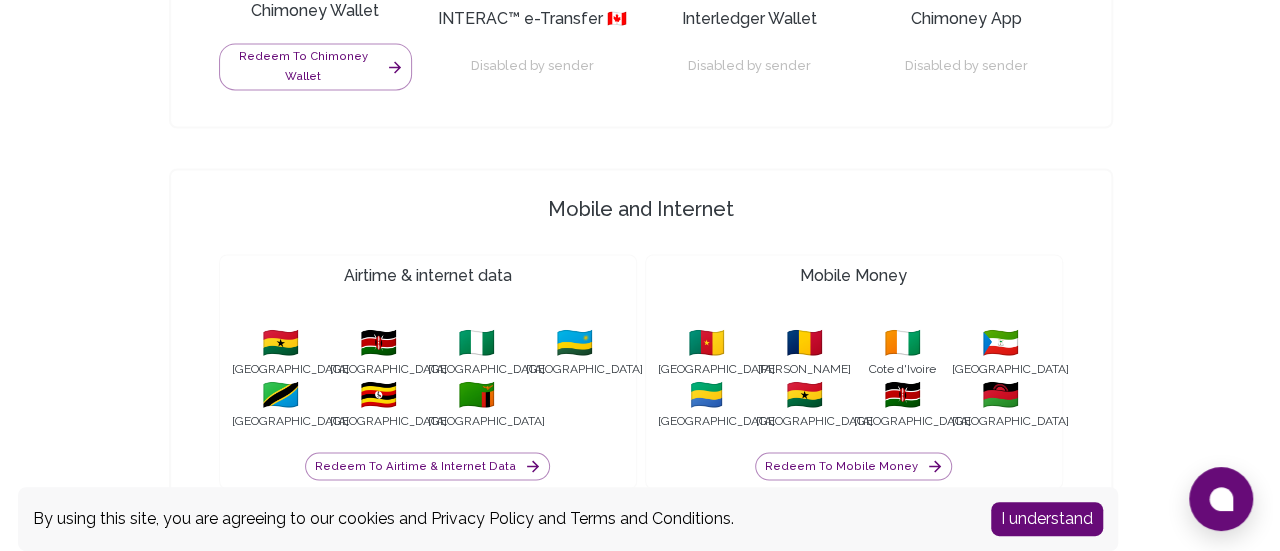 scroll, scrollTop: 1791, scrollLeft: 0, axis: vertical 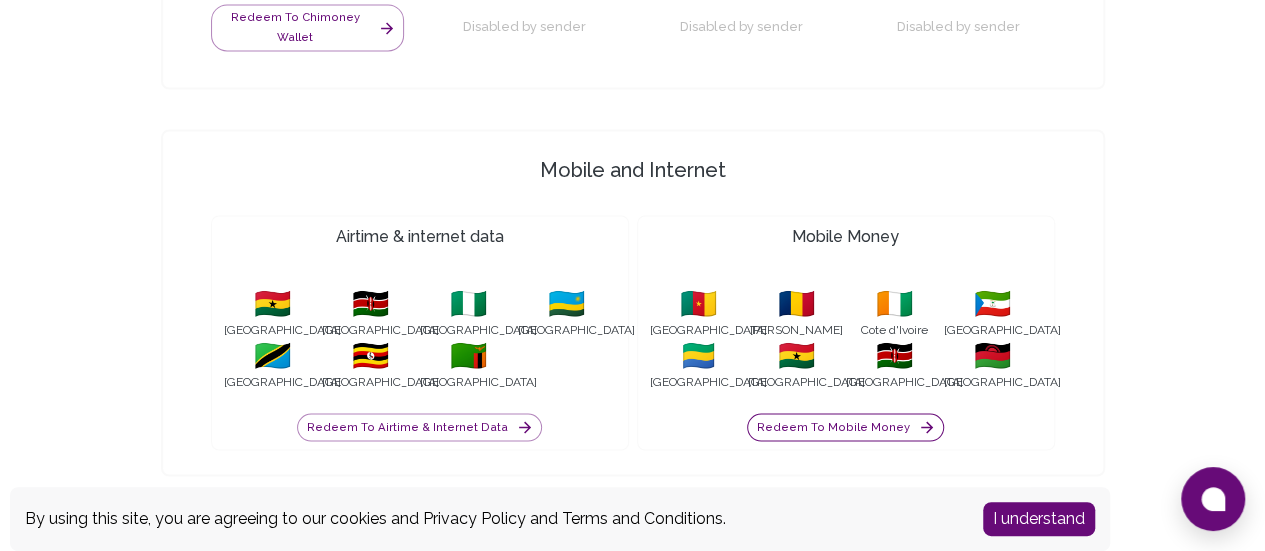 click on "Redeem to Mobile Money" at bounding box center (845, 427) 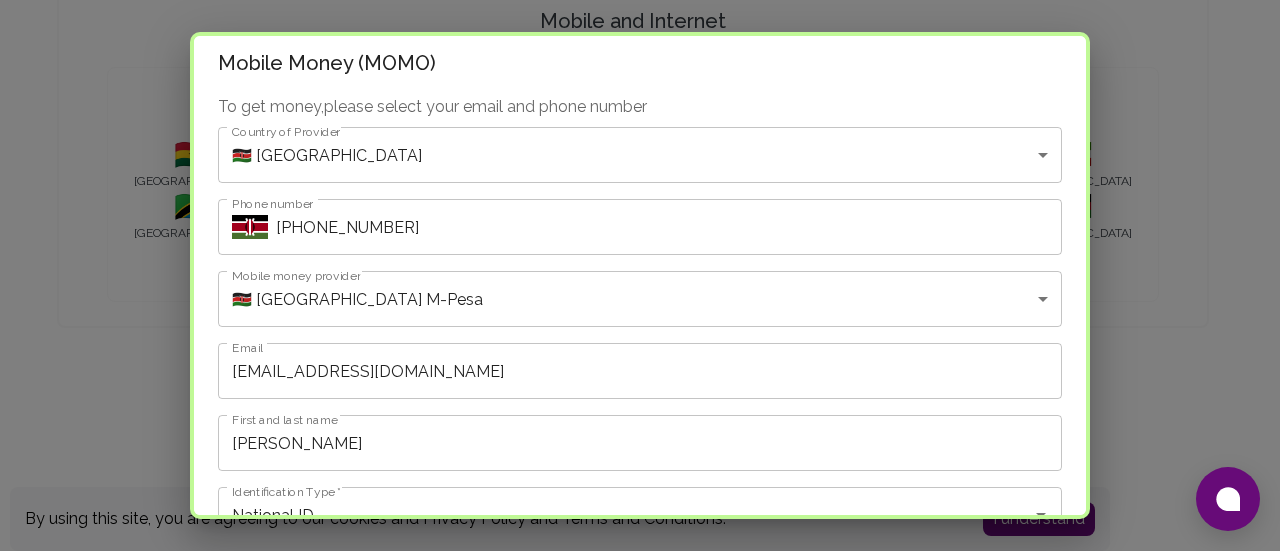 scroll, scrollTop: 0, scrollLeft: 0, axis: both 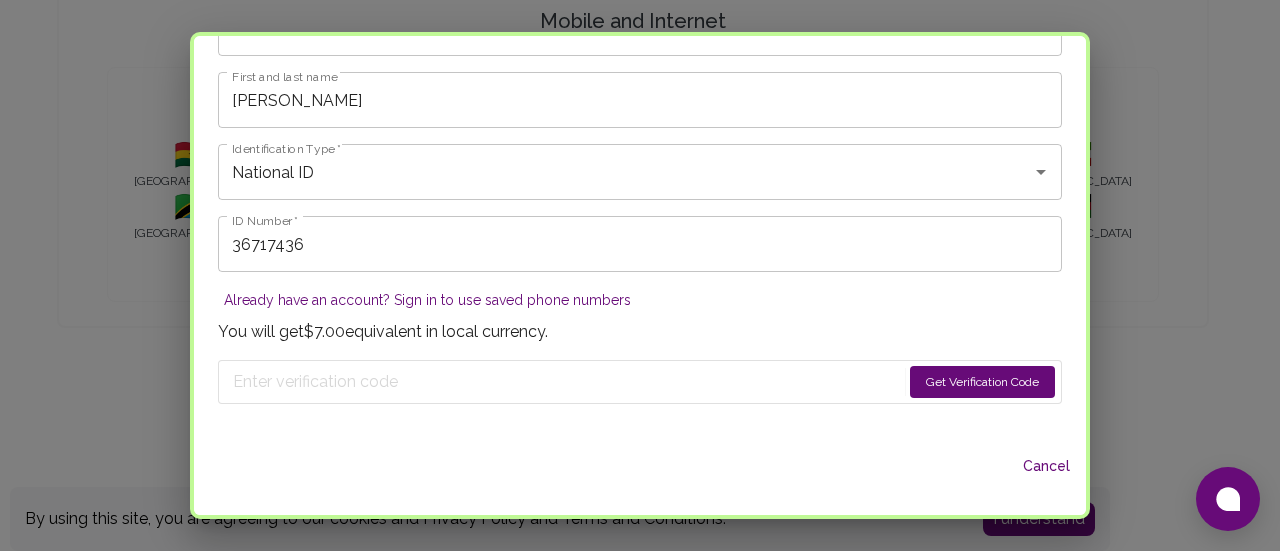 click on "Get Verification Code" at bounding box center [982, 382] 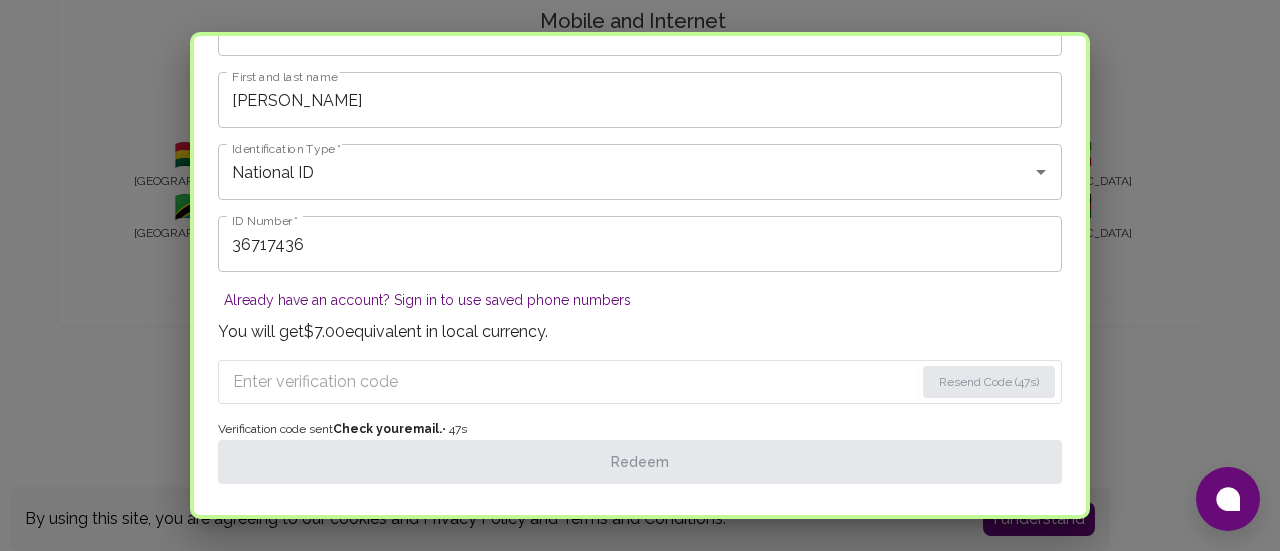 click at bounding box center (573, 382) 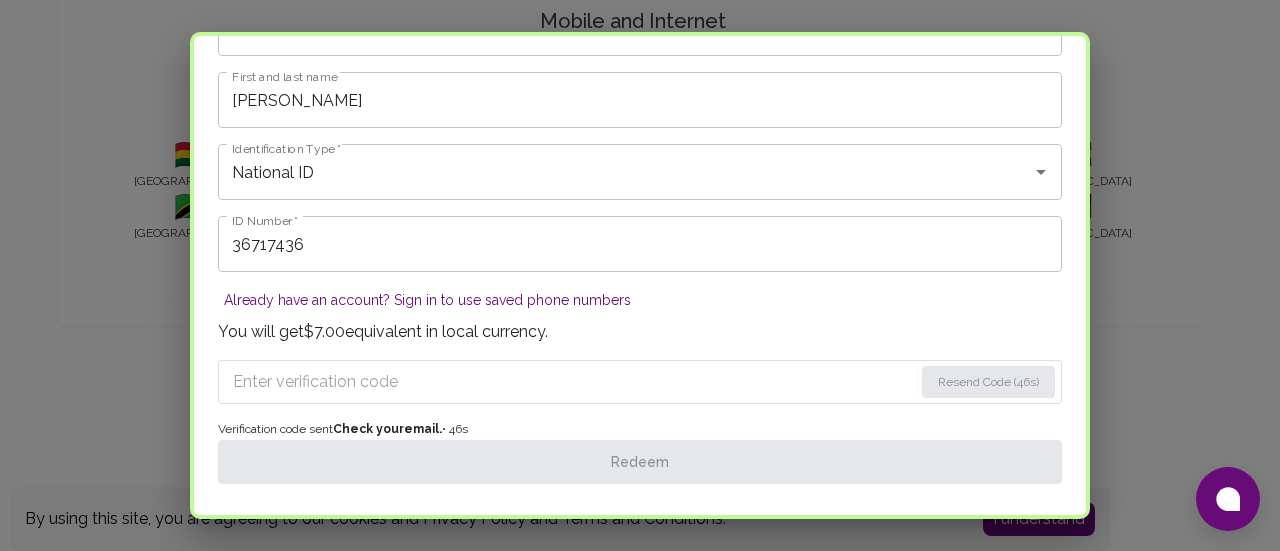 paste on "2174" 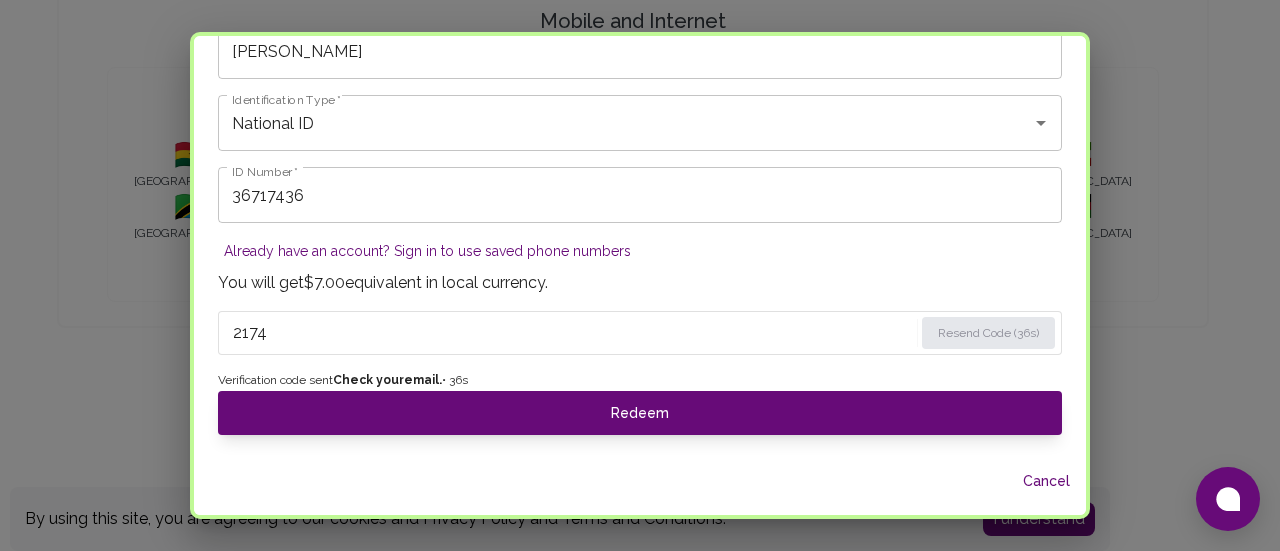 scroll, scrollTop: 412, scrollLeft: 0, axis: vertical 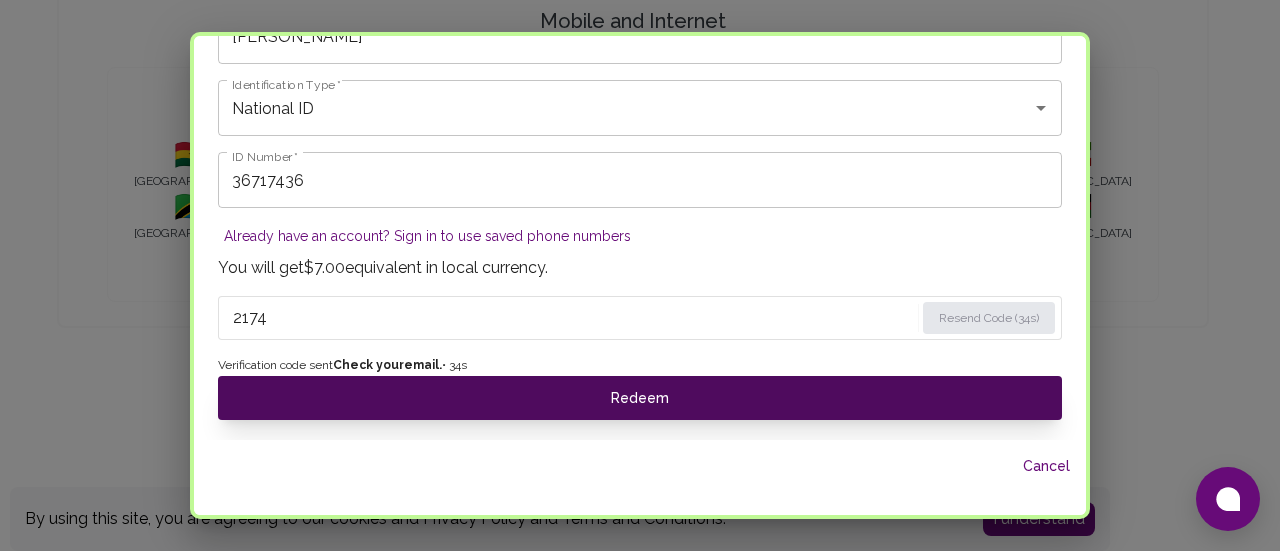 type on "2174" 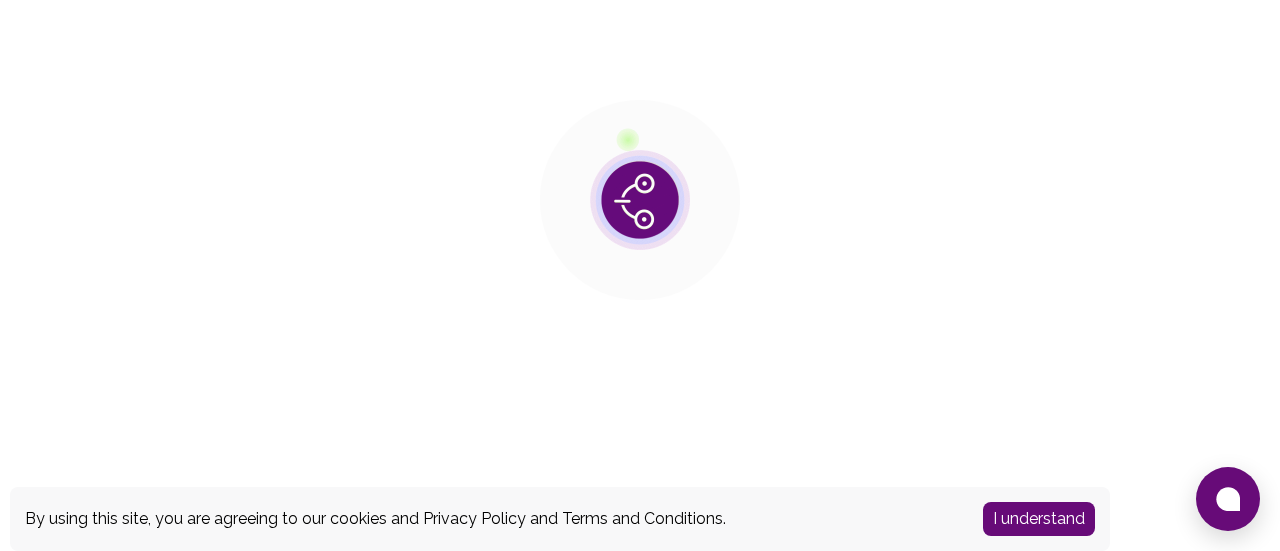scroll, scrollTop: 0, scrollLeft: 0, axis: both 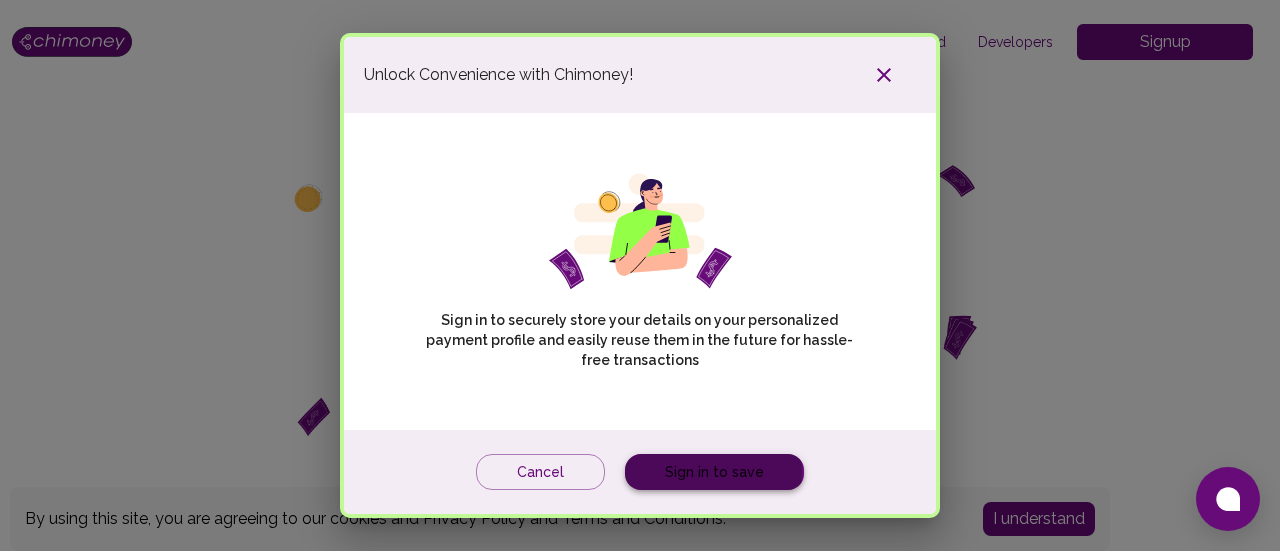 click on "Sign in to save" at bounding box center [714, 472] 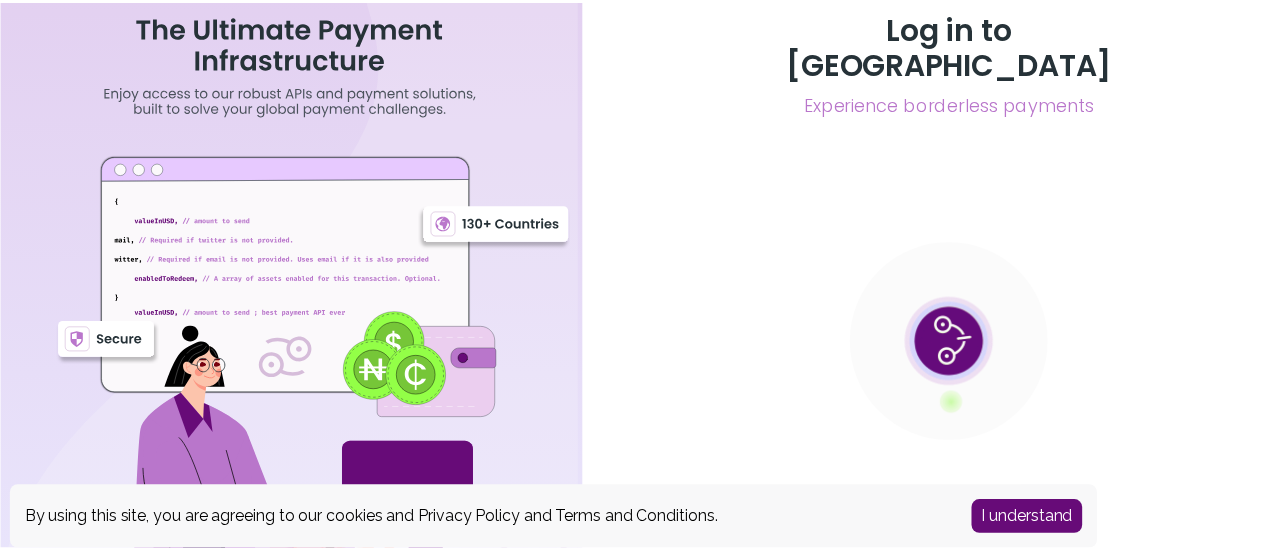 scroll, scrollTop: 0, scrollLeft: 0, axis: both 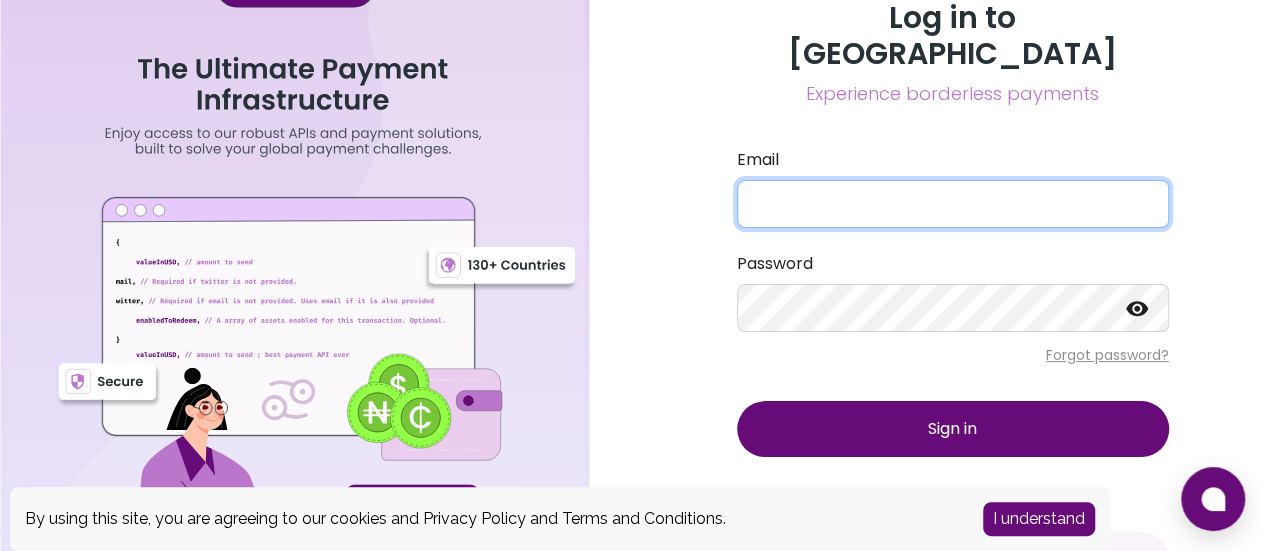 click on "Email" at bounding box center [953, 204] 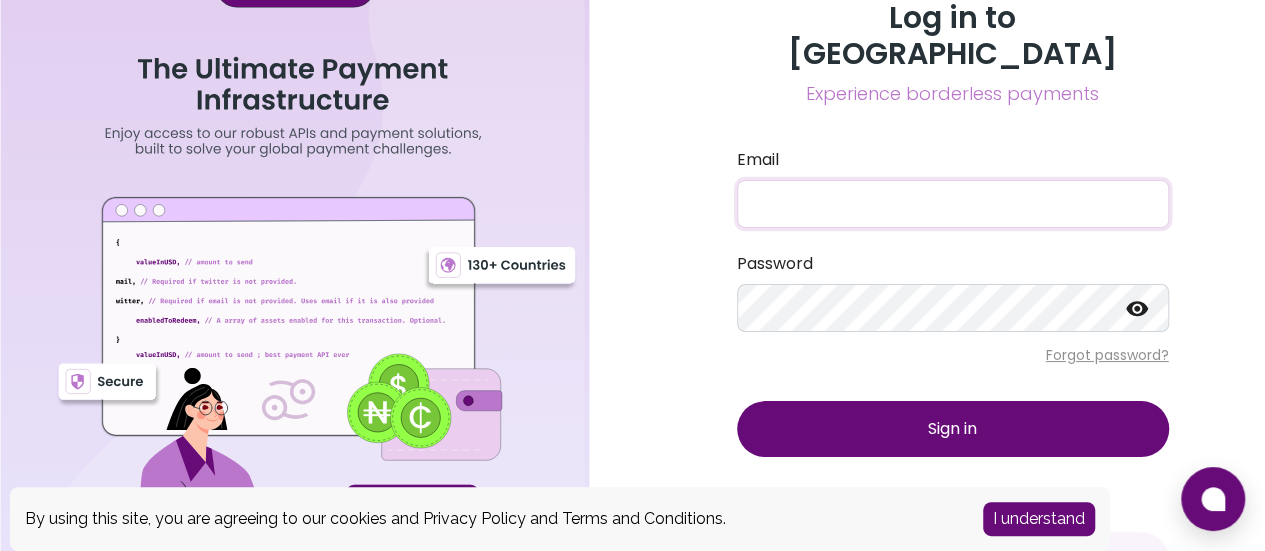 type on "paulsqmagadi@gmail.com" 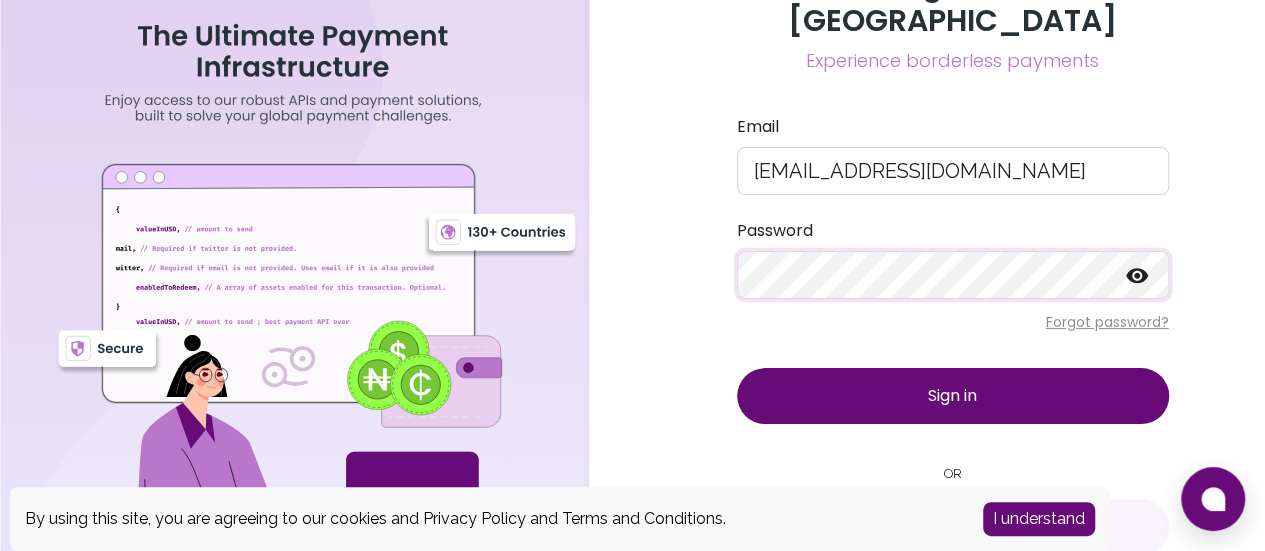 scroll, scrollTop: 46, scrollLeft: 0, axis: vertical 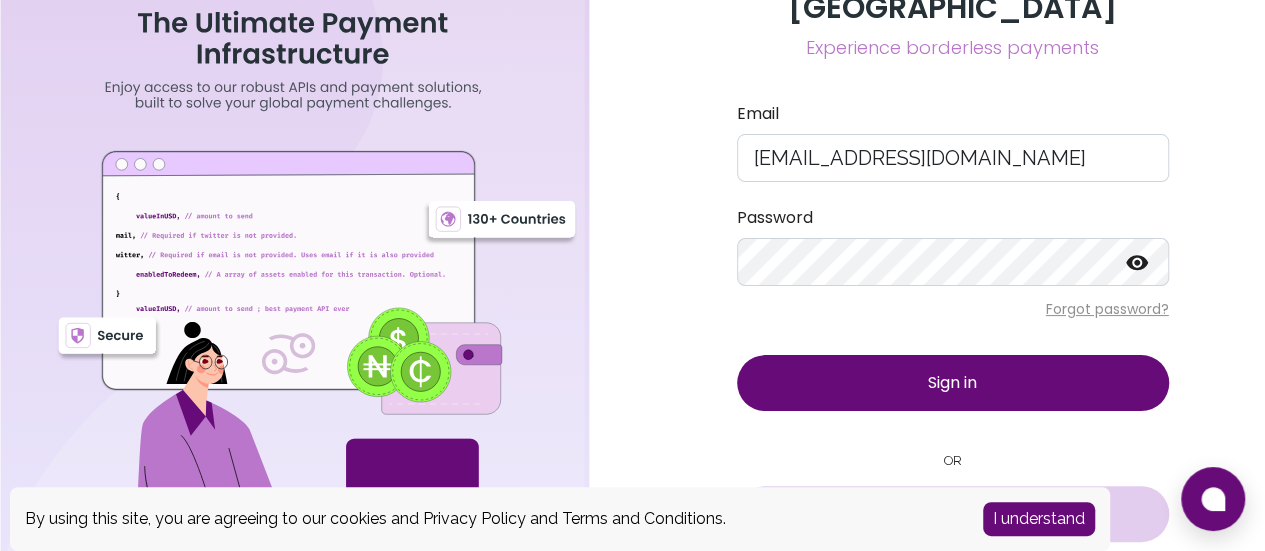 click on "Sign in  with  Google" at bounding box center [966, 514] 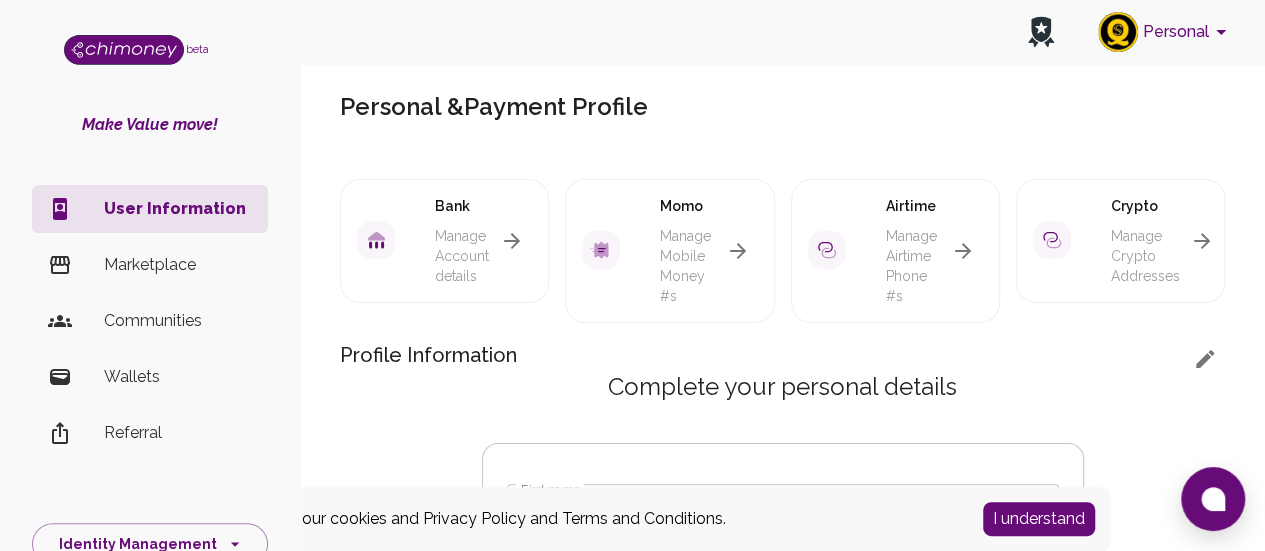 scroll, scrollTop: 0, scrollLeft: 0, axis: both 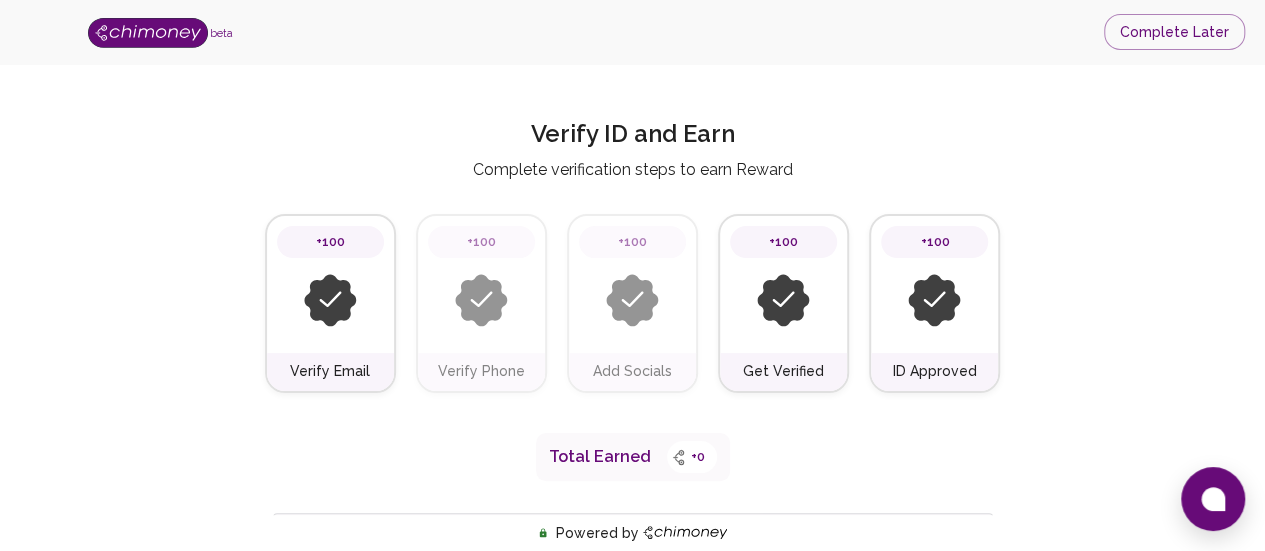 click at bounding box center (481, 300) 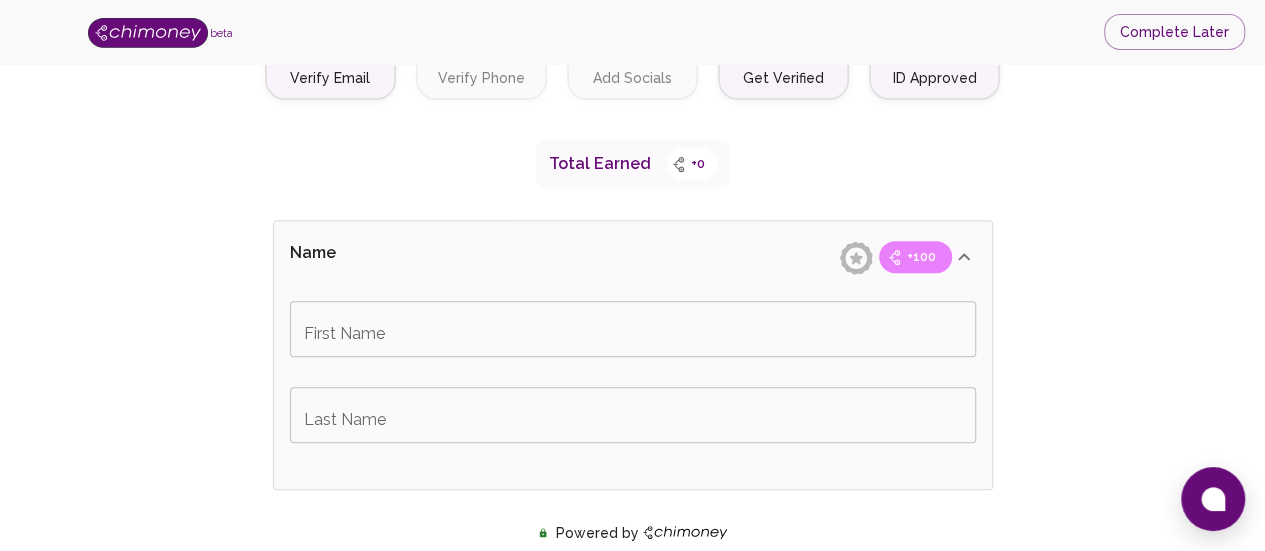 scroll, scrollTop: 300, scrollLeft: 0, axis: vertical 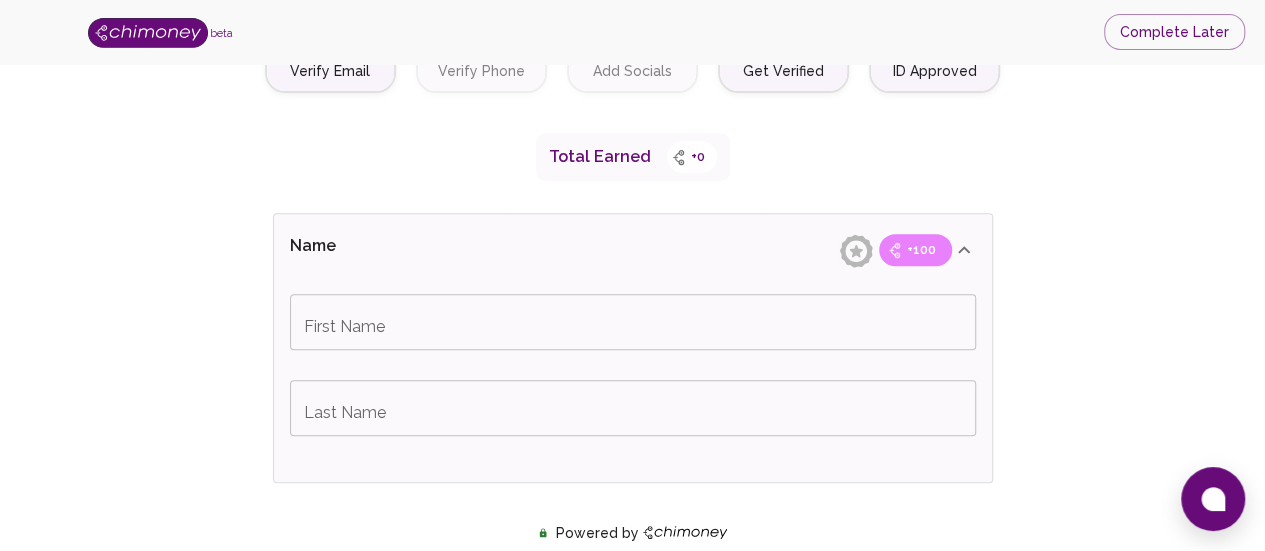click on "First Name" at bounding box center [633, 322] 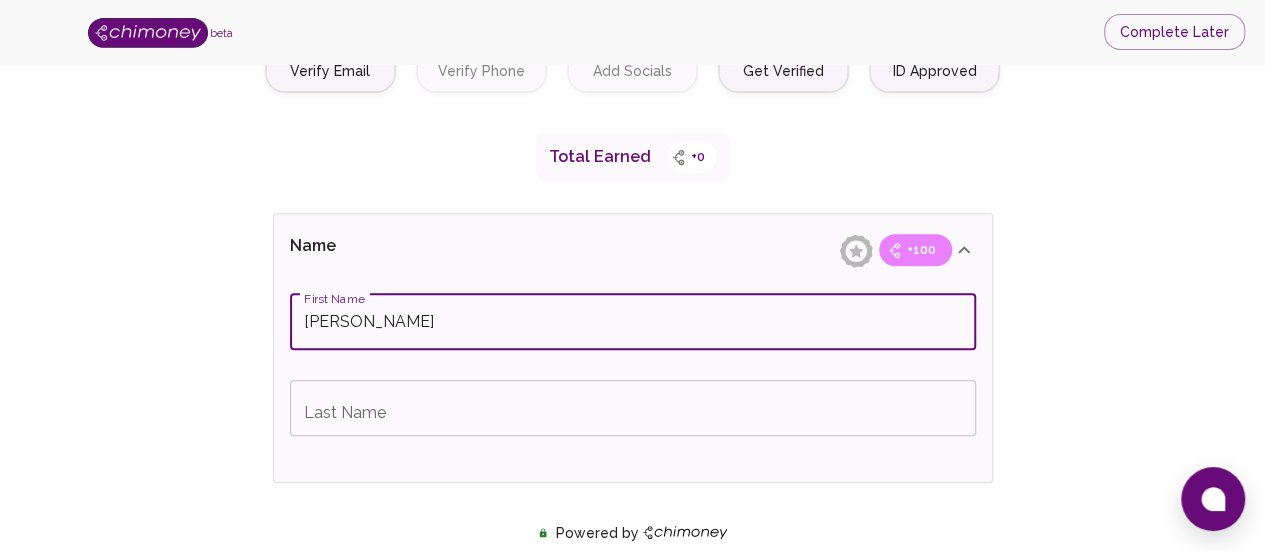 type on "[PERSON_NAME]" 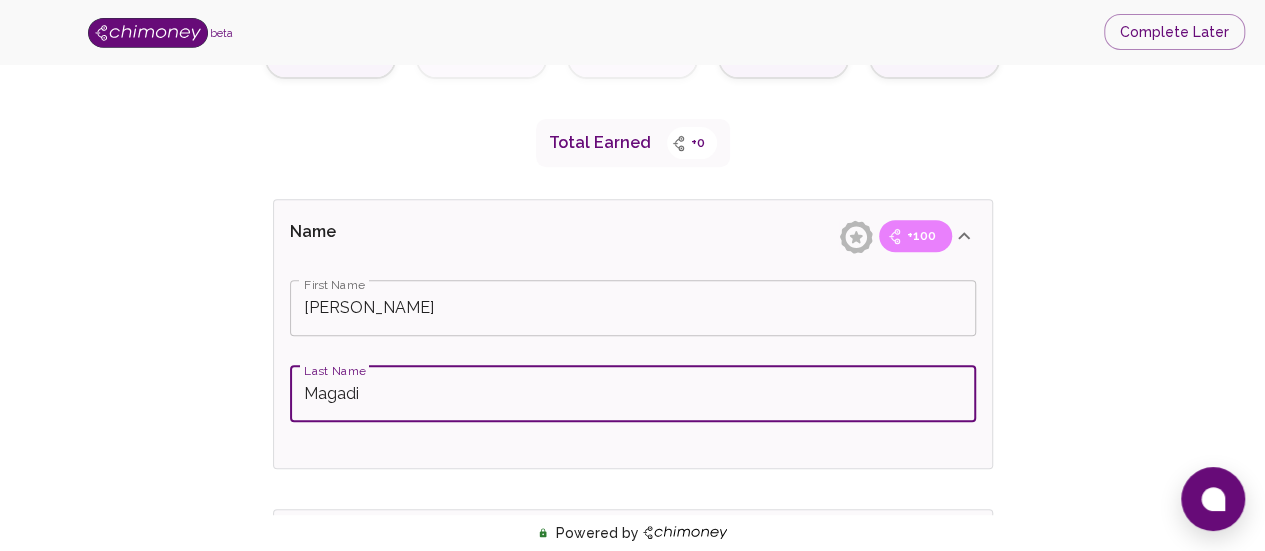 scroll, scrollTop: 400, scrollLeft: 0, axis: vertical 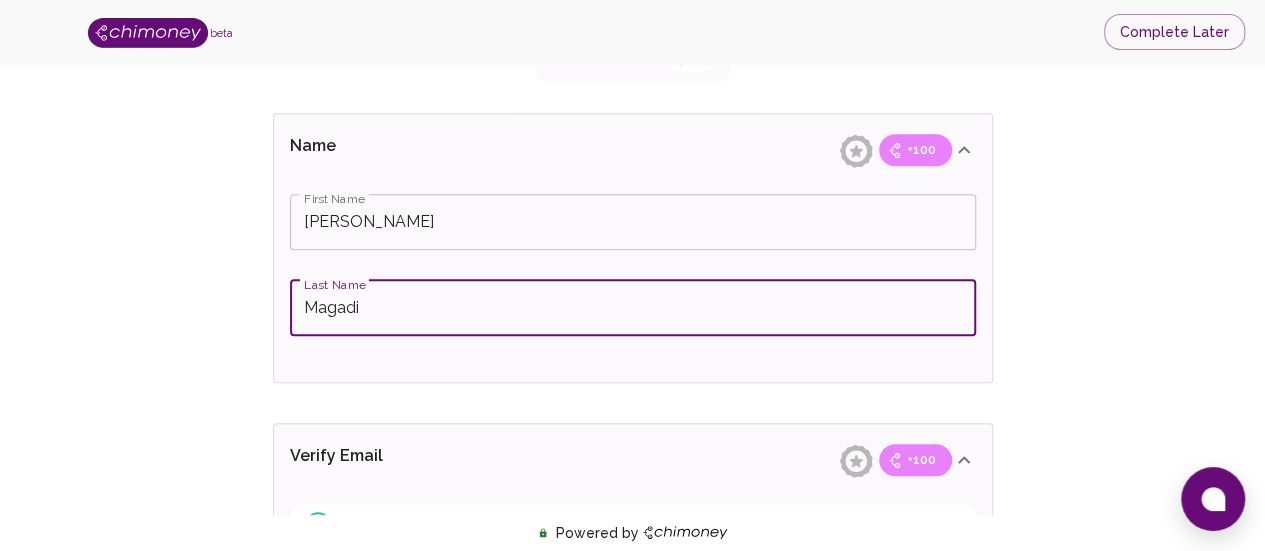 type on "Magadi" 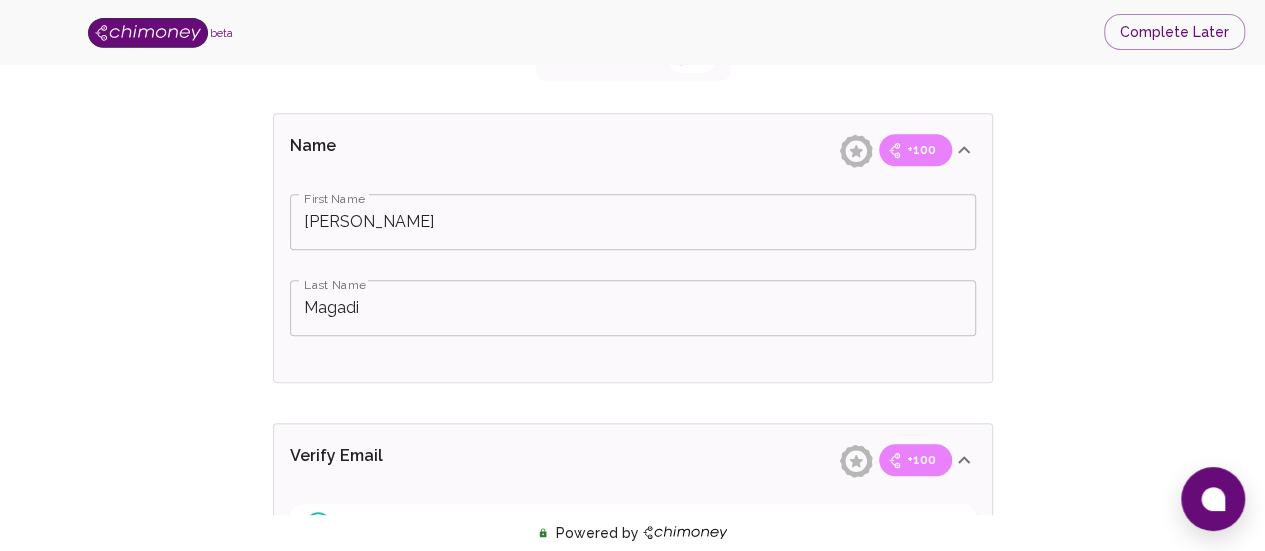 click on "+100" at bounding box center (921, 150) 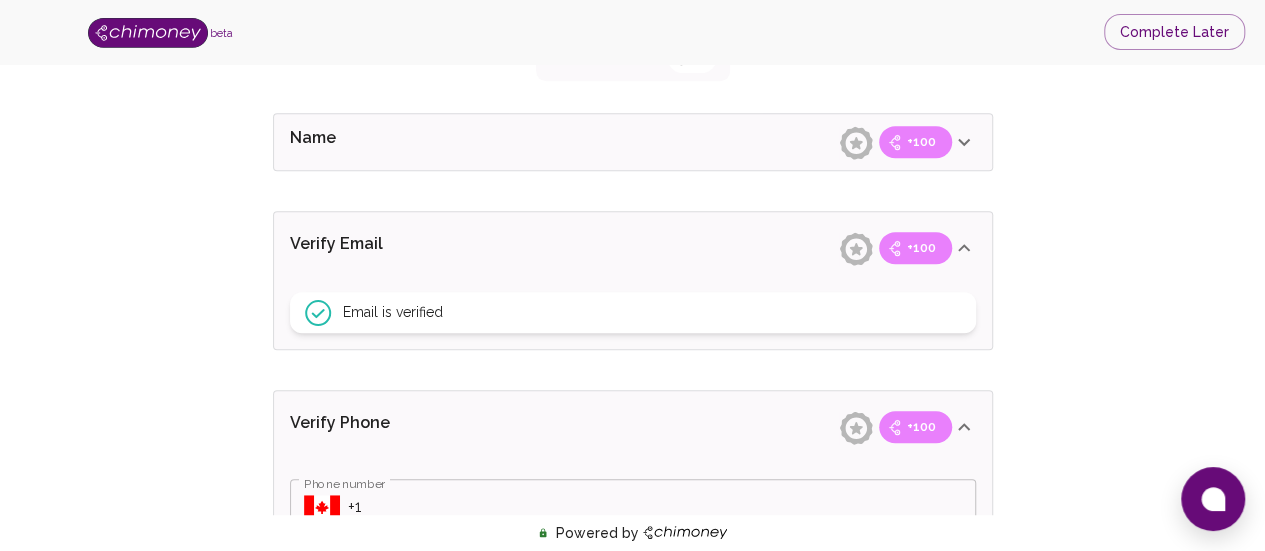 click on "+100" at bounding box center (921, 142) 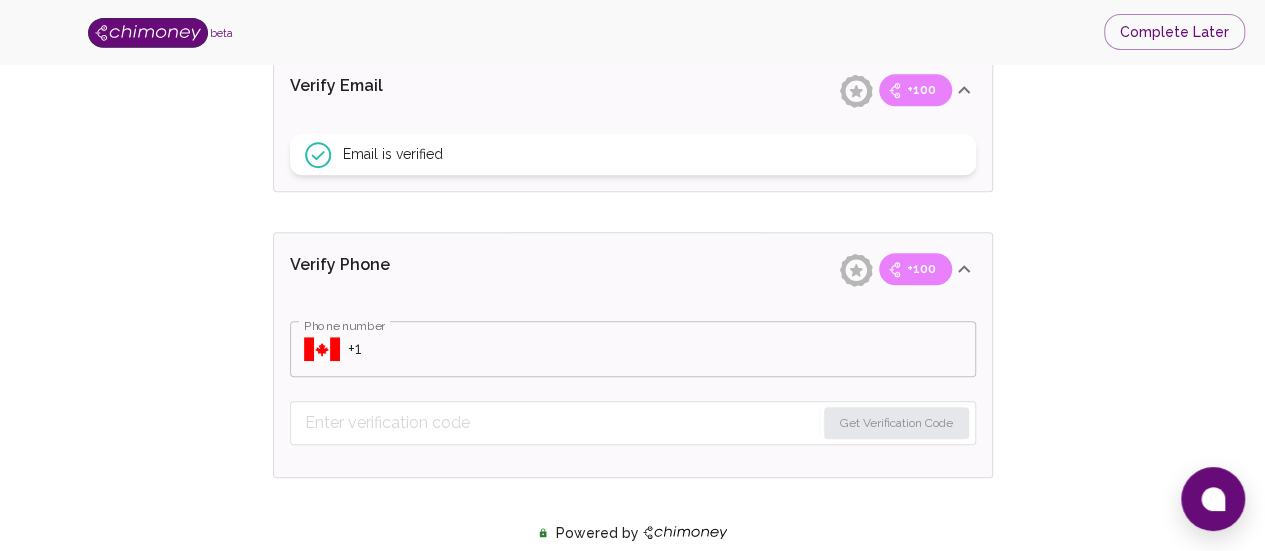 scroll, scrollTop: 800, scrollLeft: 0, axis: vertical 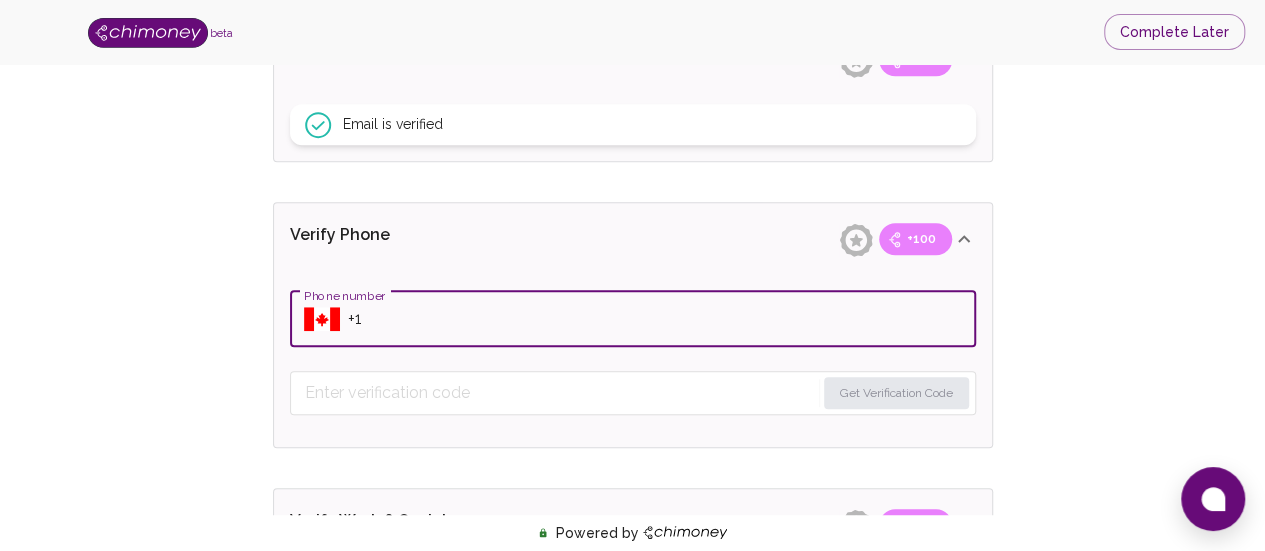 click on "Phone number" at bounding box center (662, 319) 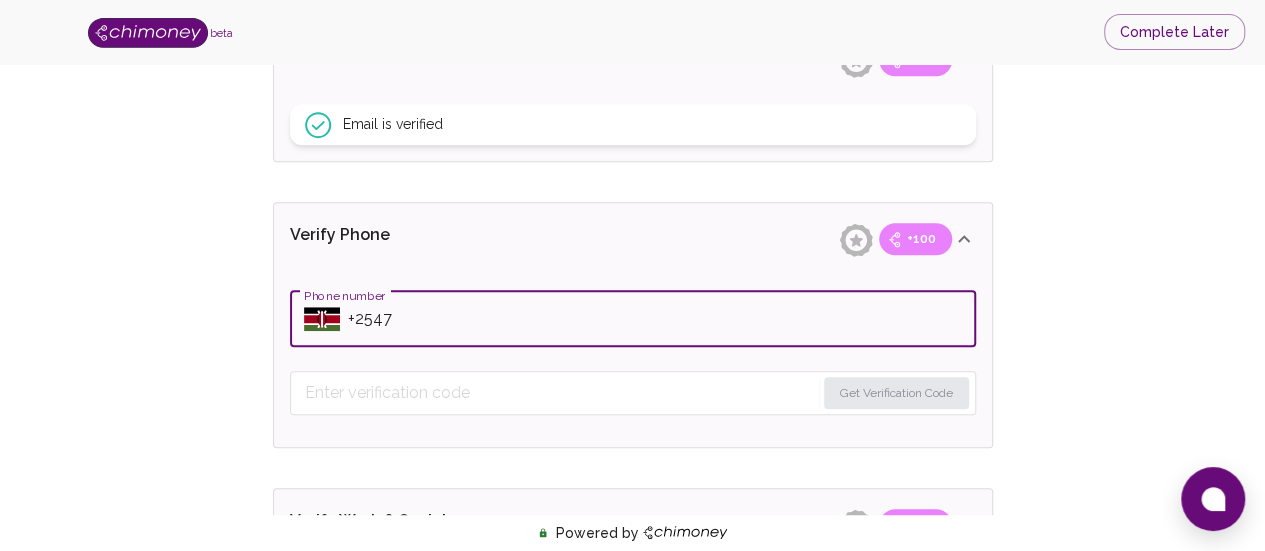type on "+254707943636" 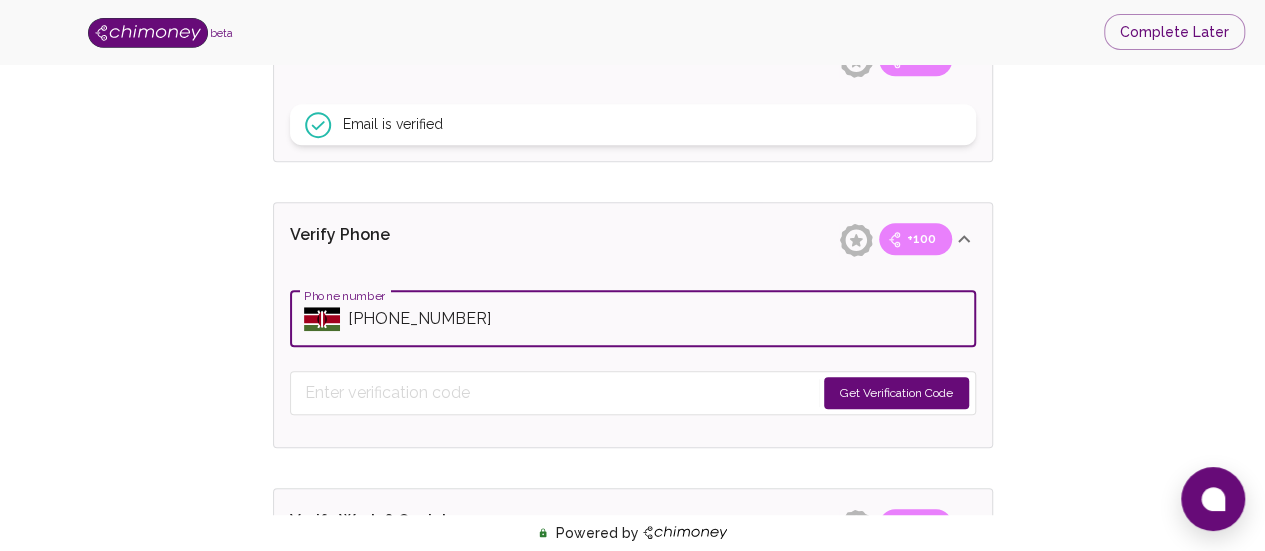 scroll, scrollTop: 900, scrollLeft: 0, axis: vertical 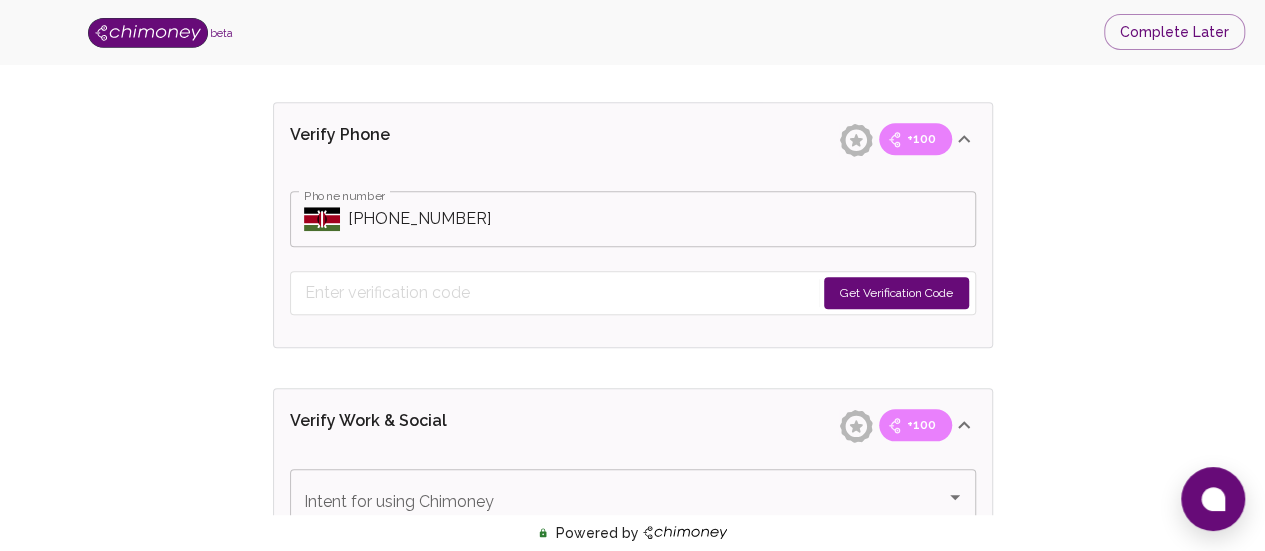 click on "Get Verification Code" at bounding box center [896, 293] 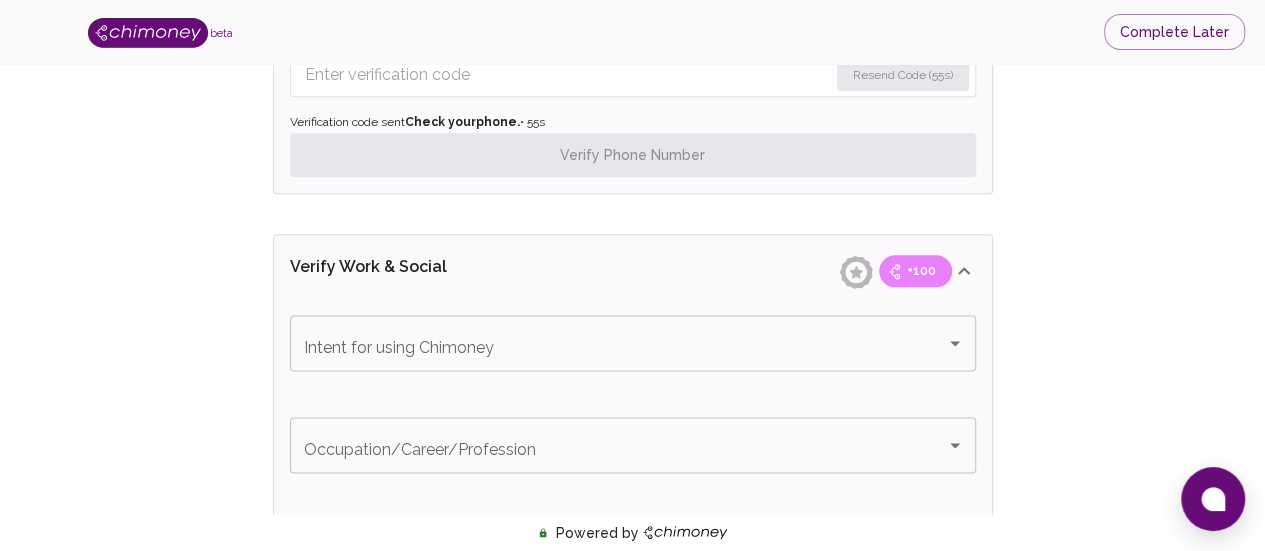 scroll, scrollTop: 1200, scrollLeft: 0, axis: vertical 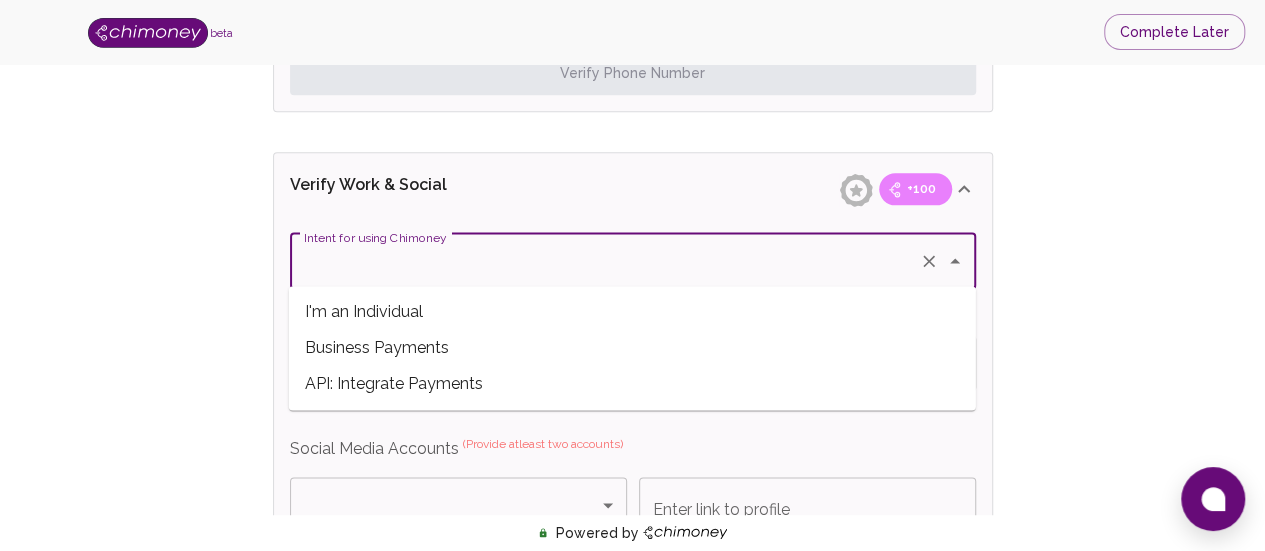 click on "Intent for using Chimoney" at bounding box center (605, 261) 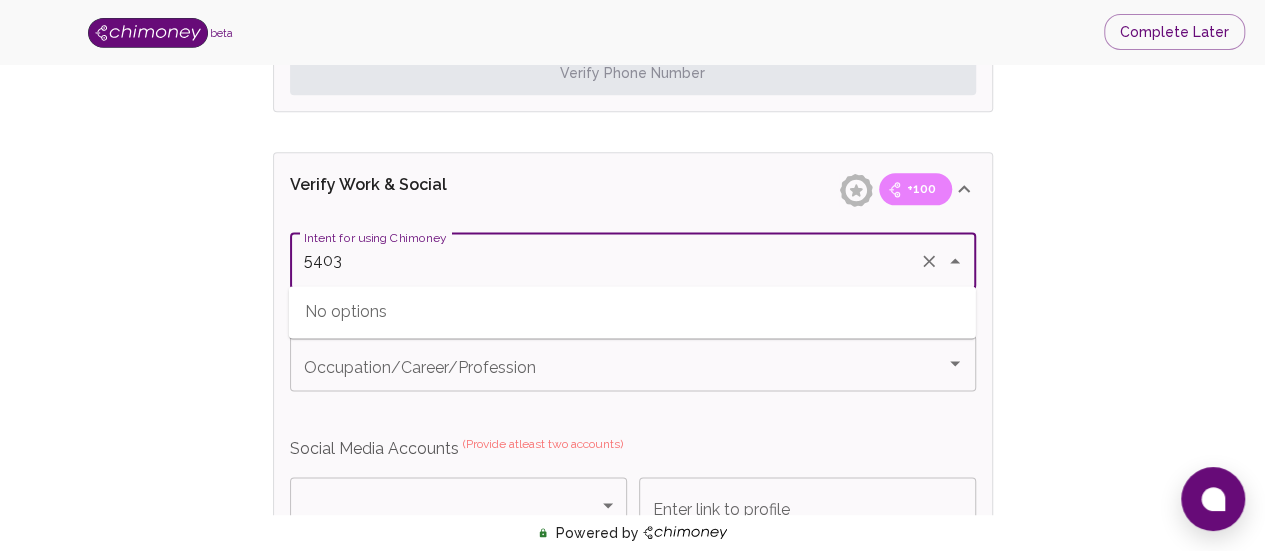 type on "5403" 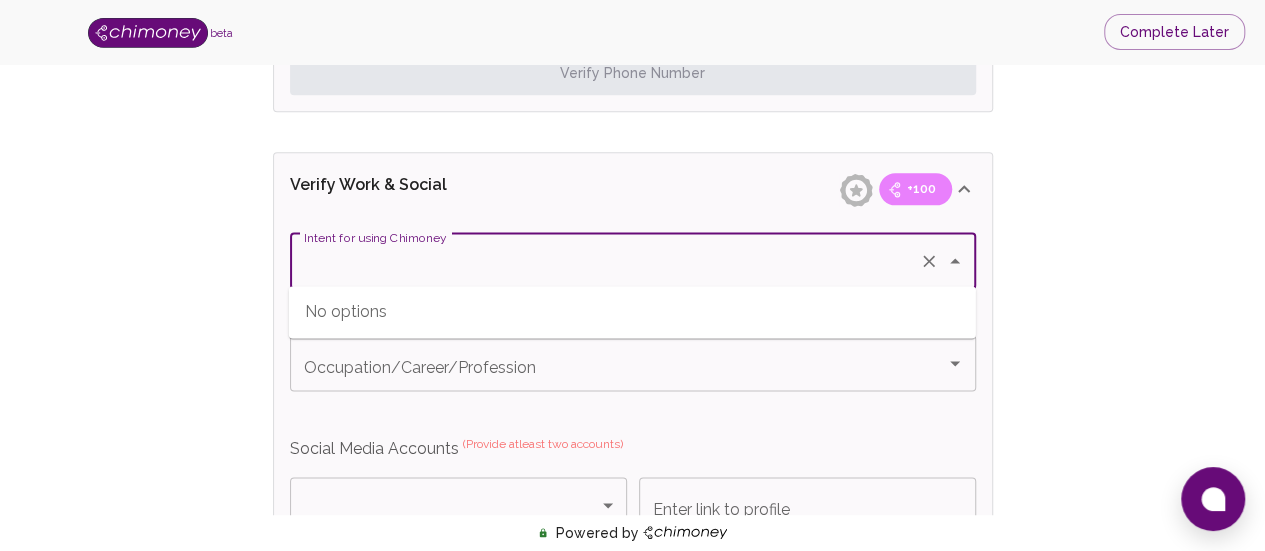 click on "Verify ID and Earn Complete verification steps to earn Reward +100 Verify Email +100 Verify Phone +100 Add Socials +100 Get Verified +100 ID Approved Total Earned +0 Name +100 First Name Paul First Name Last Name Magadi Last Name Verify Email +100 Email is verified Verify Phone +100 Phone number ​ Phone number Resend Code (44s) Verification code sent  Check your  phone .   •   44 s Verify Phone Number Verify Work & Social +100 Intent for using Chimoney Intent for using Chimoney Occupation/Career/Profession Occupation/Career/Profession Social Media Accounts   (Provide atleast two accounts) ​ Platform Enter link to profile Enter link to profile Add more platforms Save Verify ID +100 Complete ID Verification ID Approval +100 Verify ID Submit KYC Powered by" at bounding box center [632, 70] 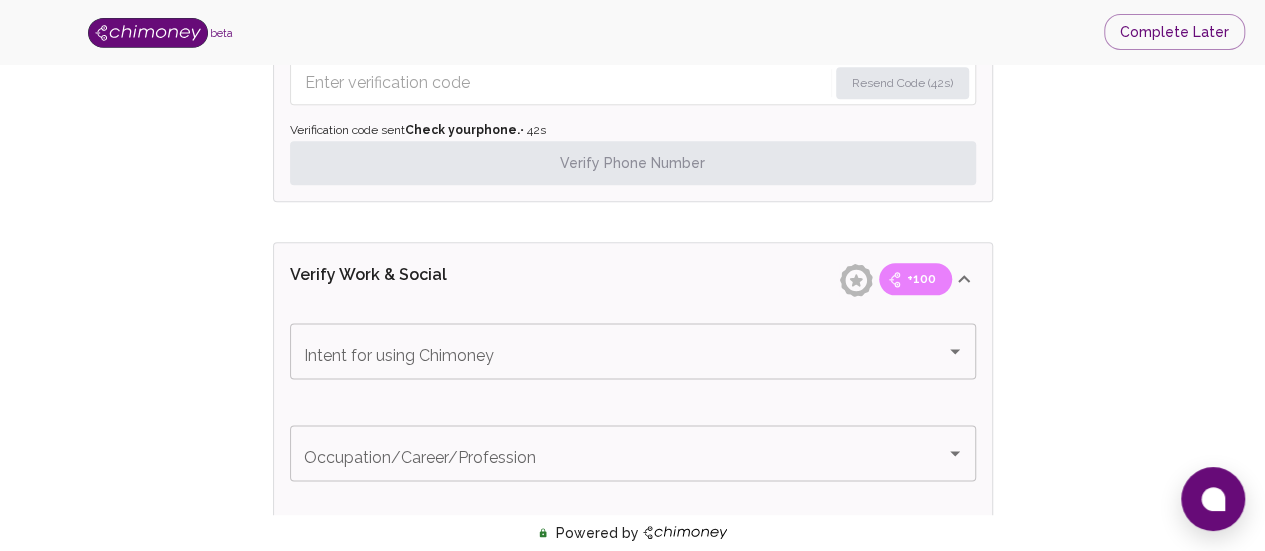 scroll, scrollTop: 1000, scrollLeft: 0, axis: vertical 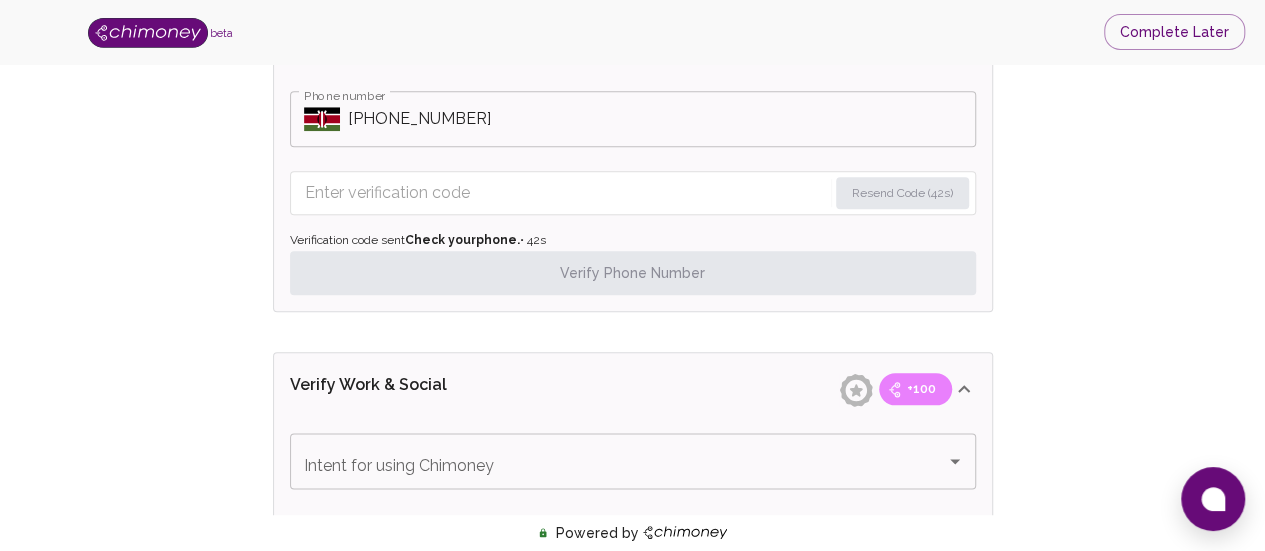 click at bounding box center (566, 193) 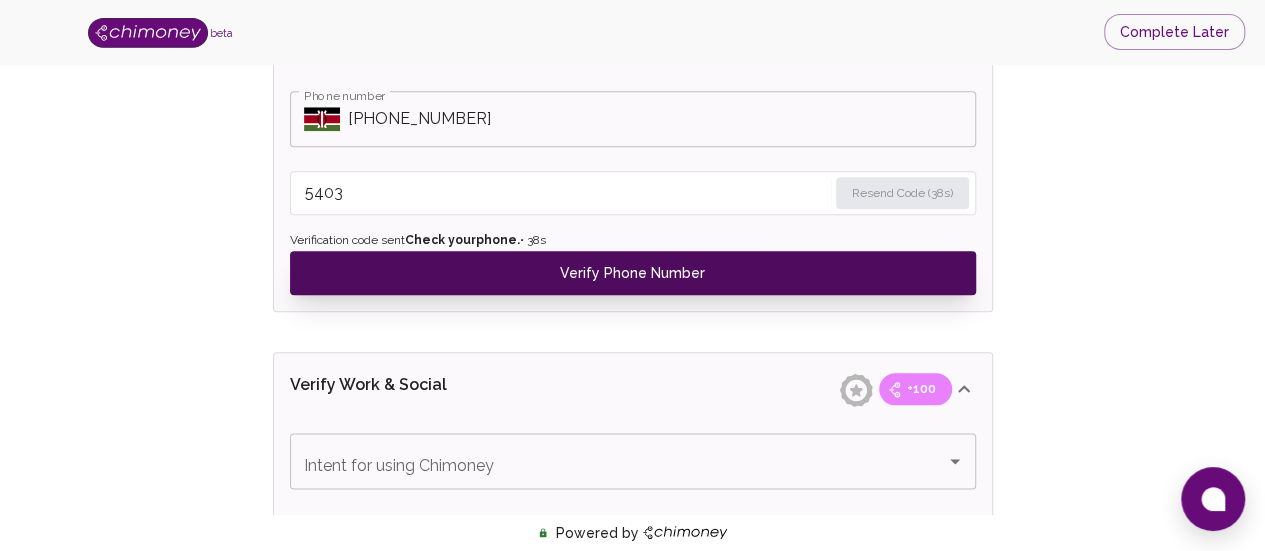 type on "5403" 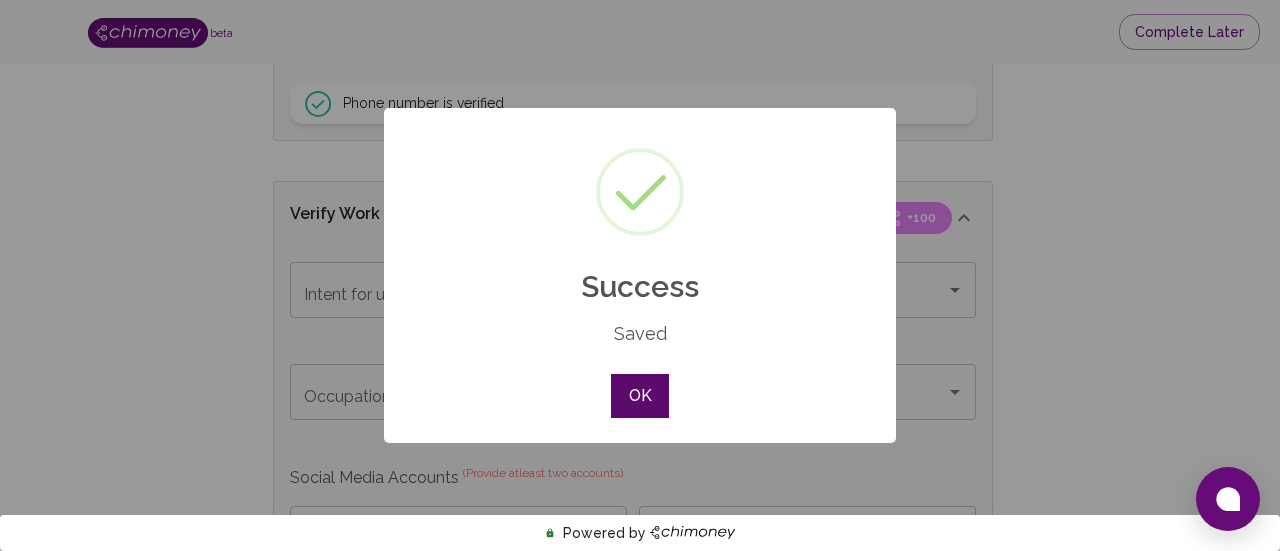 click on "OK" at bounding box center (640, 396) 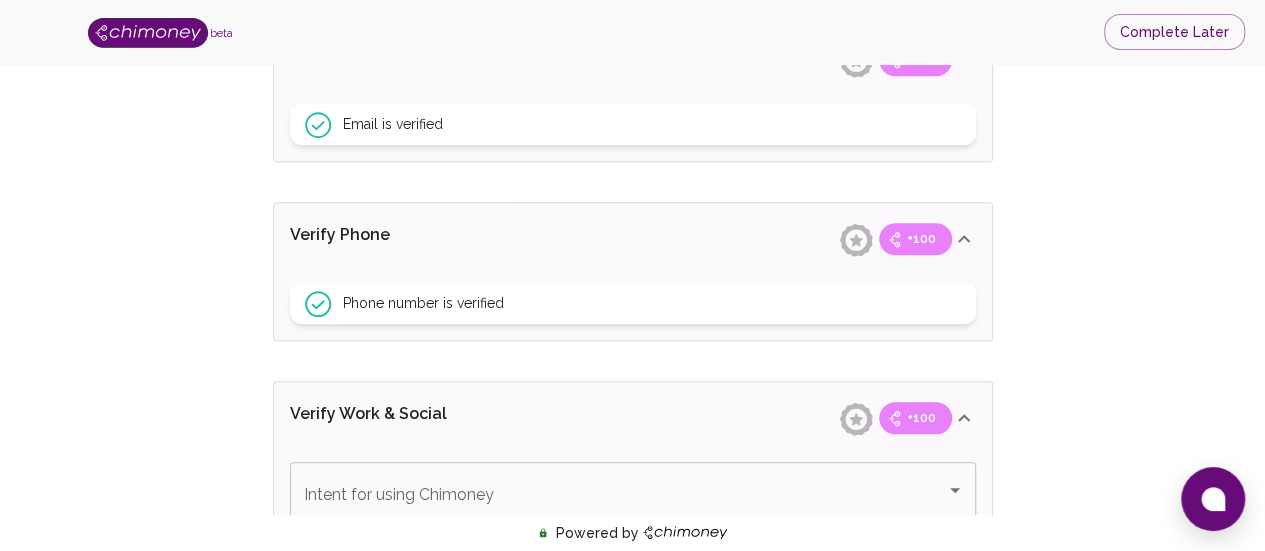 scroll, scrollTop: 1000, scrollLeft: 0, axis: vertical 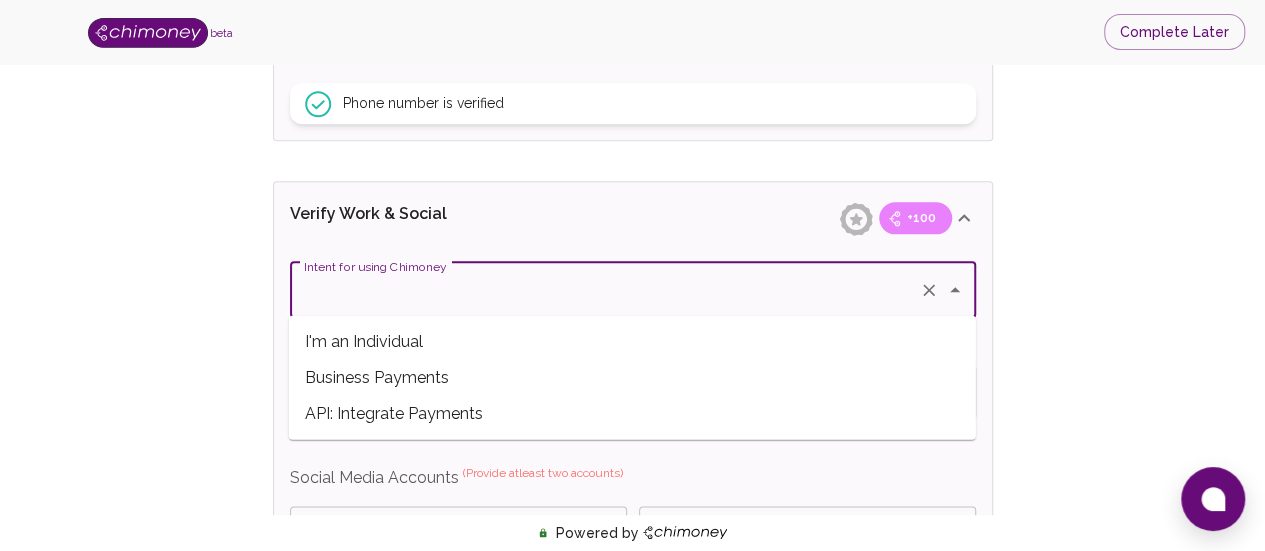 click on "Intent for using Chimoney" at bounding box center [605, 290] 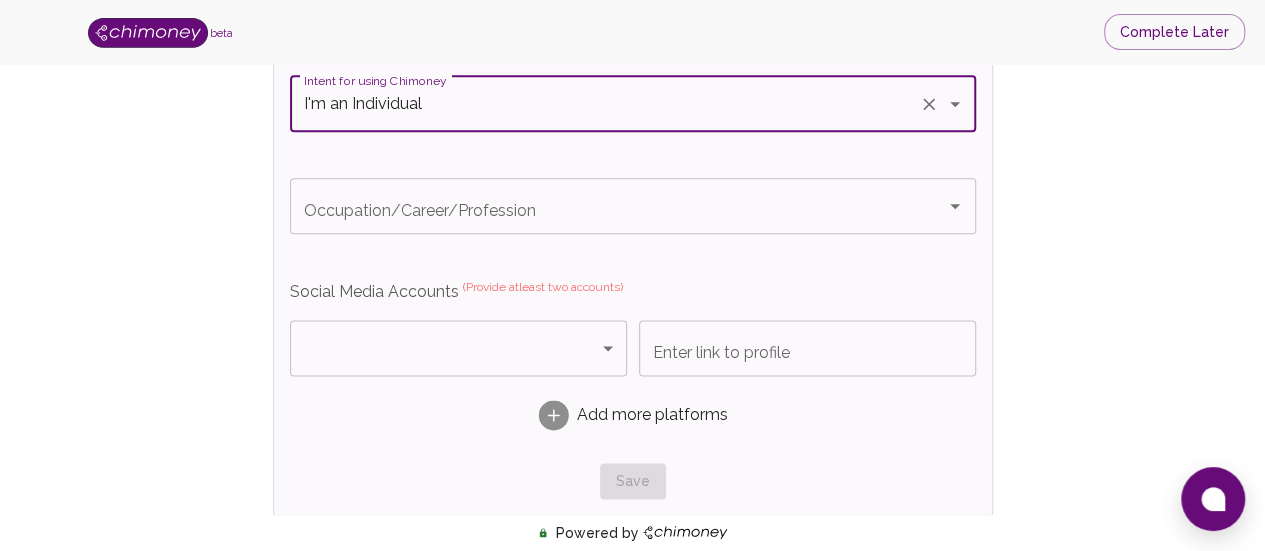 scroll, scrollTop: 1200, scrollLeft: 0, axis: vertical 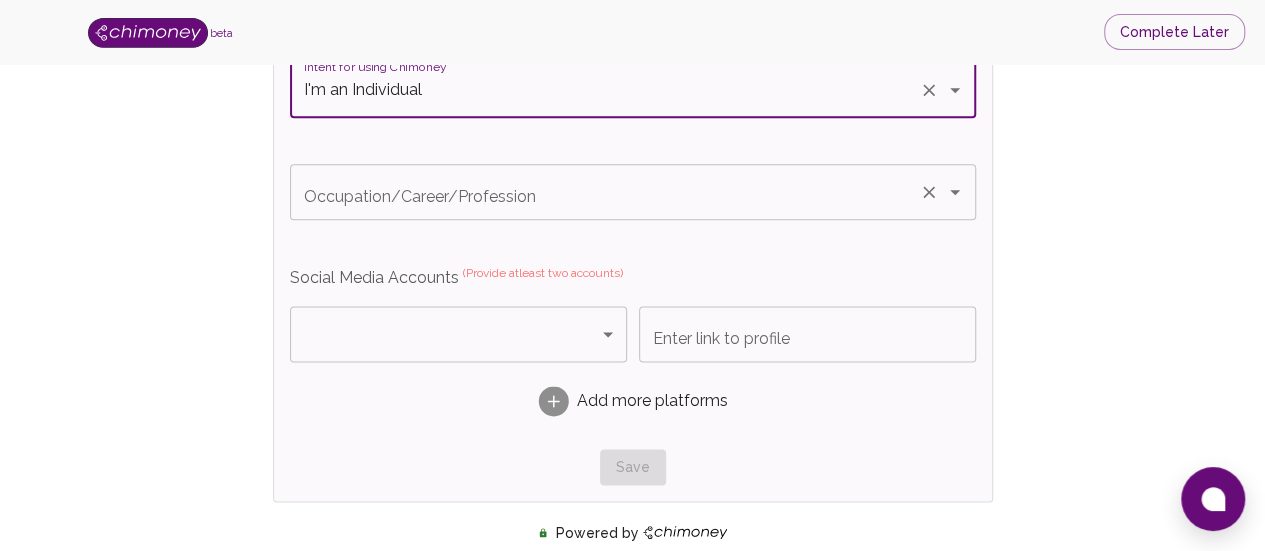 click on "Occupation/Career/Profession" at bounding box center [633, 192] 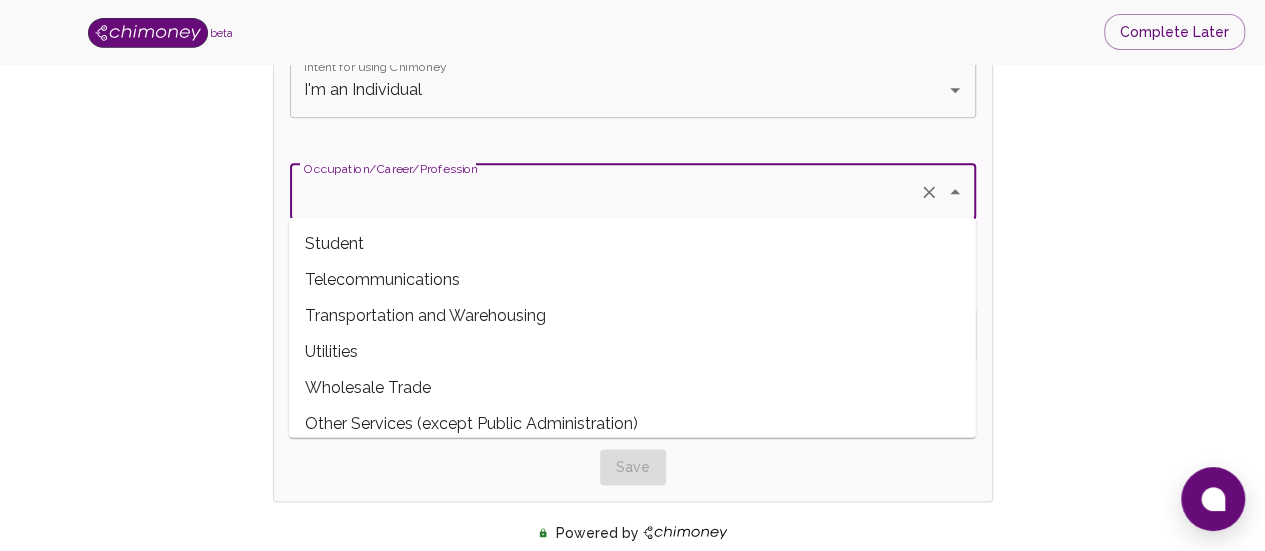 scroll, scrollTop: 767, scrollLeft: 0, axis: vertical 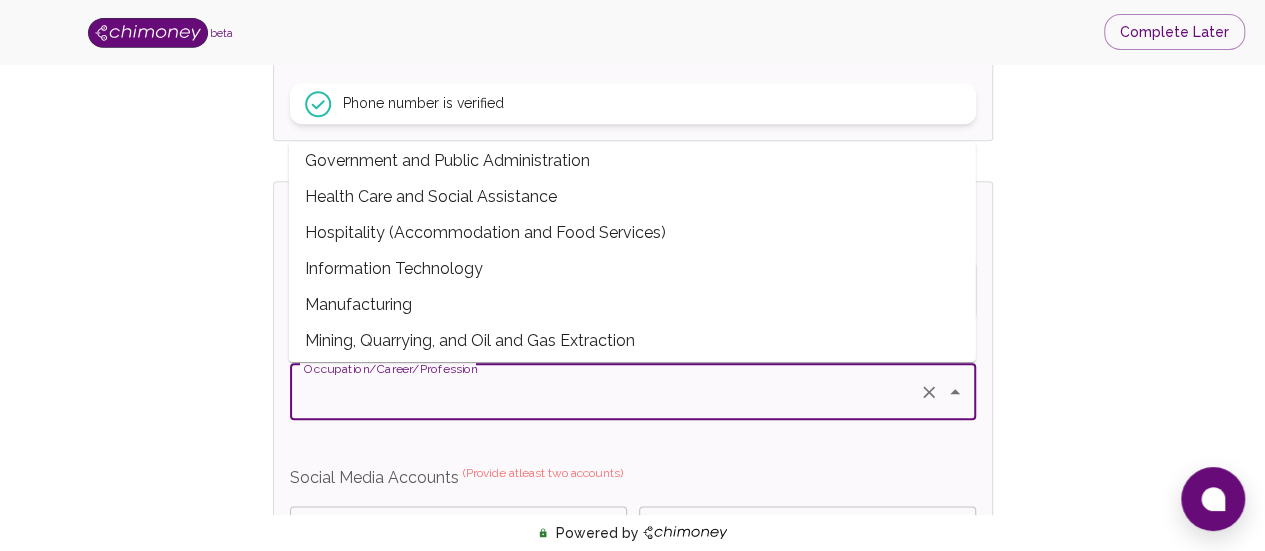 click on "Information Technology" at bounding box center (632, 268) 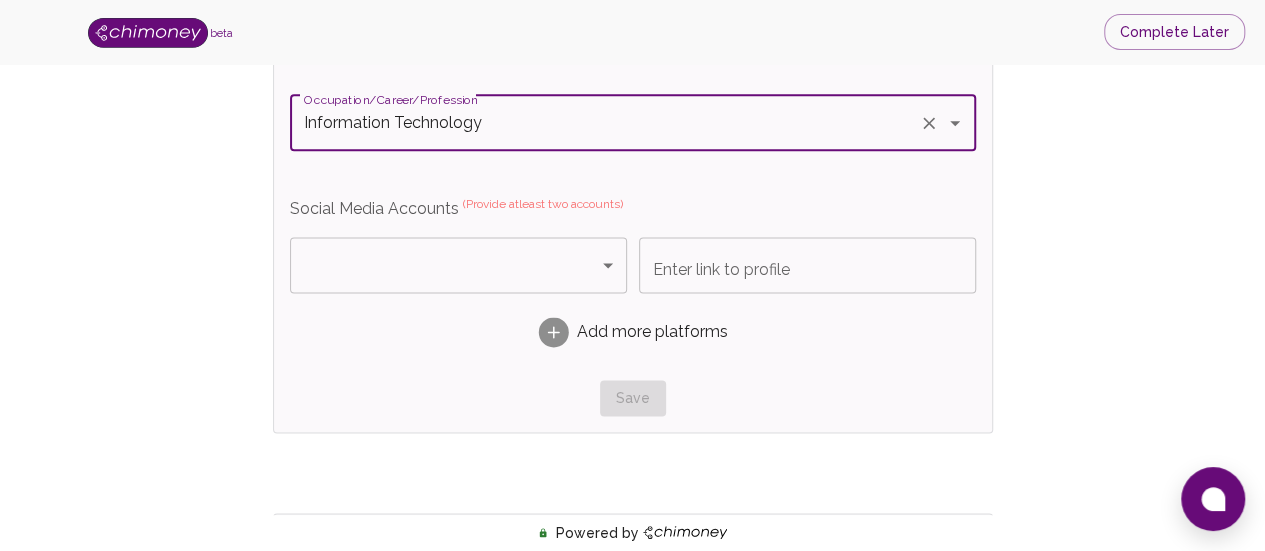 scroll, scrollTop: 1300, scrollLeft: 0, axis: vertical 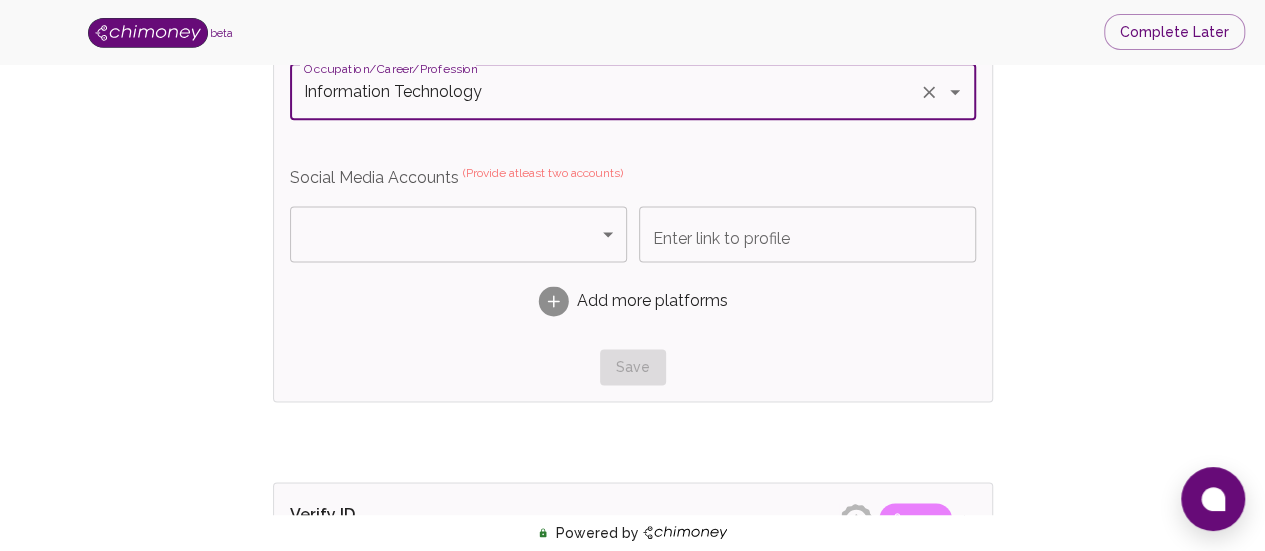 click on "​ Platform Enter link to profile Enter link to profile Add more platforms" at bounding box center [633, 269] 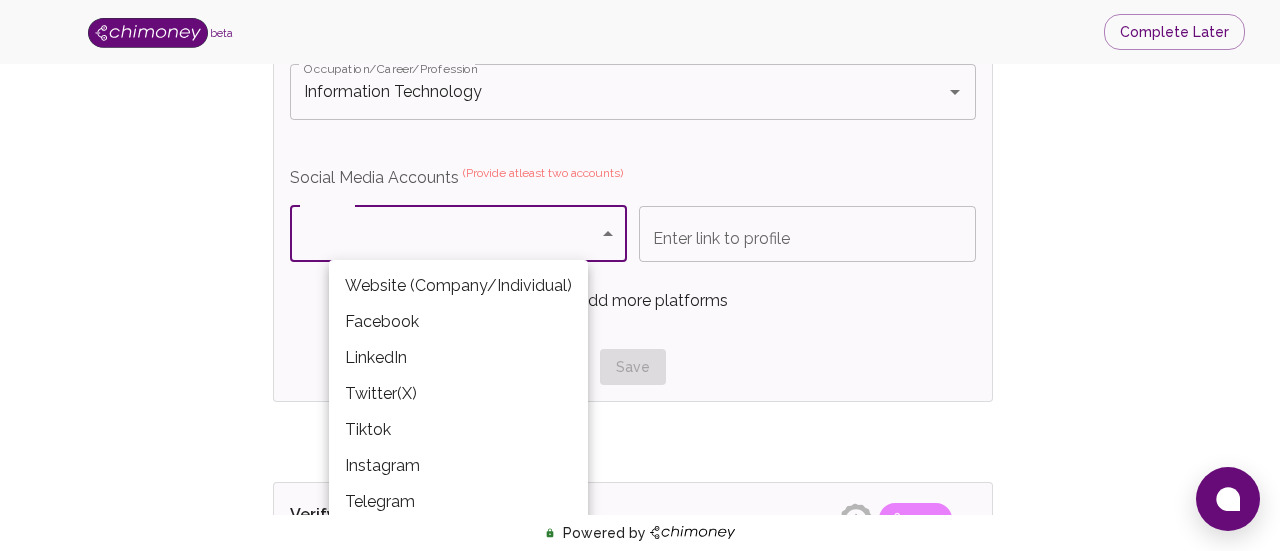 click on "beta Complete Later Verify ID and Earn Complete verification steps to earn Reward +100 Verify Email +100 Verify Phone +100 Add Socials +100 Get Verified +100 ID Approved Total Earned +100 Name +100 First Name Paul First Name Last Name Magadi Last Name Verify Email +100 Email is verified Verify Phone +100 Phone number is verified Verify Work & Social +100 Intent for using Chimoney I'm an Individual Intent for using Chimoney Occupation/Career/Profession Information Technology Occupation/Career/Profession Social Media Accounts   (Provide atleast two accounts) ​ Platform Enter link to profile Enter link to profile Add more platforms Save Verify ID +100 Complete ID Verification ID Approval +100 Verify ID Submit KYC Powered by   /onboarding/personal-details Website (Company/Individual) Facebook LinkedIn Twitter(X) Tiktok Instagram Telegram" at bounding box center [640, -130] 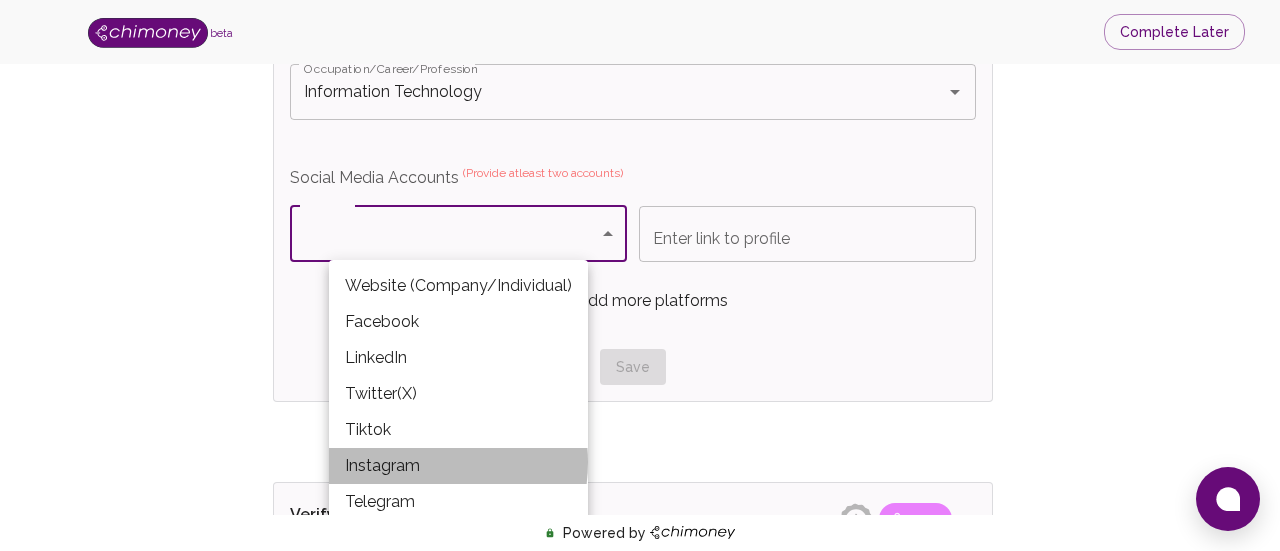 click on "Instagram" at bounding box center [458, 466] 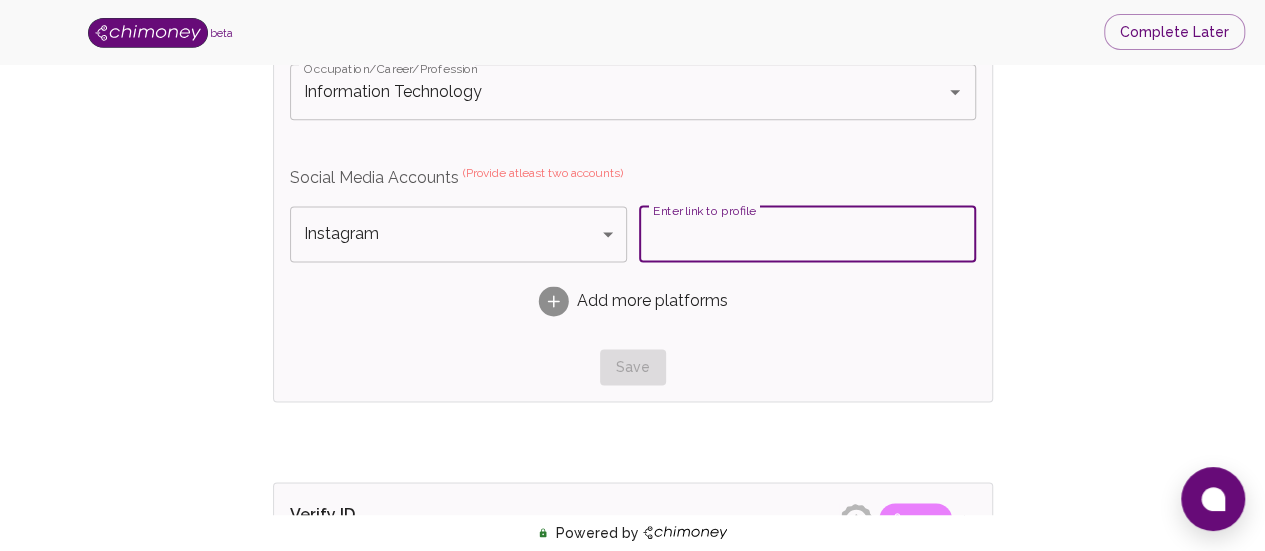 click on "Enter link to profile" at bounding box center [807, 234] 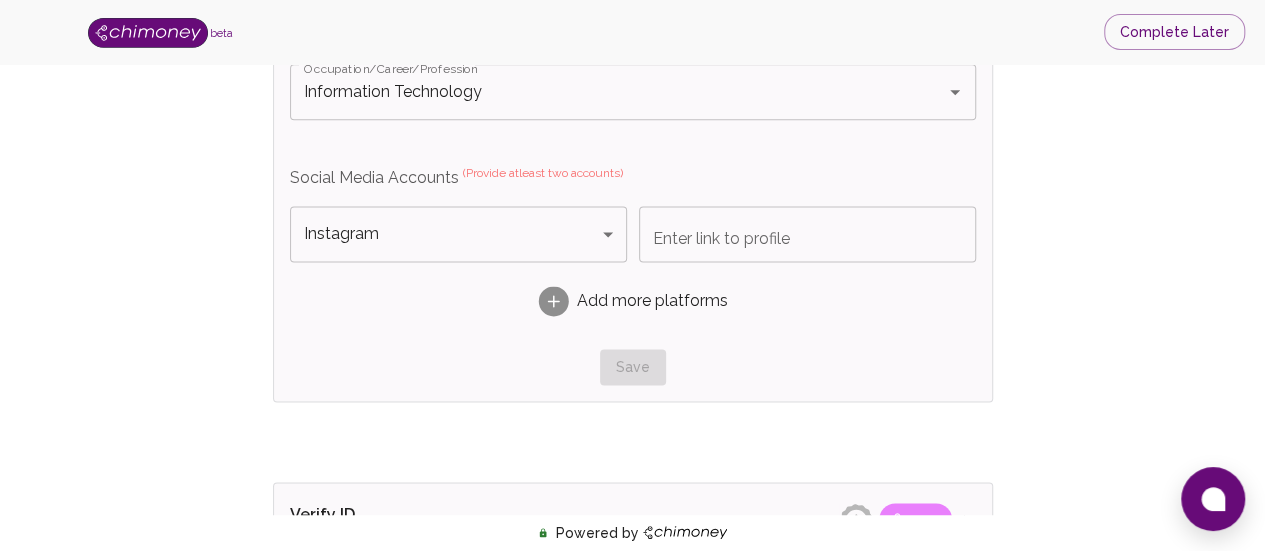 click 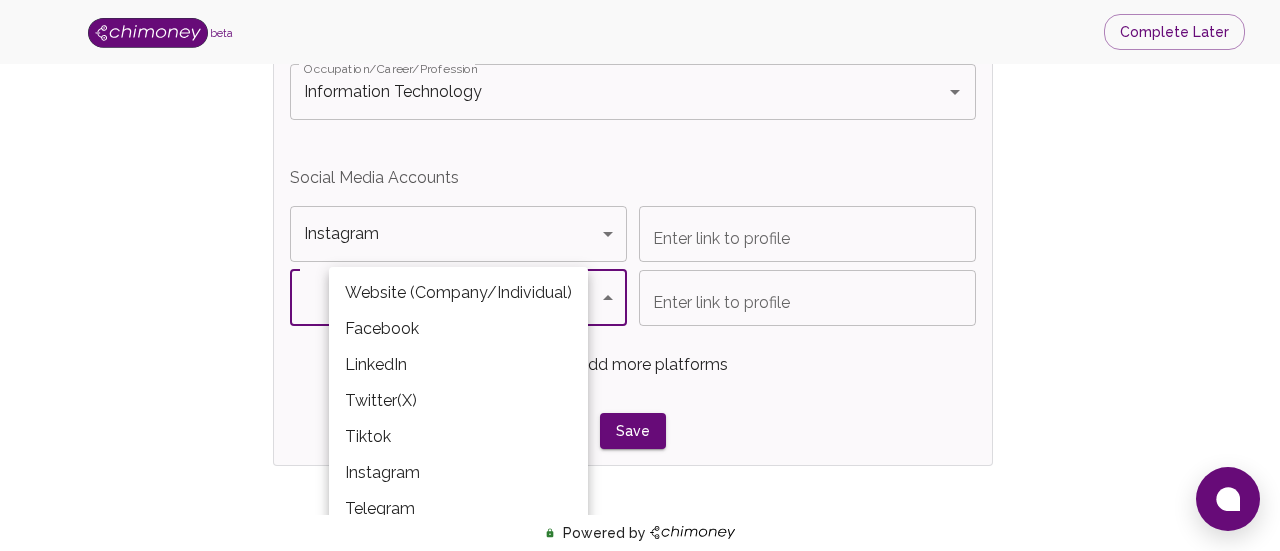 click on "beta Complete Later Verify ID and Earn Complete verification steps to earn Reward +100 Verify Email +100 Verify Phone +100 Add Socials +100 Get Verified +100 ID Approved Total Earned +100 Name +100 First Name Paul First Name Last Name Magadi Last Name Verify Email +100 Email is verified Verify Phone +100 Phone number is verified Verify Work & Social +100 Intent for using Chimoney I'm an Individual Intent for using Chimoney Occupation/Career/Profession Information Technology Occupation/Career/Profession Social Media Accounts   Instagram Instagram Platform Enter link to profile Enter link to profile ​ Platform Enter link to profile Enter link to profile Add more platforms Save Verify ID +100 Complete ID Verification ID Approval +100 Verify ID Submit KYC Powered by   /onboarding/personal-details Website (Company/Individual) Facebook LinkedIn Twitter(X) Tiktok Instagram Telegram" at bounding box center (640, -98) 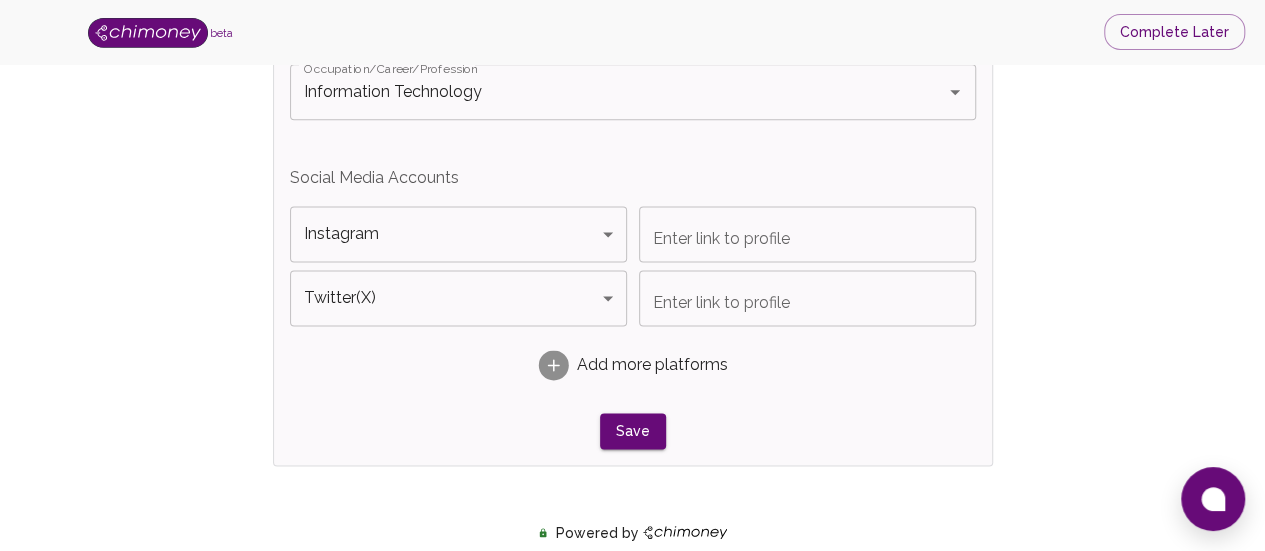 type 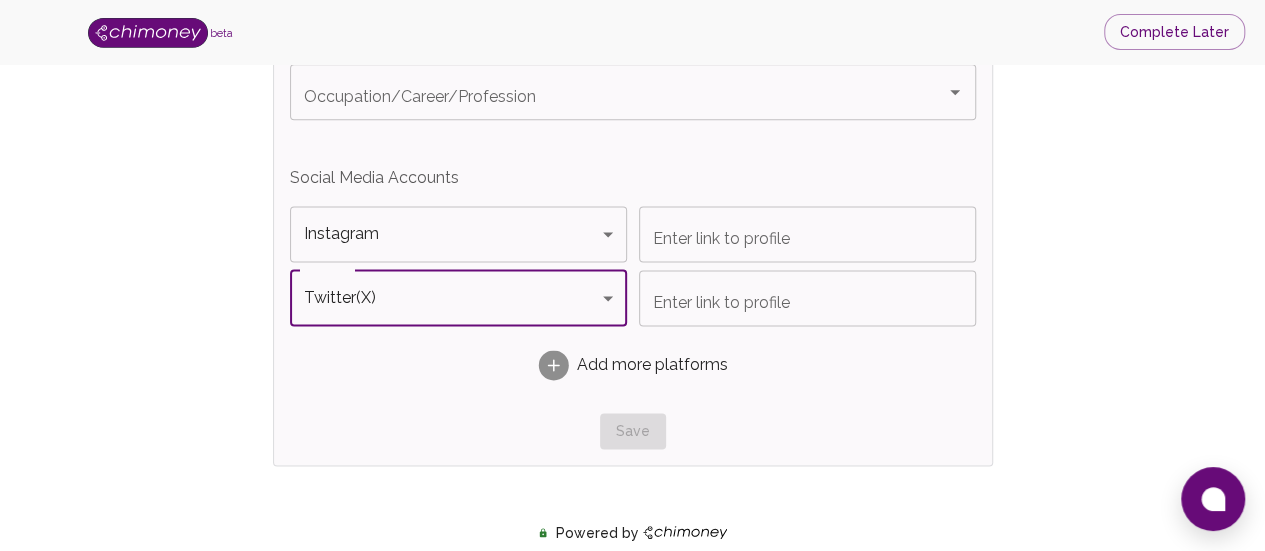 click on "Enter link to profile Enter link to profile" at bounding box center (807, 234) 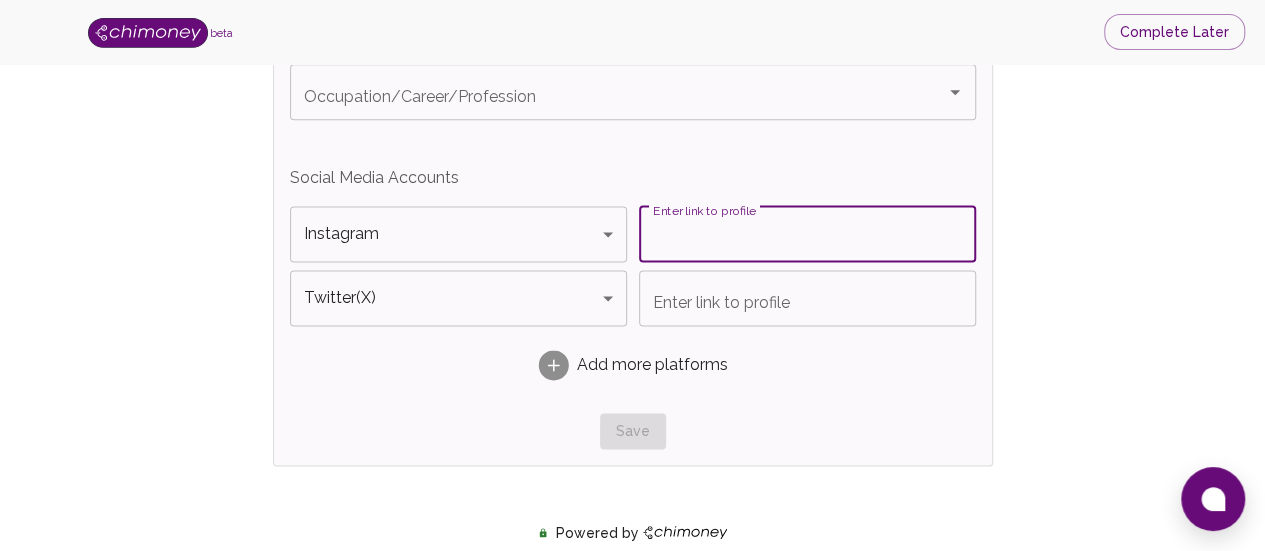 paste on "[URL][DOMAIN_NAME]" 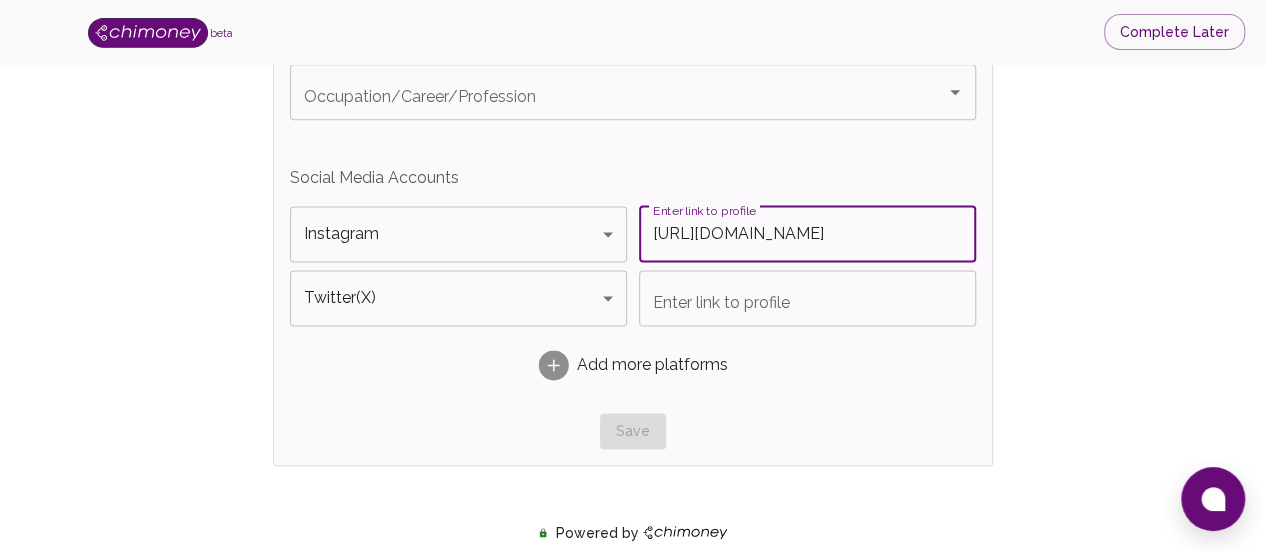 scroll, scrollTop: 0, scrollLeft: 20, axis: horizontal 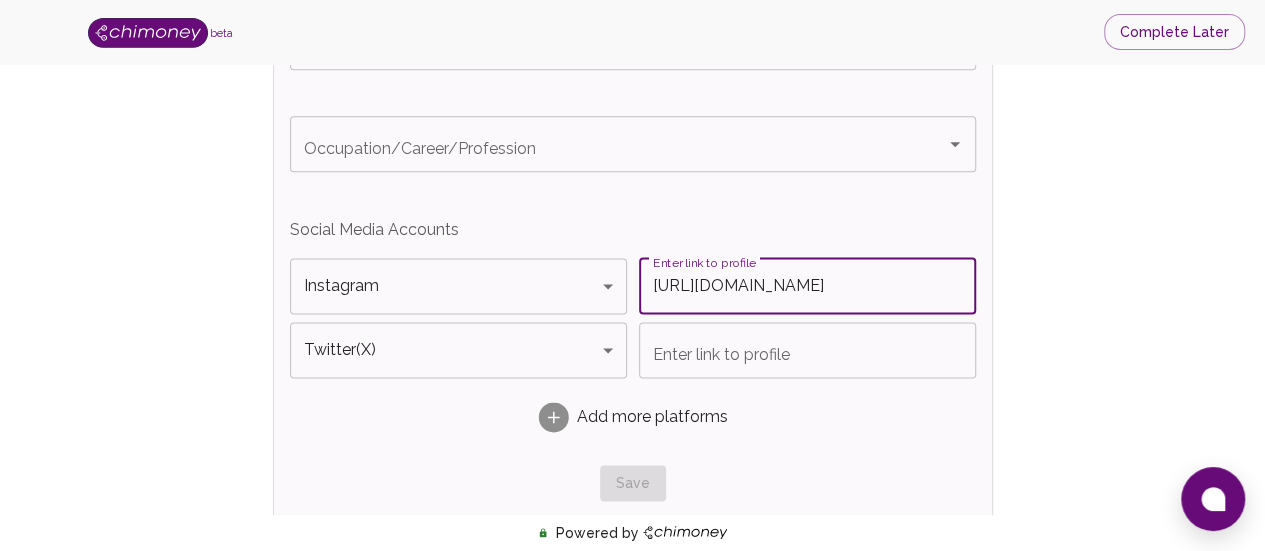 click on "Enter link to profile" at bounding box center [807, 350] 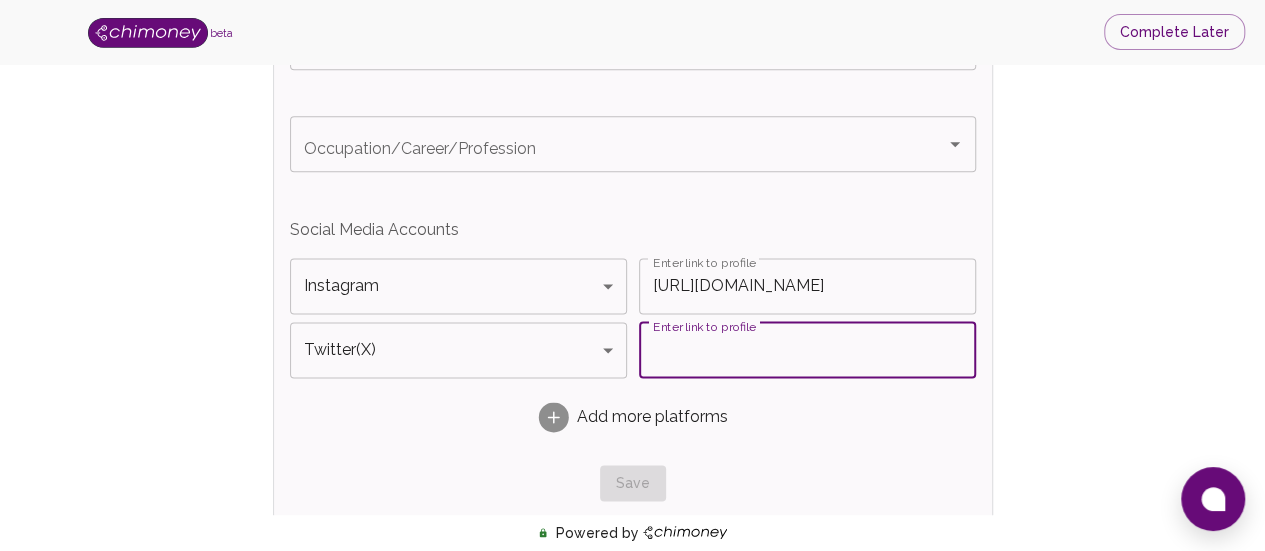 paste on "[URL][DOMAIN_NAME]" 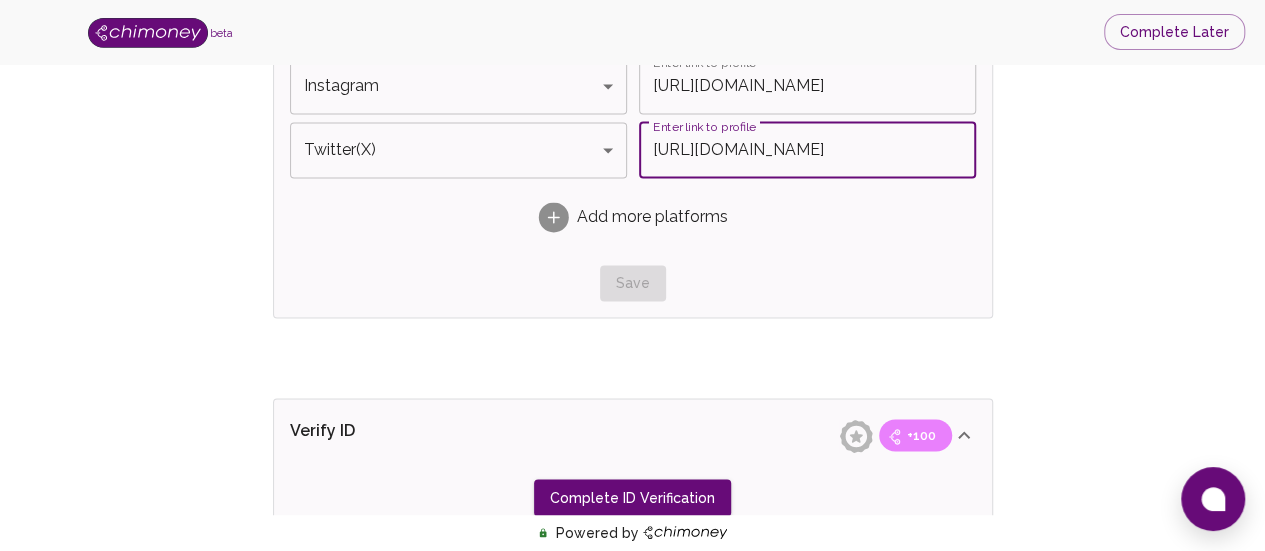 scroll, scrollTop: 1348, scrollLeft: 0, axis: vertical 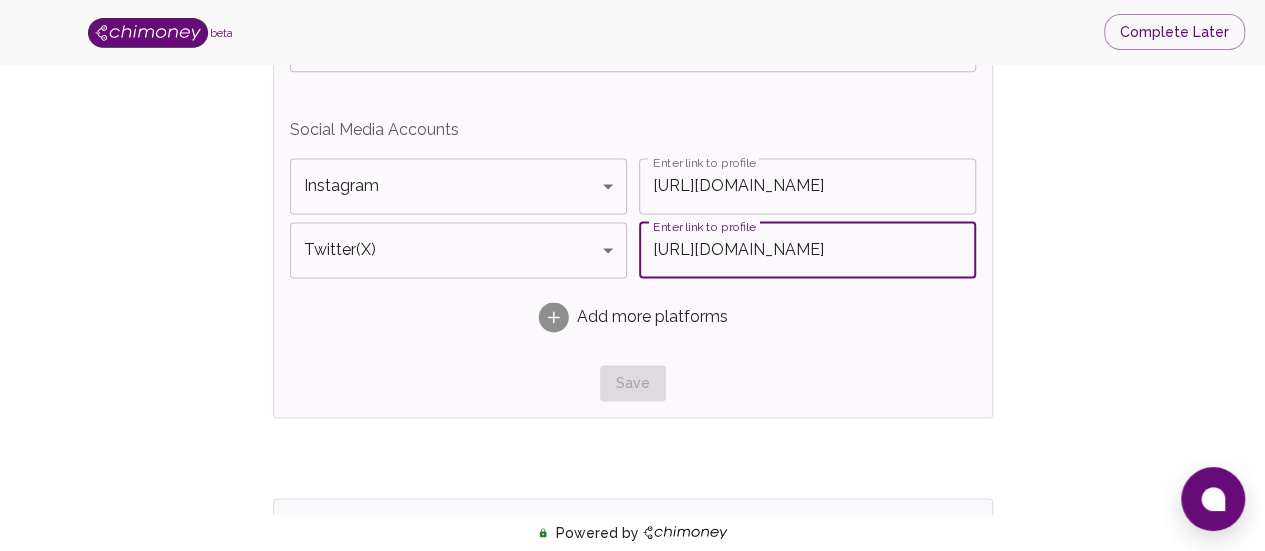type on "[URL][DOMAIN_NAME]" 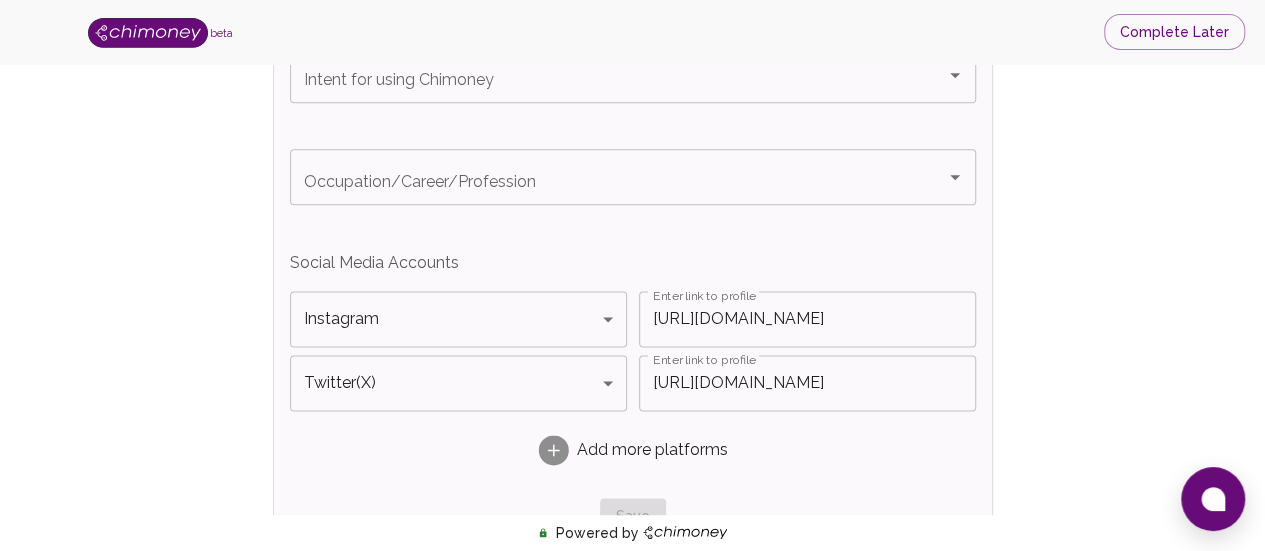scroll, scrollTop: 1148, scrollLeft: 0, axis: vertical 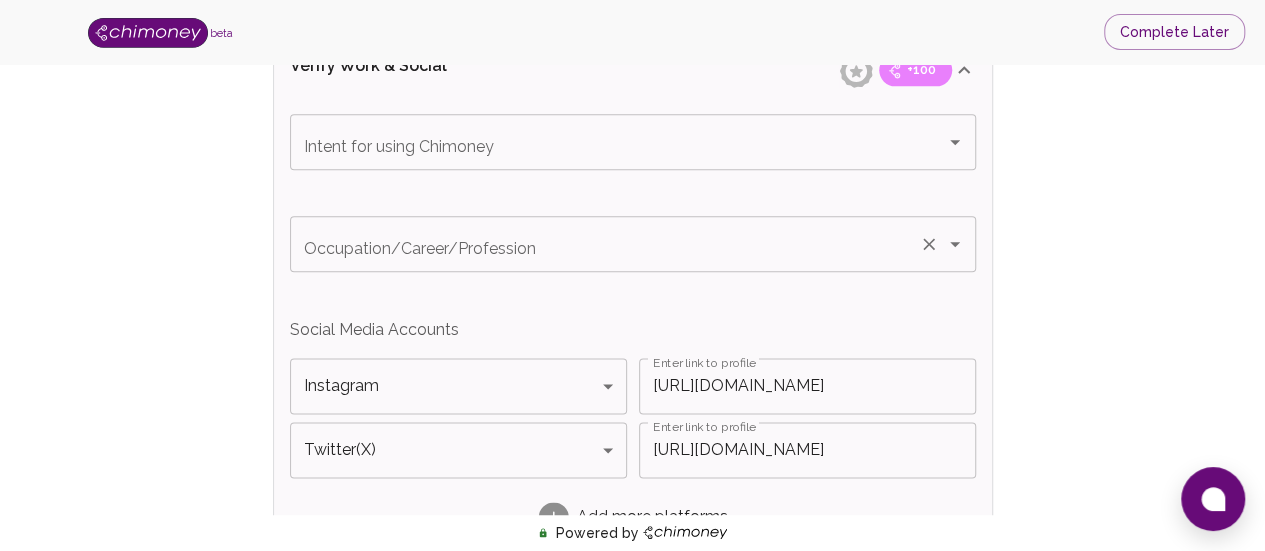 click on "Occupation/Career/Profession" at bounding box center (605, 244) 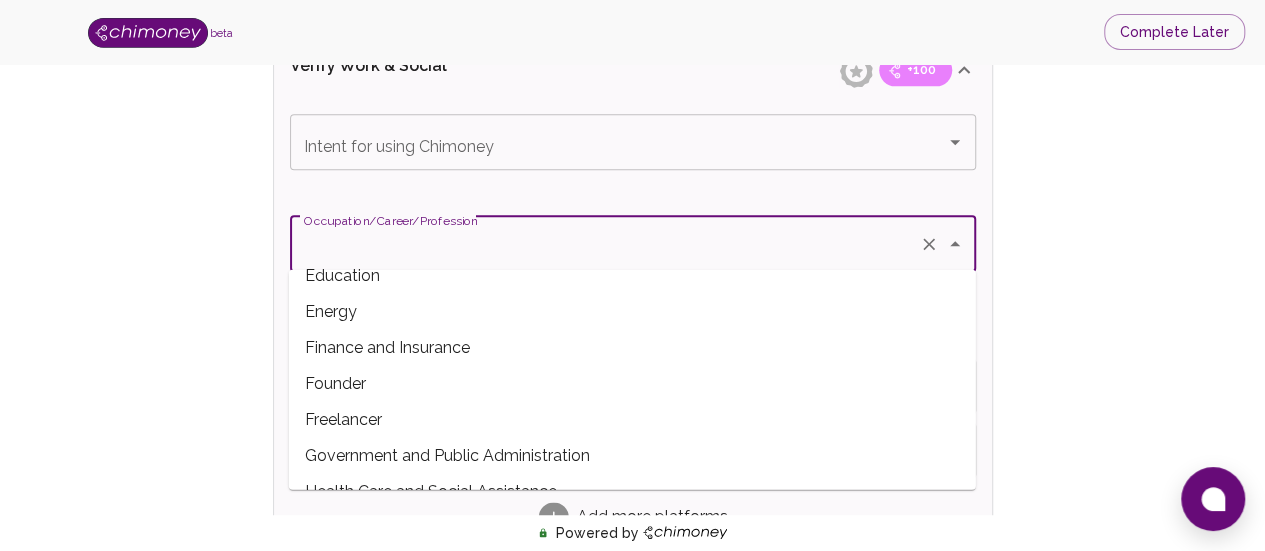 scroll, scrollTop: 300, scrollLeft: 0, axis: vertical 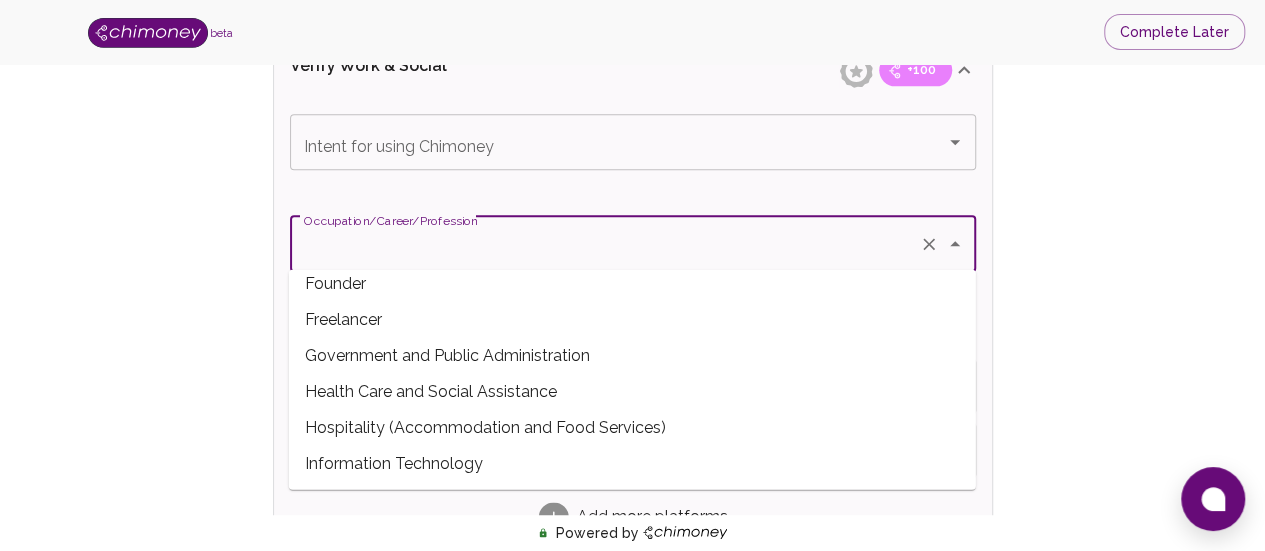 click on "Information Technology" at bounding box center (632, 463) 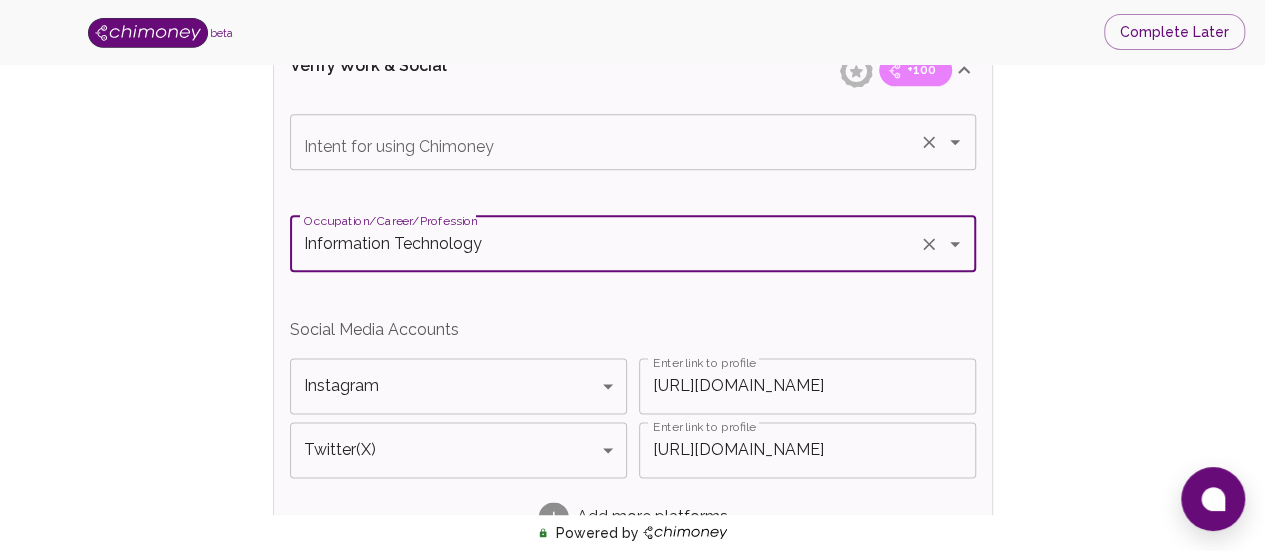 click on "Intent for using Chimoney" at bounding box center [605, 142] 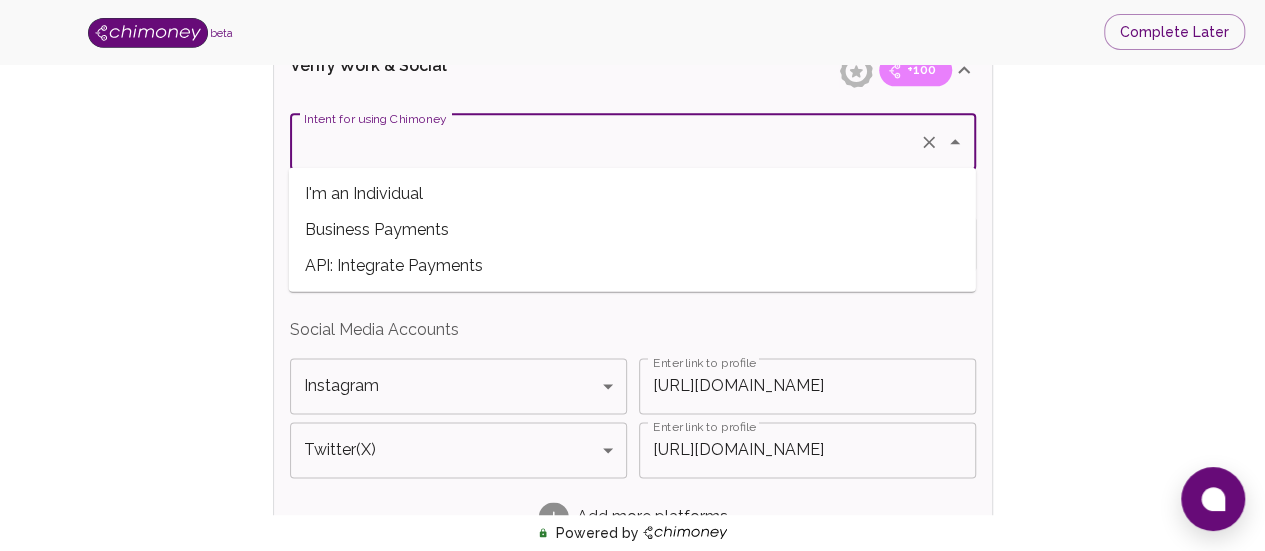 click on "I'm an Individual" at bounding box center [632, 193] 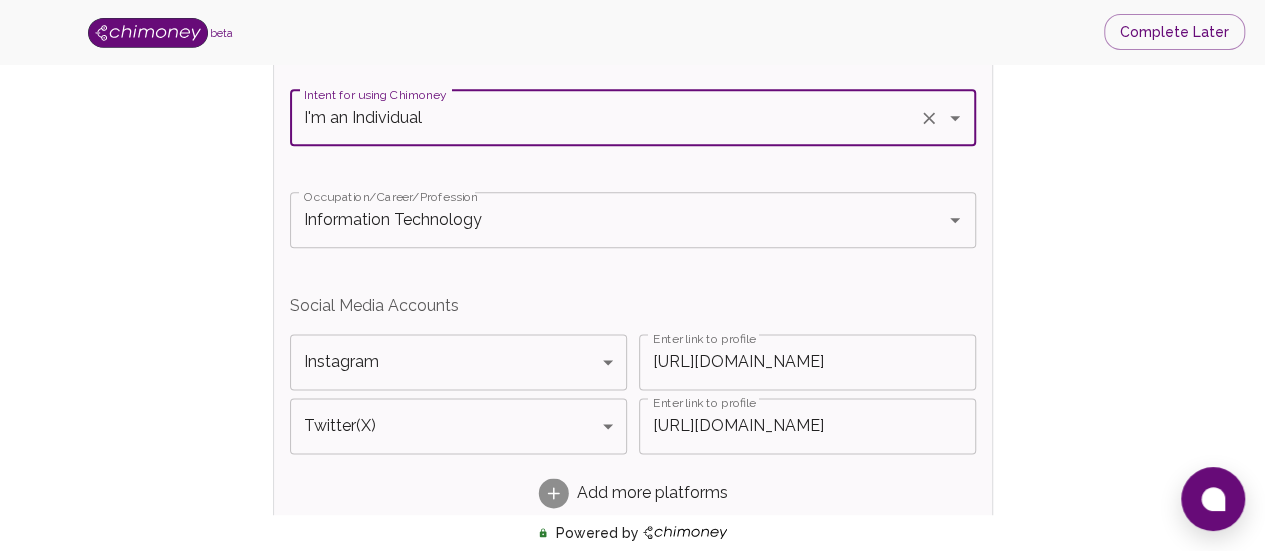 scroll, scrollTop: 1248, scrollLeft: 0, axis: vertical 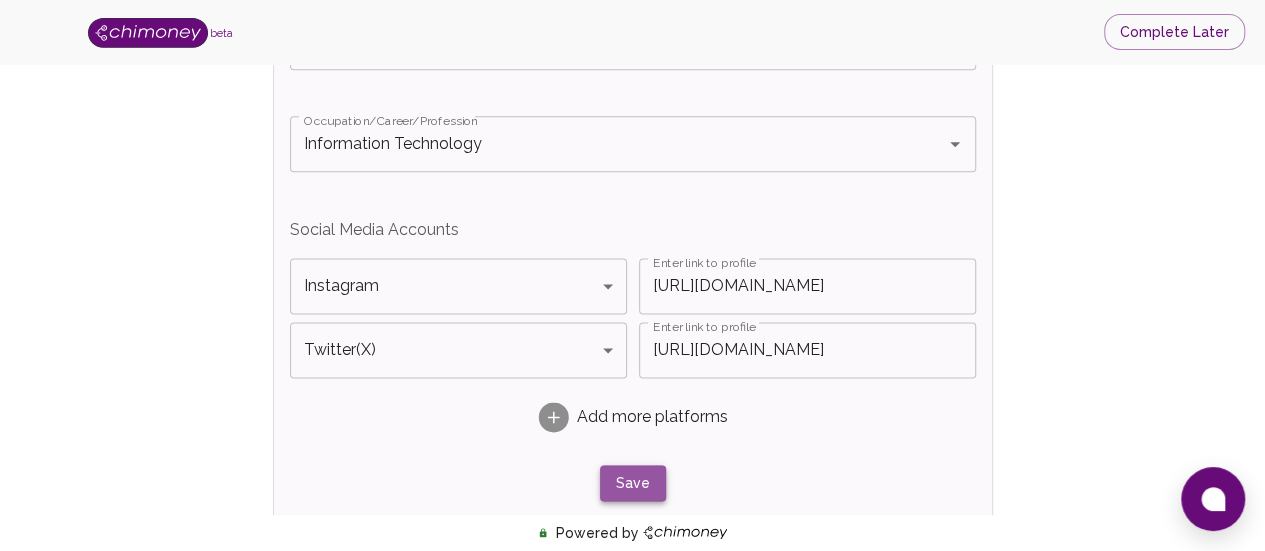 click on "Save" at bounding box center [633, 483] 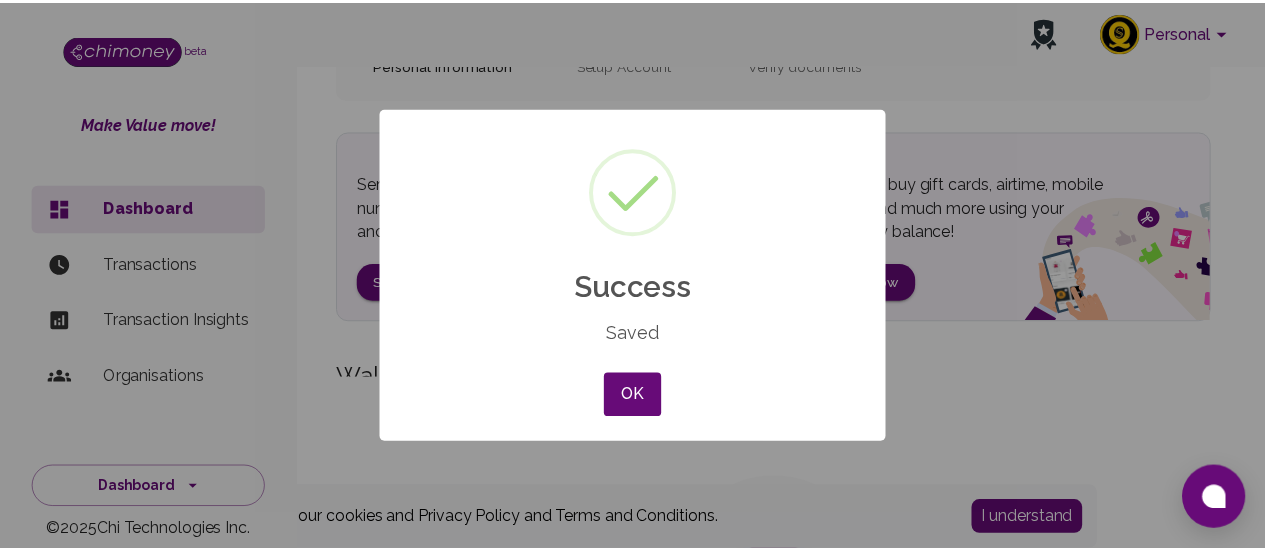 scroll, scrollTop: 0, scrollLeft: 0, axis: both 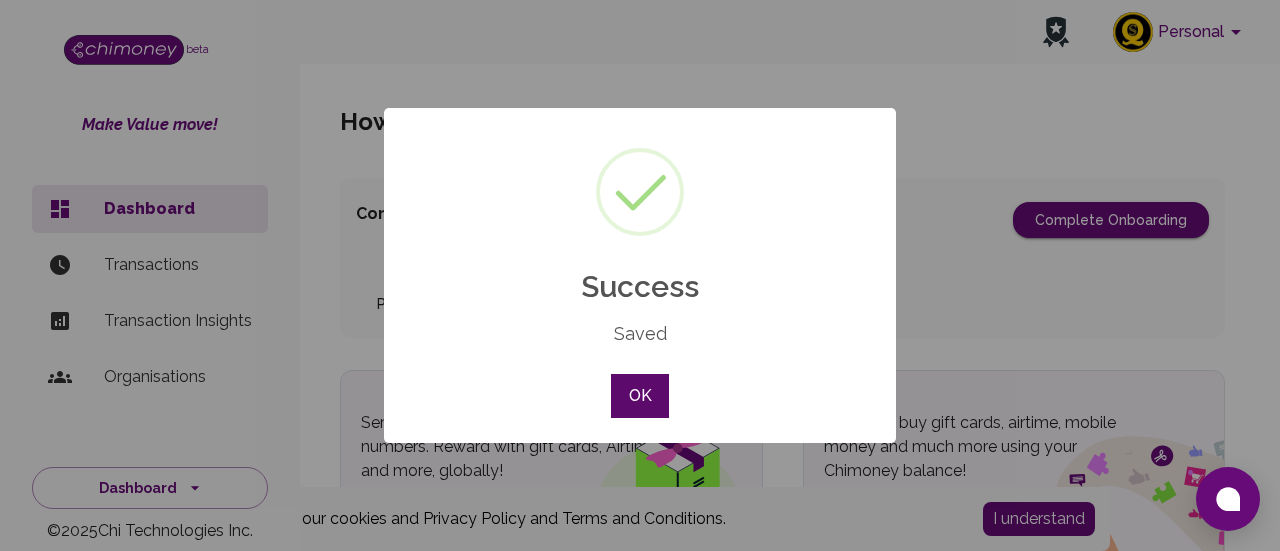click on "OK" at bounding box center (640, 396) 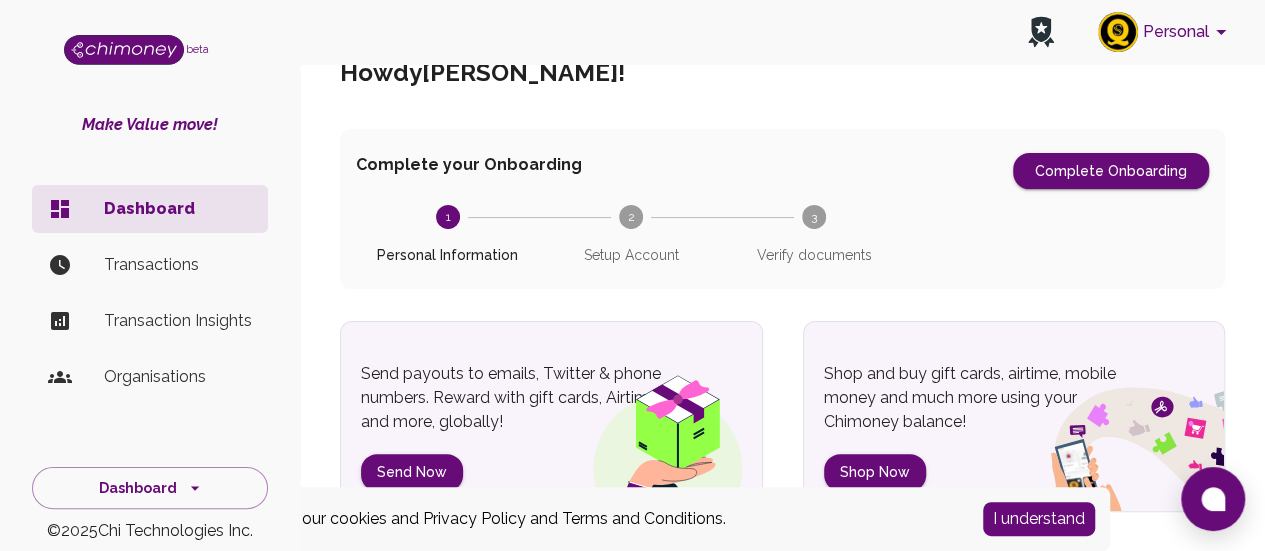 scroll, scrollTop: 19, scrollLeft: 0, axis: vertical 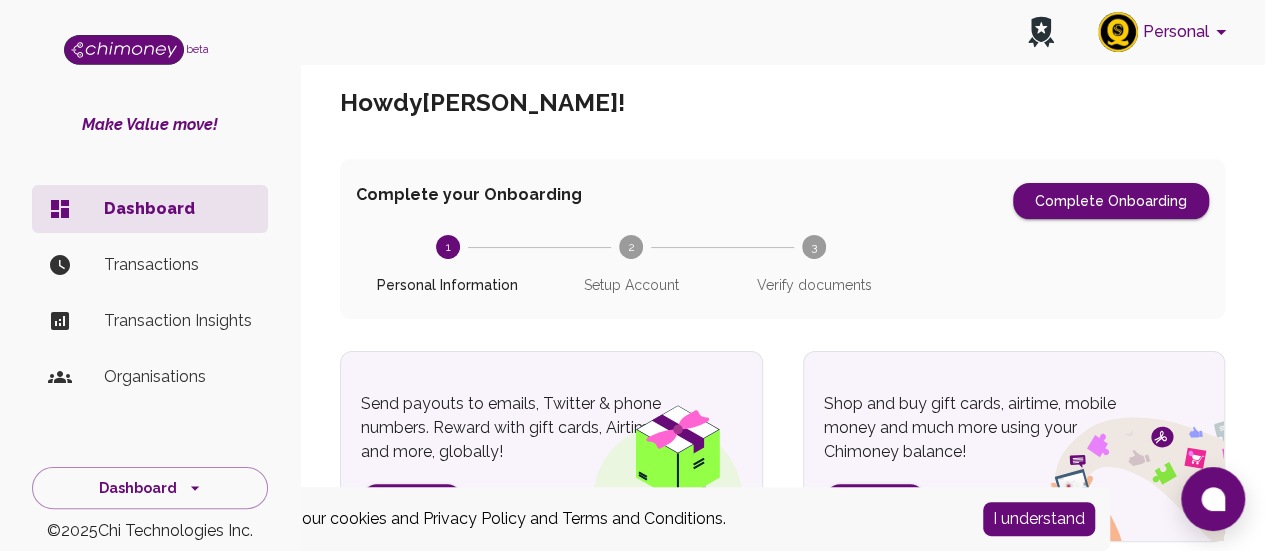 click 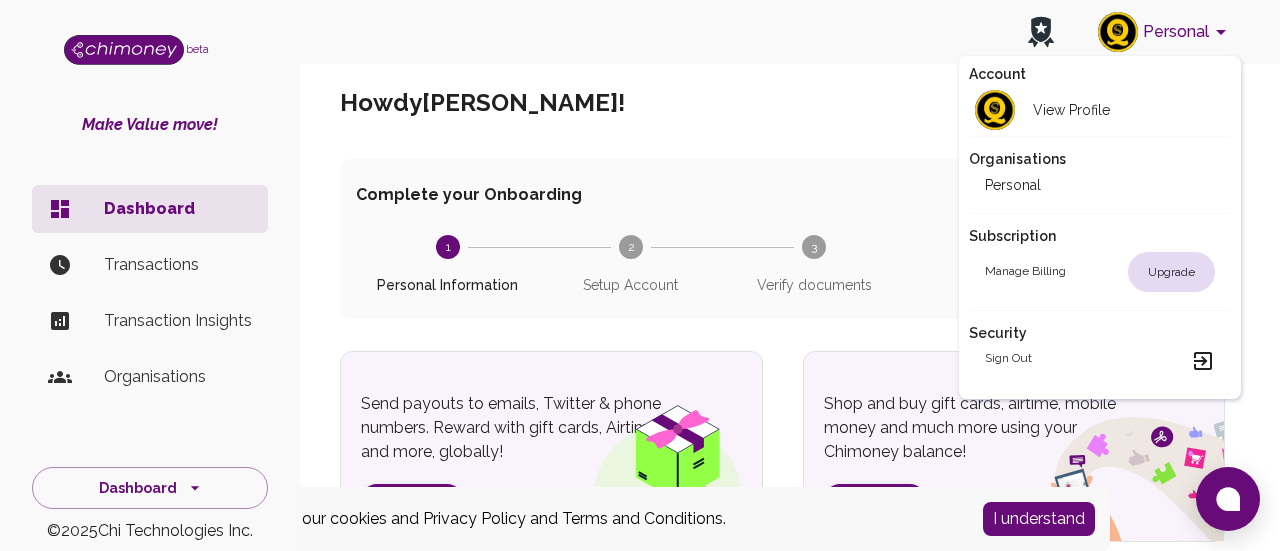 click at bounding box center [640, 275] 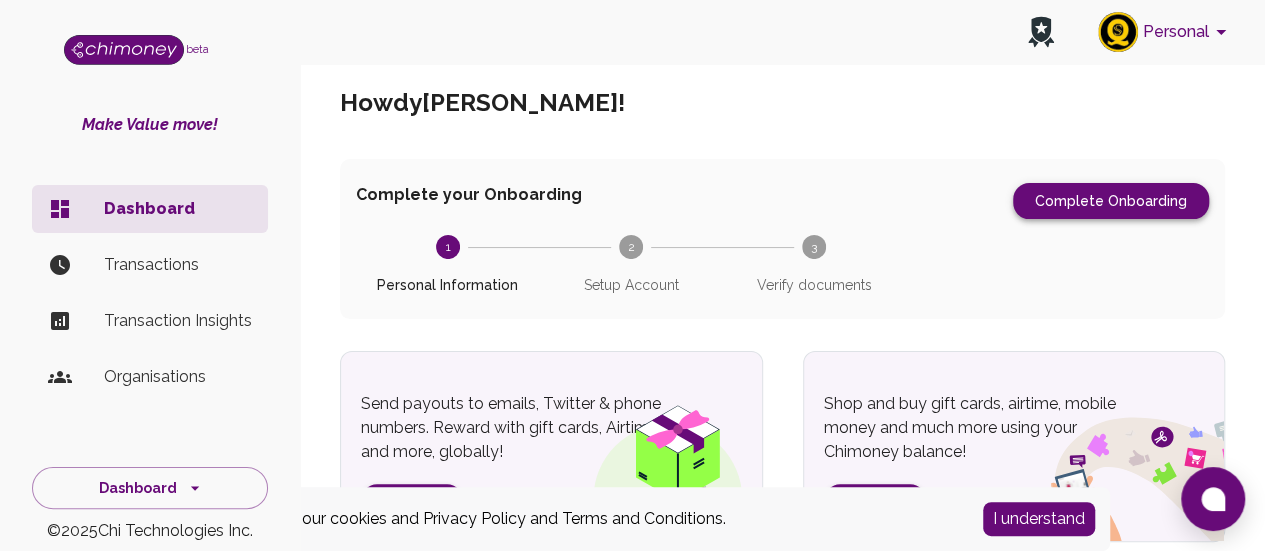 click on "Complete Onboarding" at bounding box center (1111, 201) 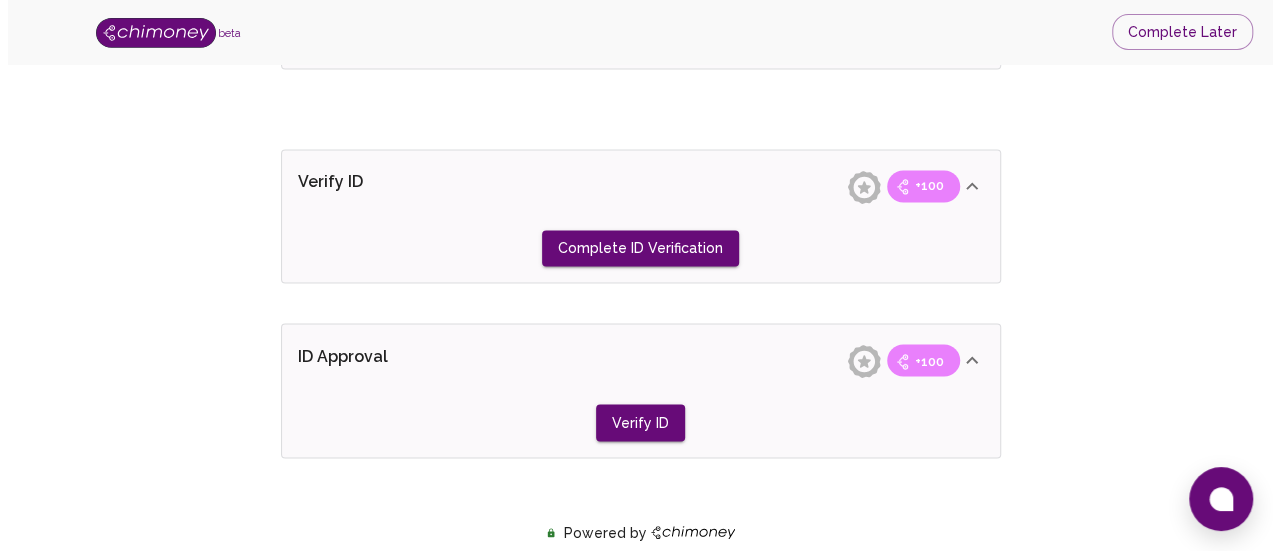 scroll, scrollTop: 1600, scrollLeft: 0, axis: vertical 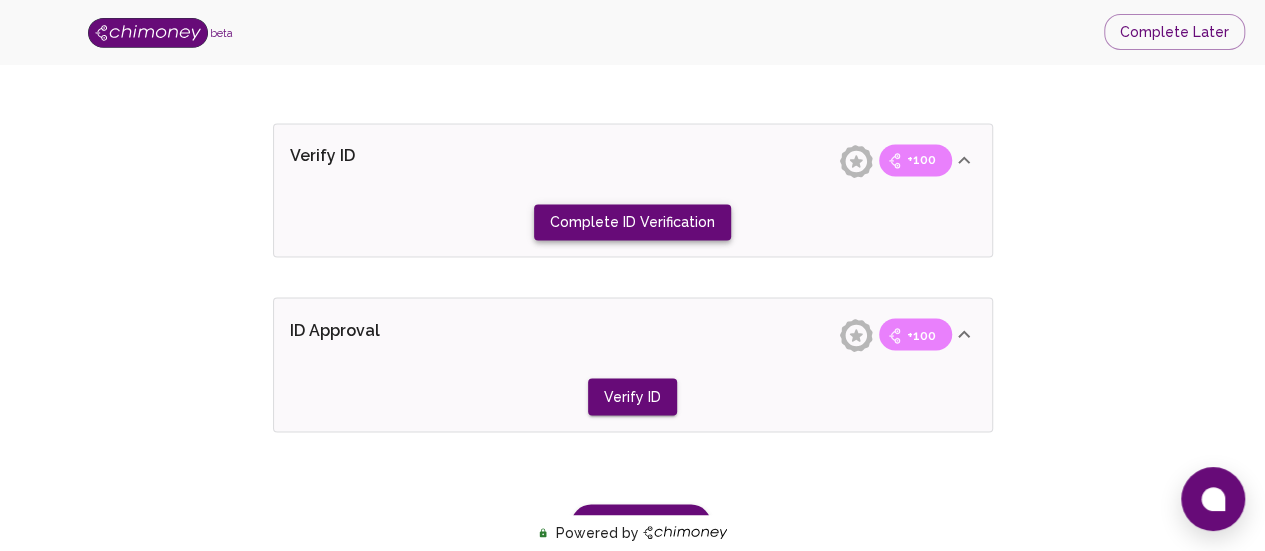 click on "Complete ID Verification" at bounding box center [632, 222] 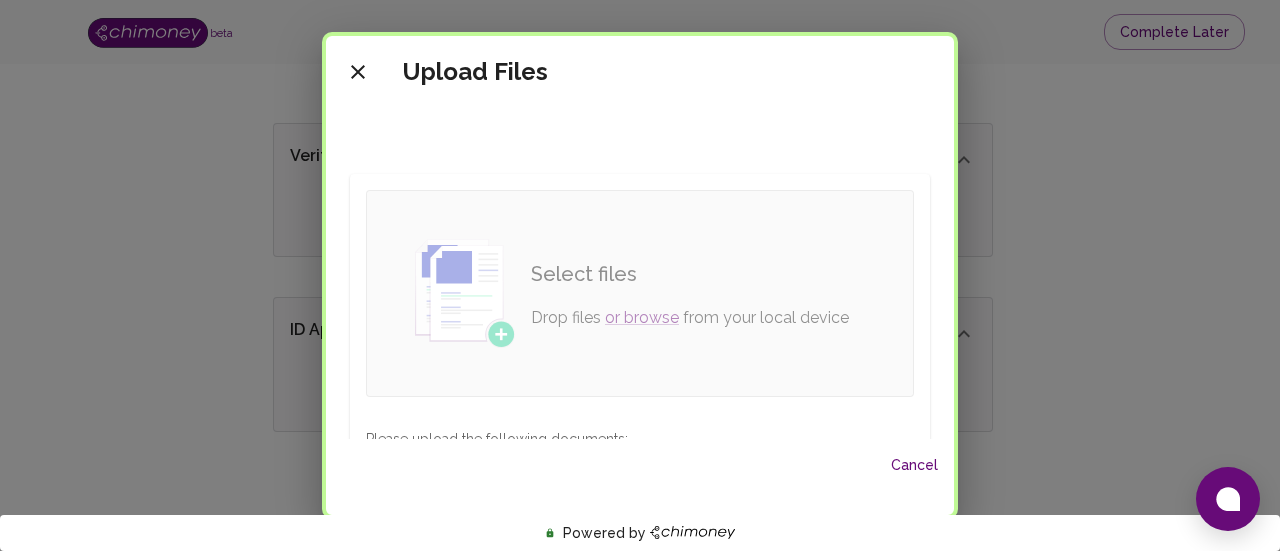 scroll, scrollTop: 100, scrollLeft: 0, axis: vertical 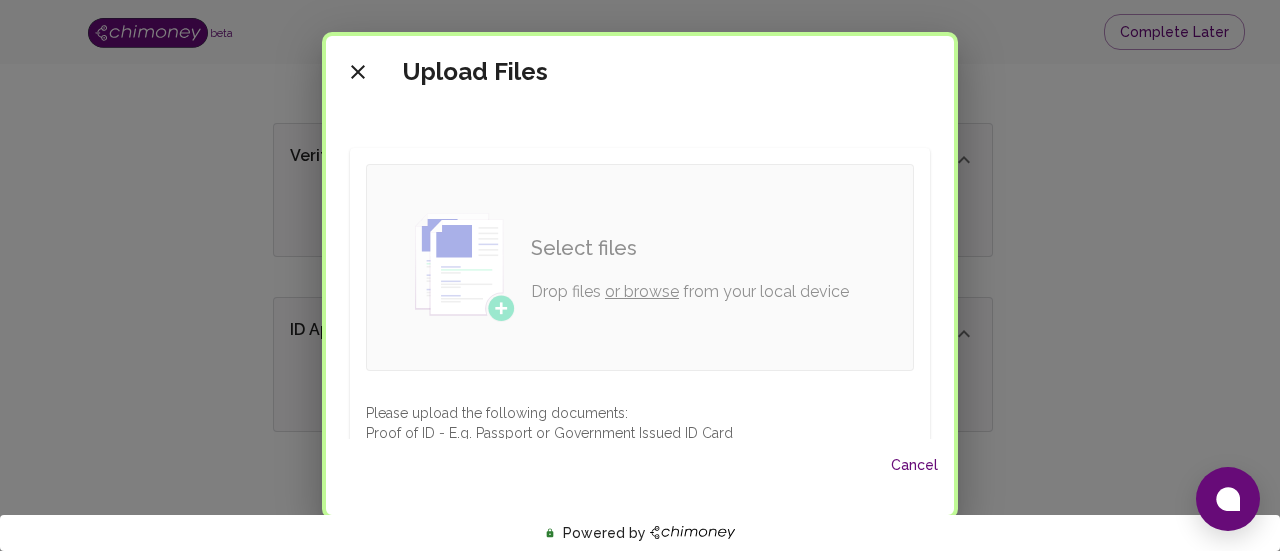 click on "or browse" at bounding box center [642, 291] 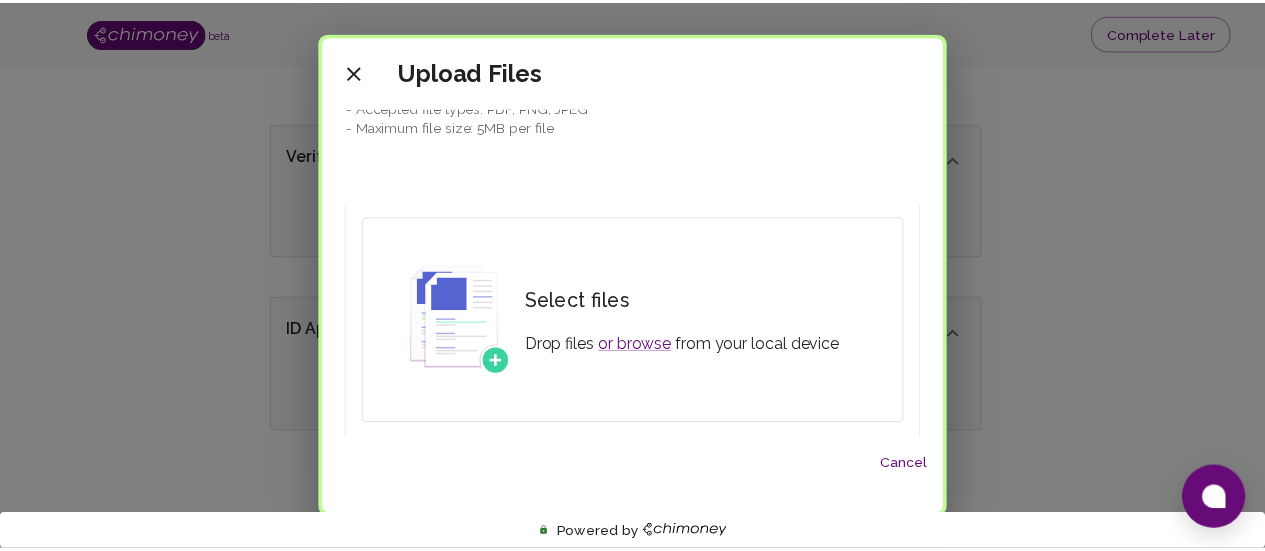 scroll, scrollTop: 0, scrollLeft: 0, axis: both 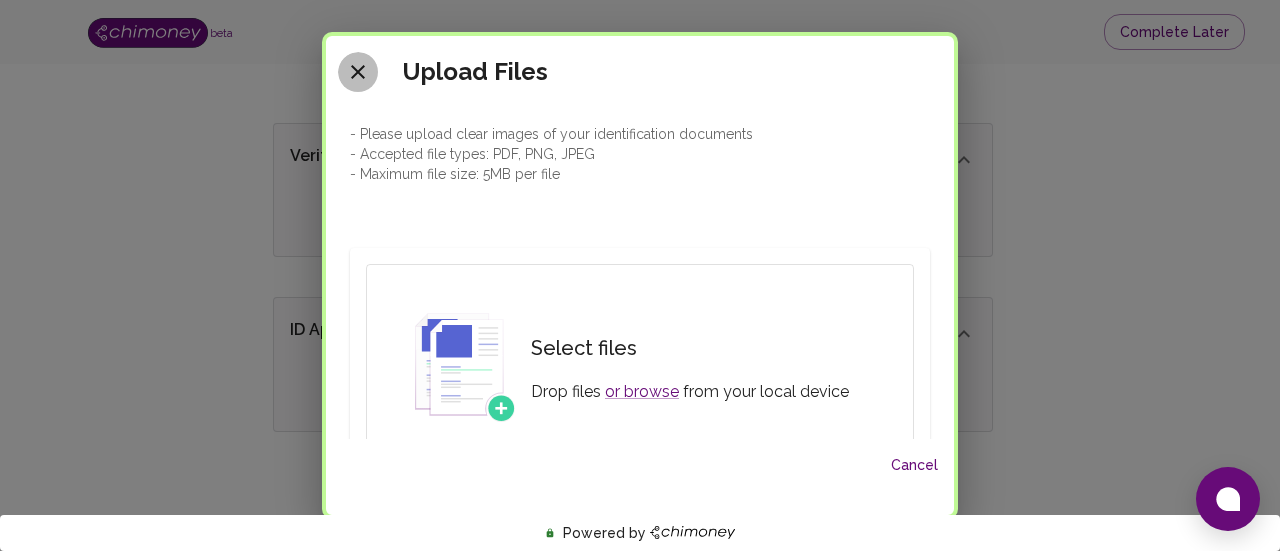 click 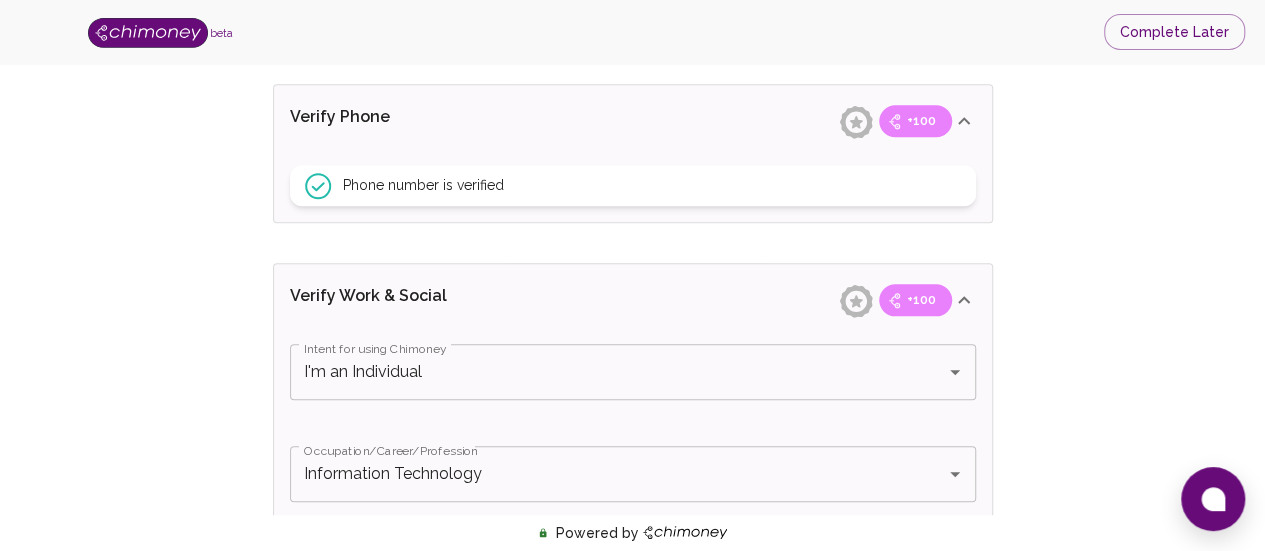scroll, scrollTop: 700, scrollLeft: 0, axis: vertical 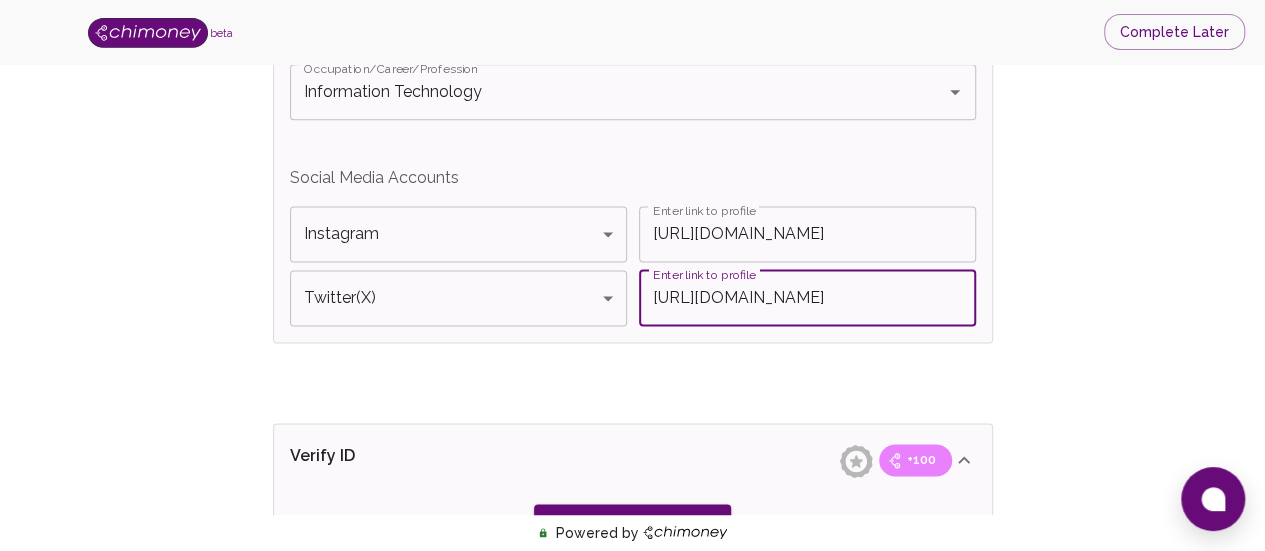 drag, startPoint x: 898, startPoint y: 303, endPoint x: 638, endPoint y: 305, distance: 260.0077 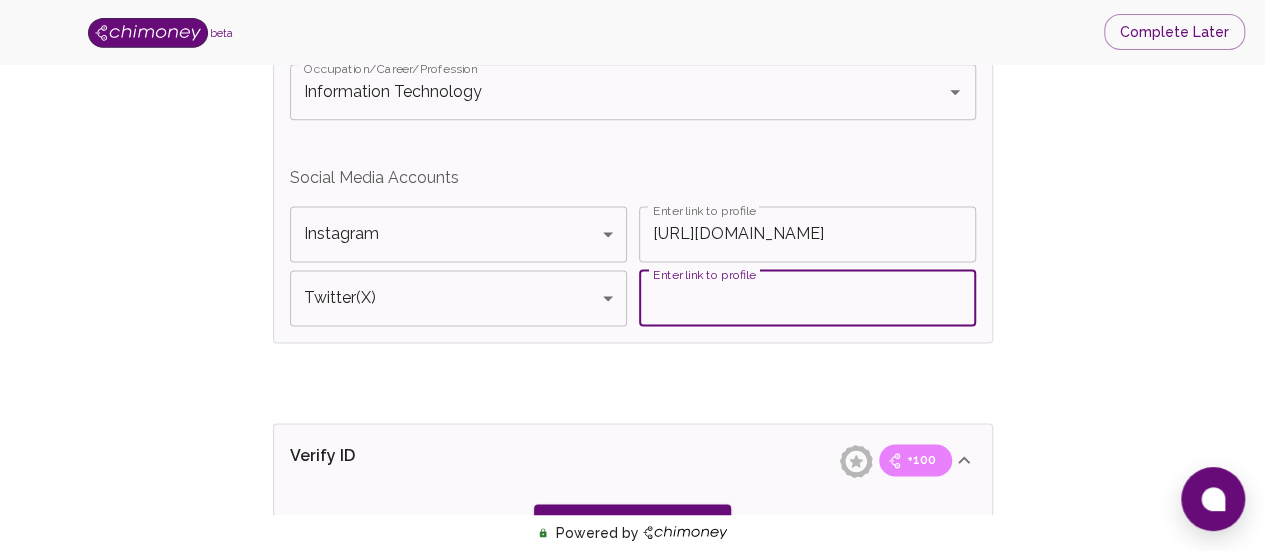 type 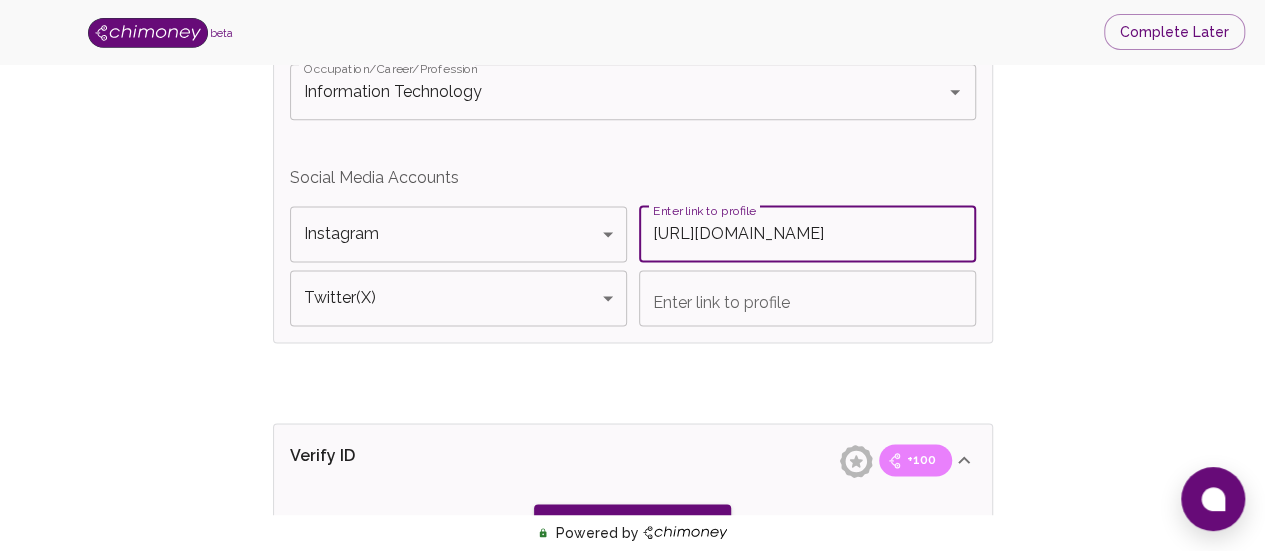 scroll, scrollTop: 0, scrollLeft: 0, axis: both 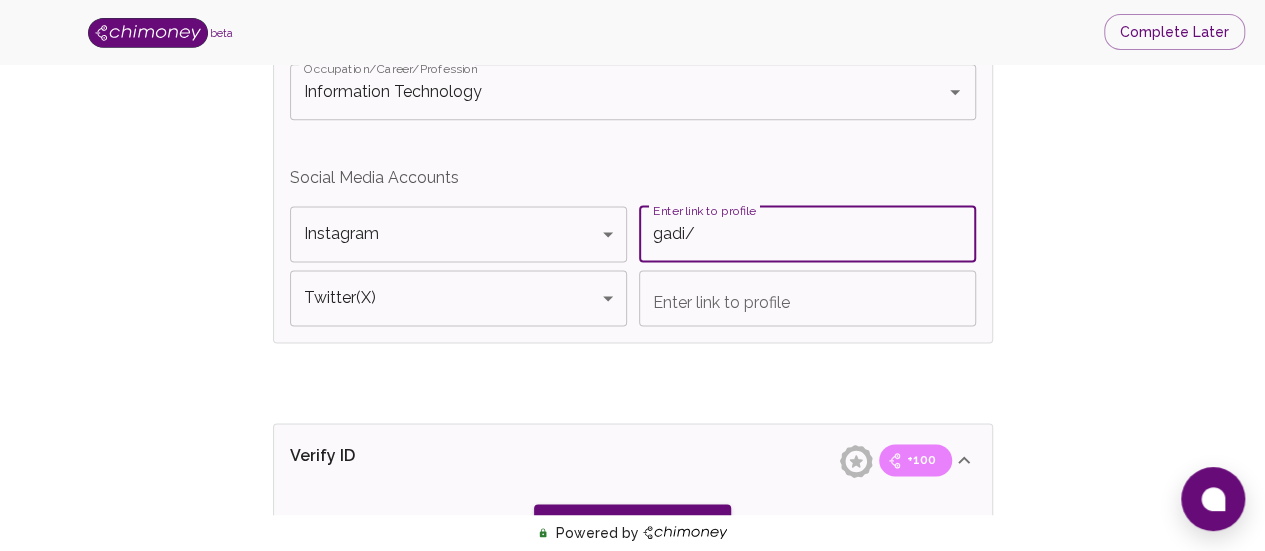 drag, startPoint x: 748, startPoint y: 219, endPoint x: 546, endPoint y: 215, distance: 202.0396 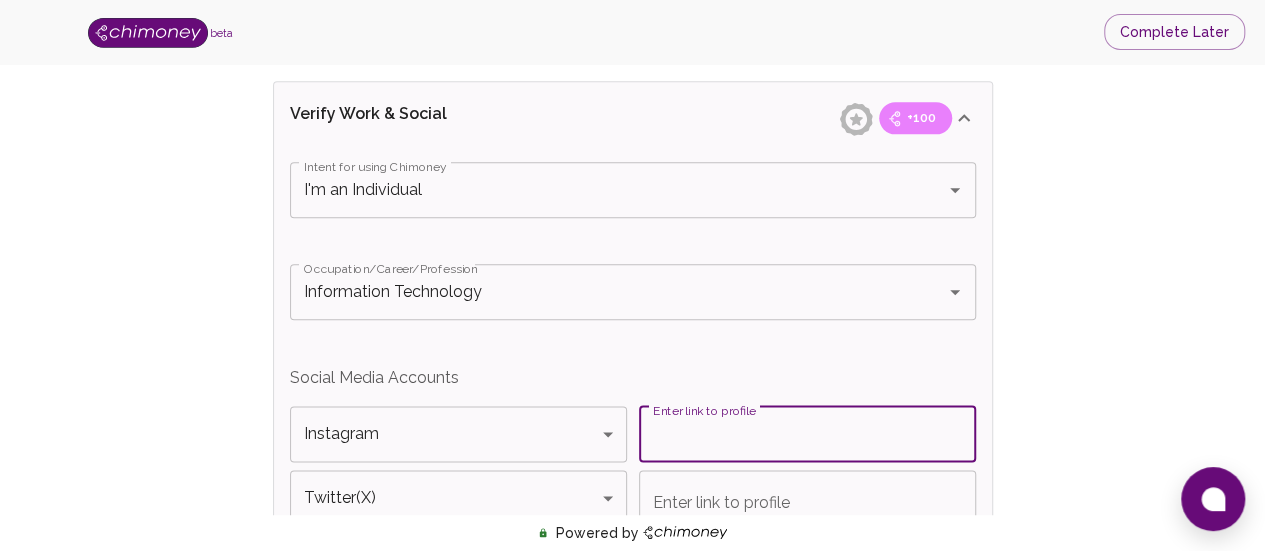 scroll, scrollTop: 1200, scrollLeft: 0, axis: vertical 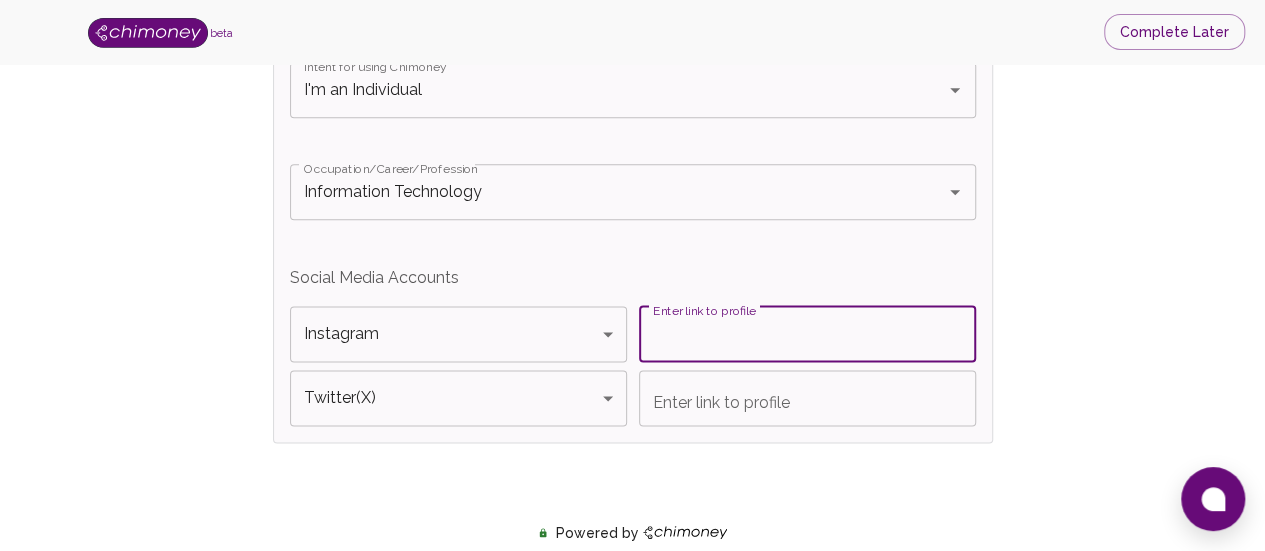 click on "Enter link to profile" at bounding box center [807, 334] 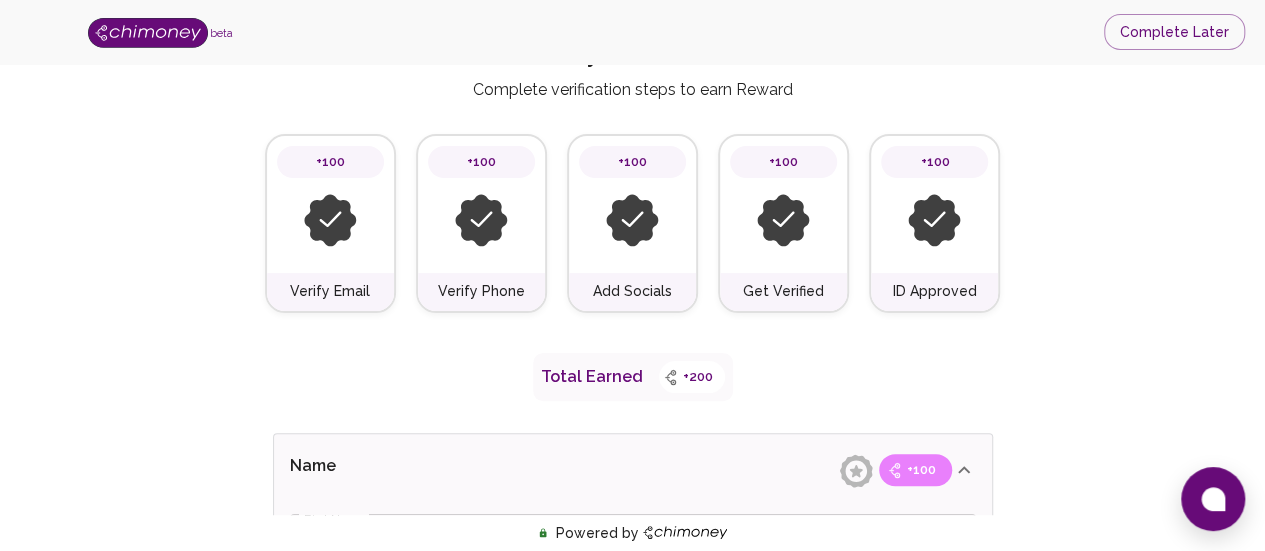 scroll, scrollTop: 0, scrollLeft: 0, axis: both 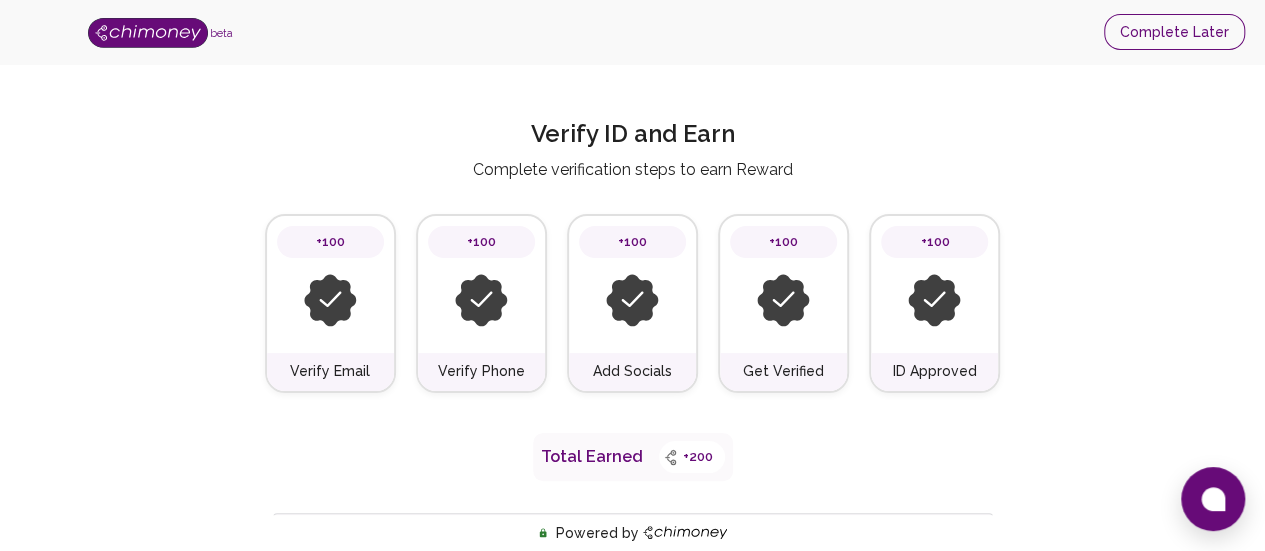 type 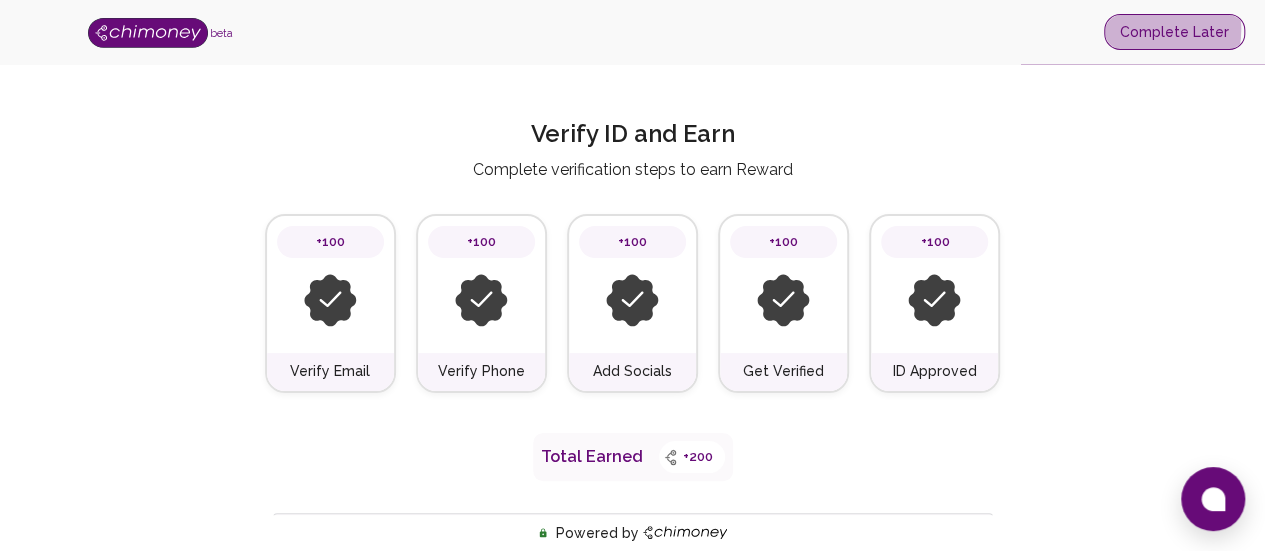 click on "Complete Later" at bounding box center (1174, 32) 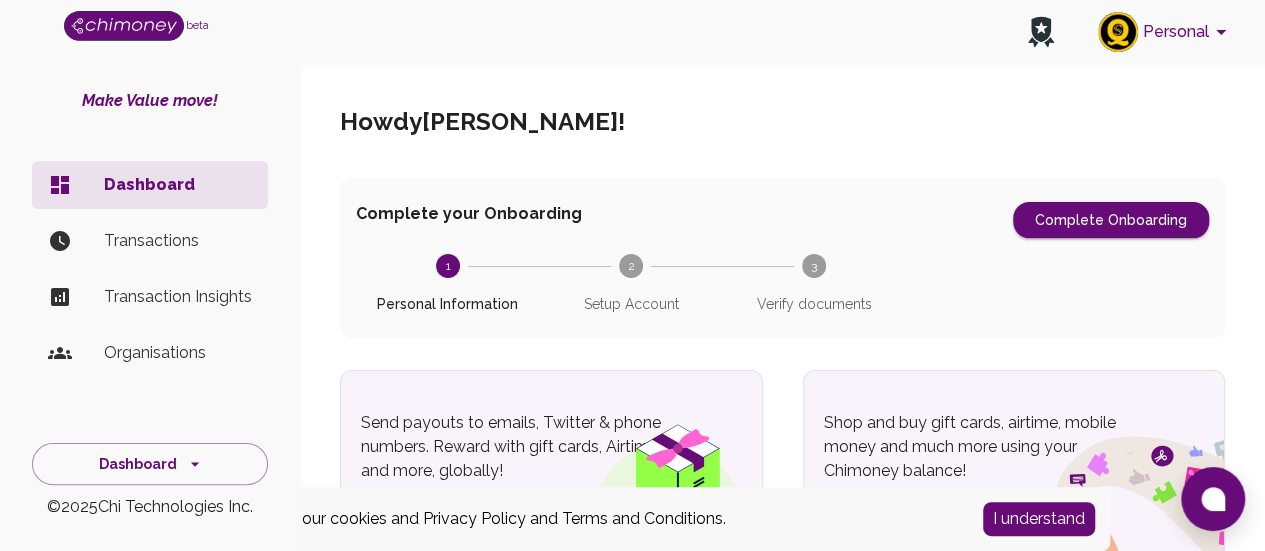 scroll, scrollTop: 46, scrollLeft: 0, axis: vertical 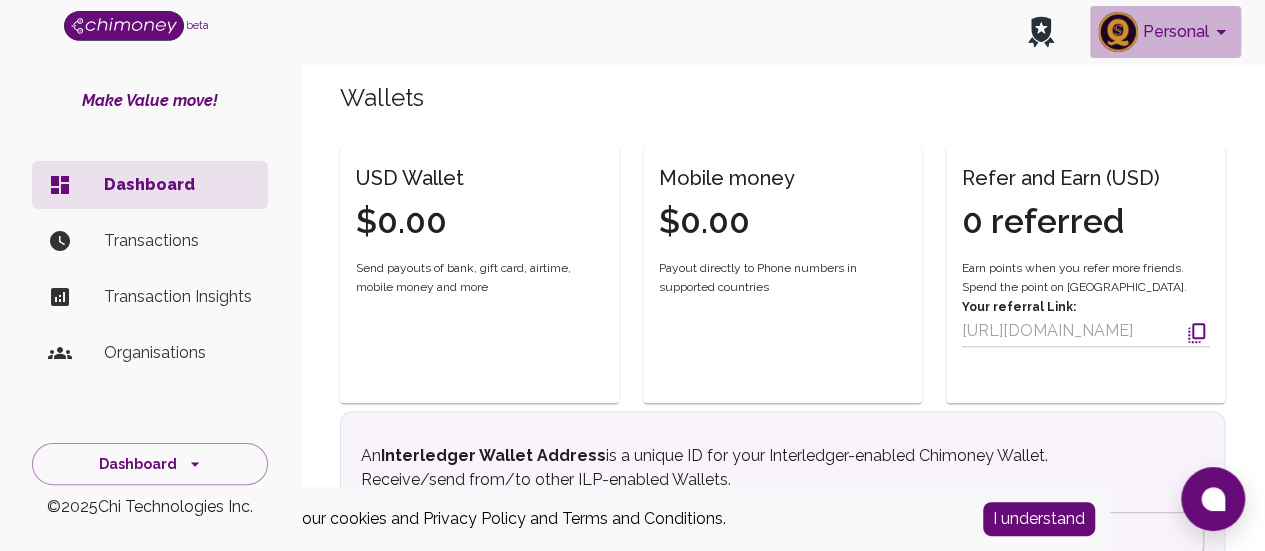 click on "Personal" at bounding box center [1165, 32] 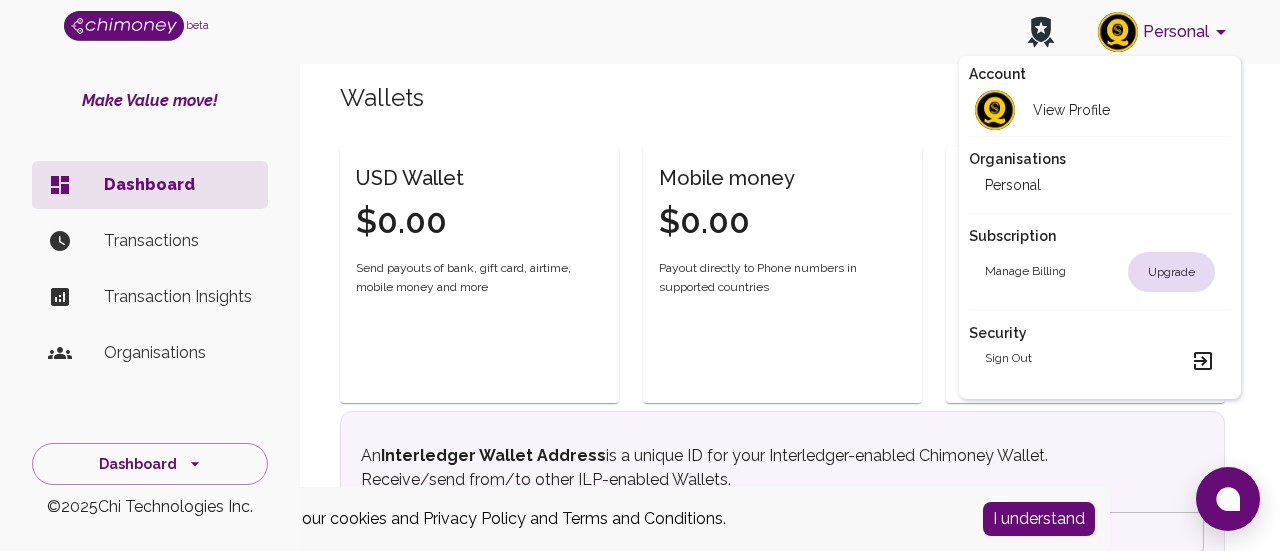 click on "View Profile" at bounding box center (1047, 110) 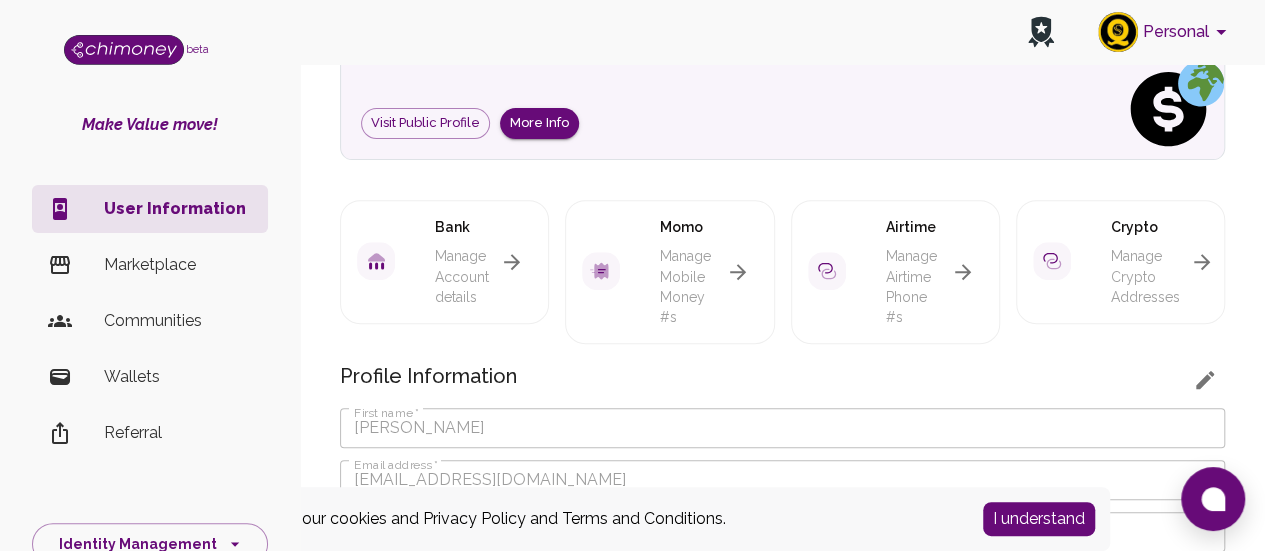 scroll, scrollTop: 154, scrollLeft: 0, axis: vertical 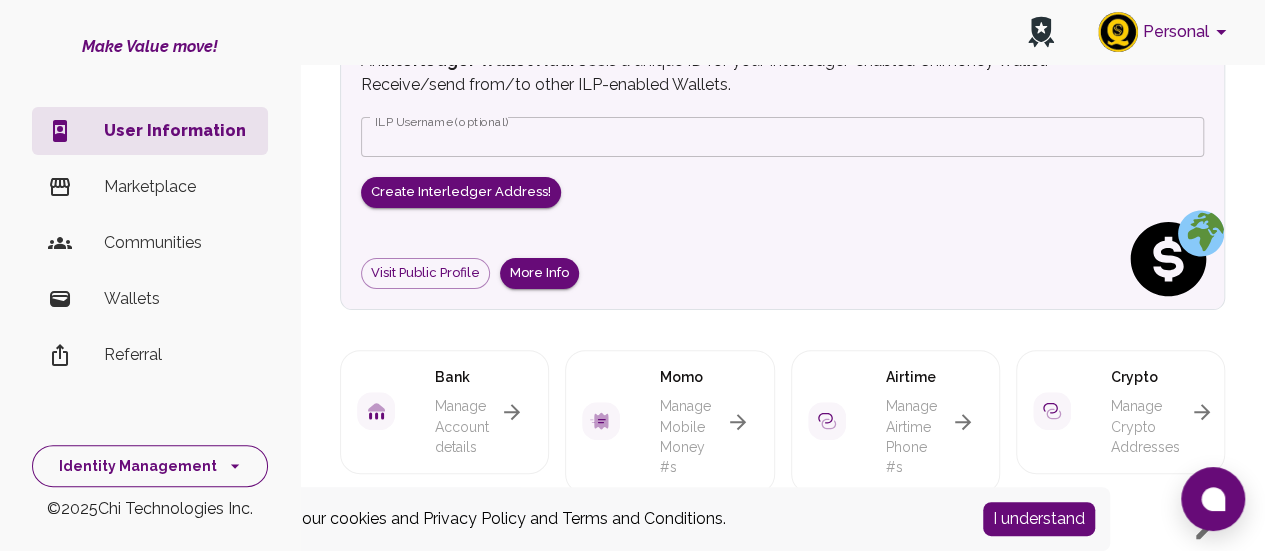 click on "Identity Management" at bounding box center [150, 466] 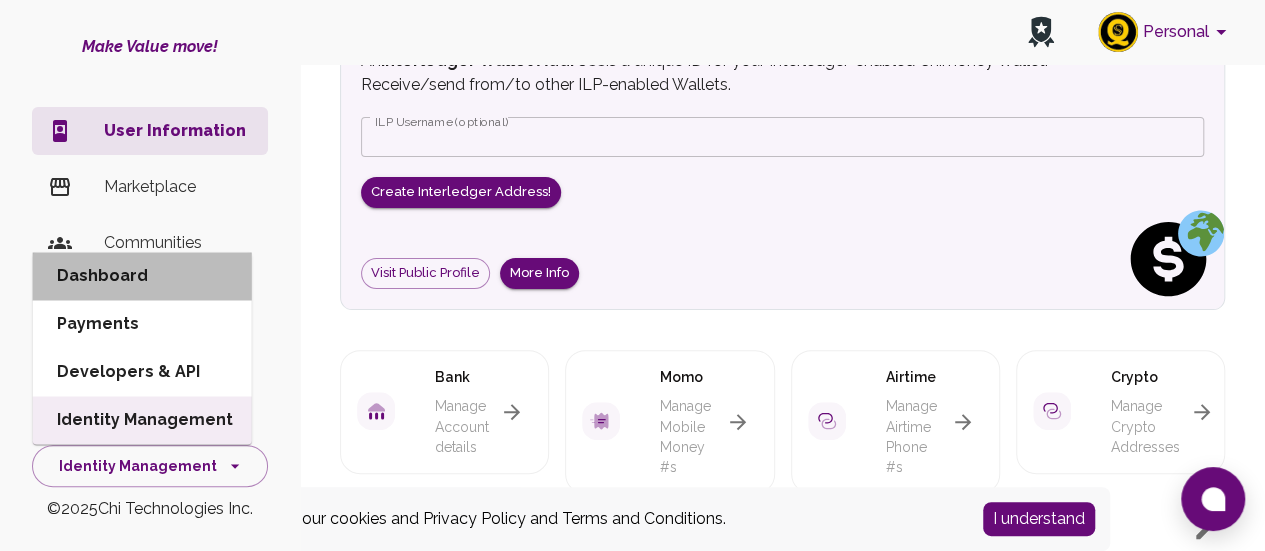 click on "Dashboard" at bounding box center [142, 276] 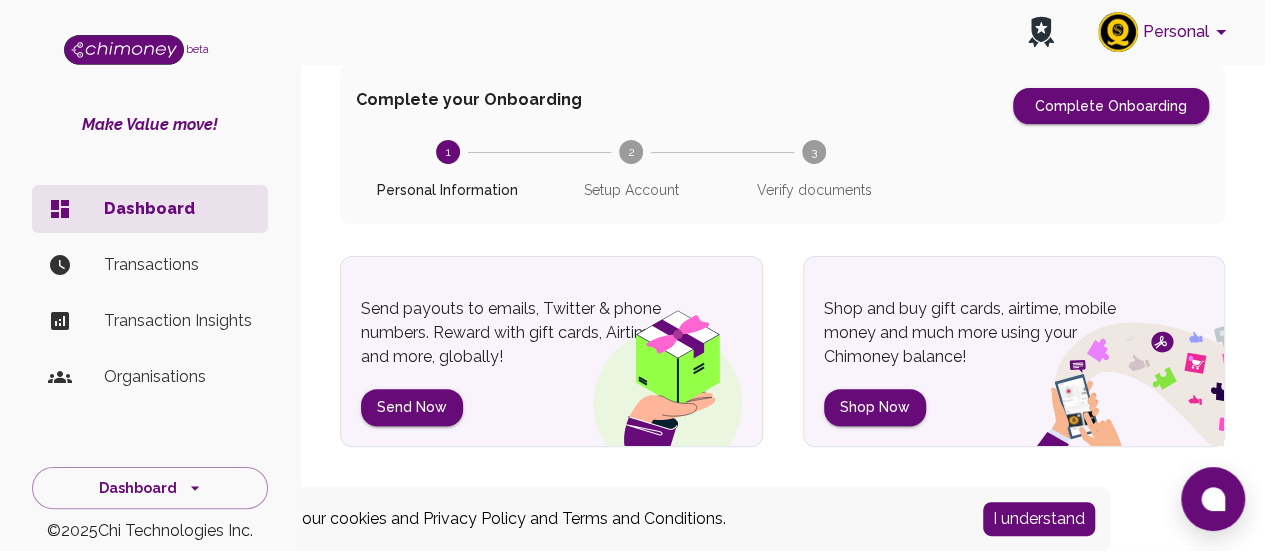 scroll, scrollTop: 19, scrollLeft: 0, axis: vertical 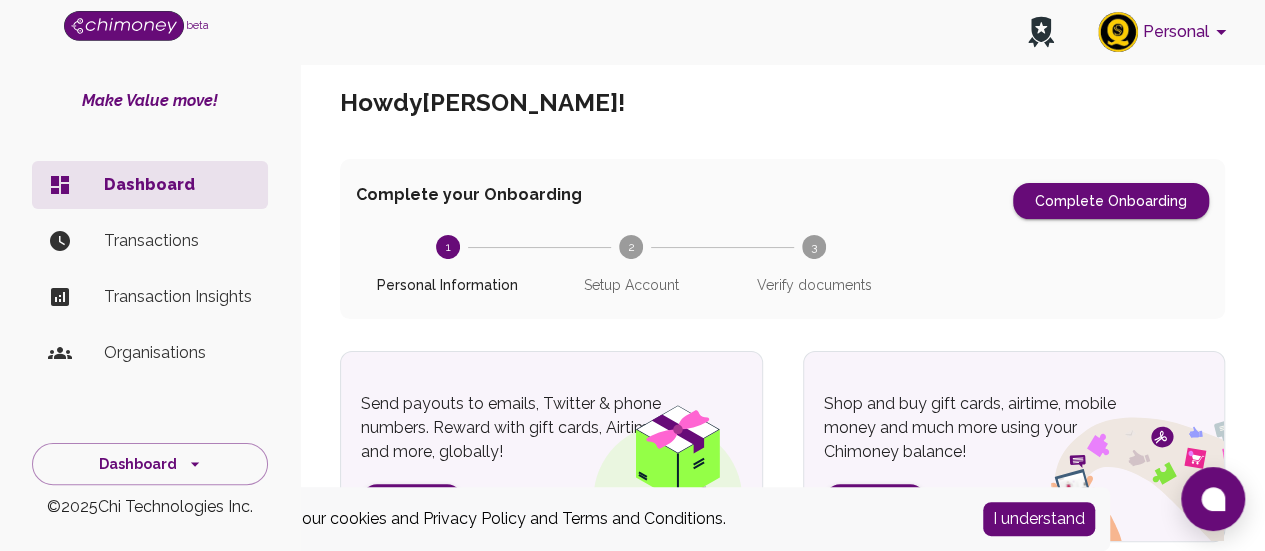 click on "Organisations" at bounding box center [178, 353] 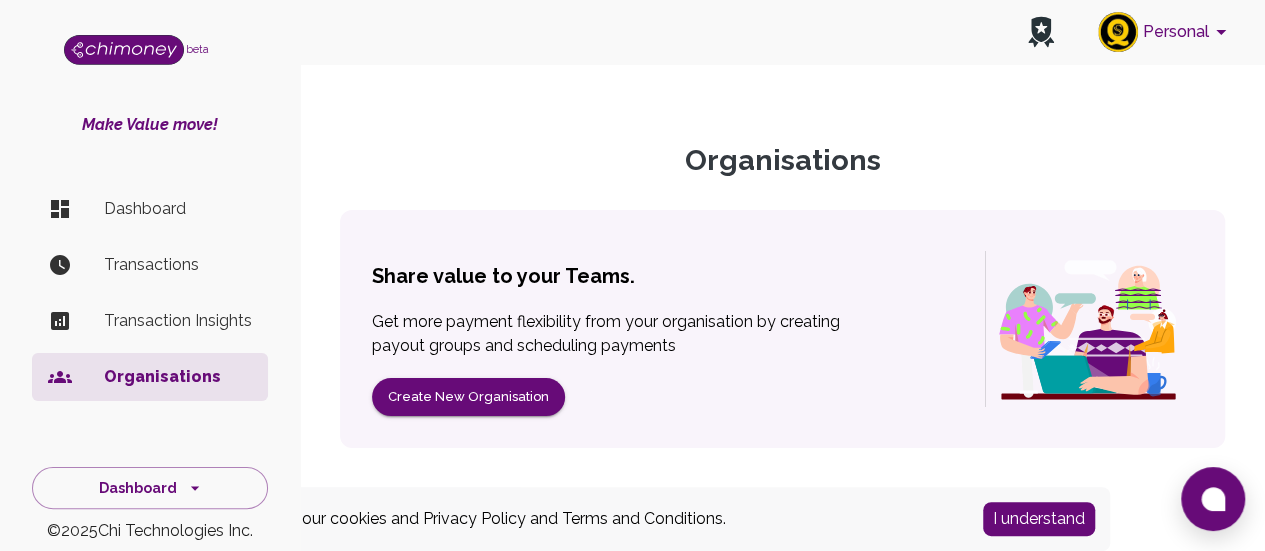 scroll, scrollTop: 0, scrollLeft: 0, axis: both 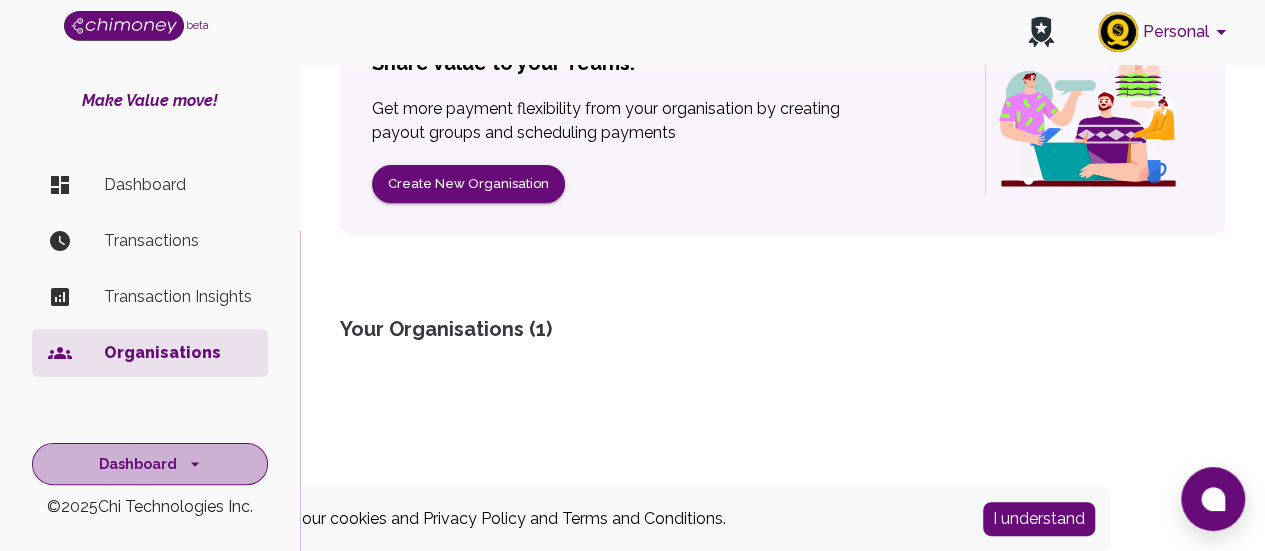 click on "Dashboard" at bounding box center (150, 464) 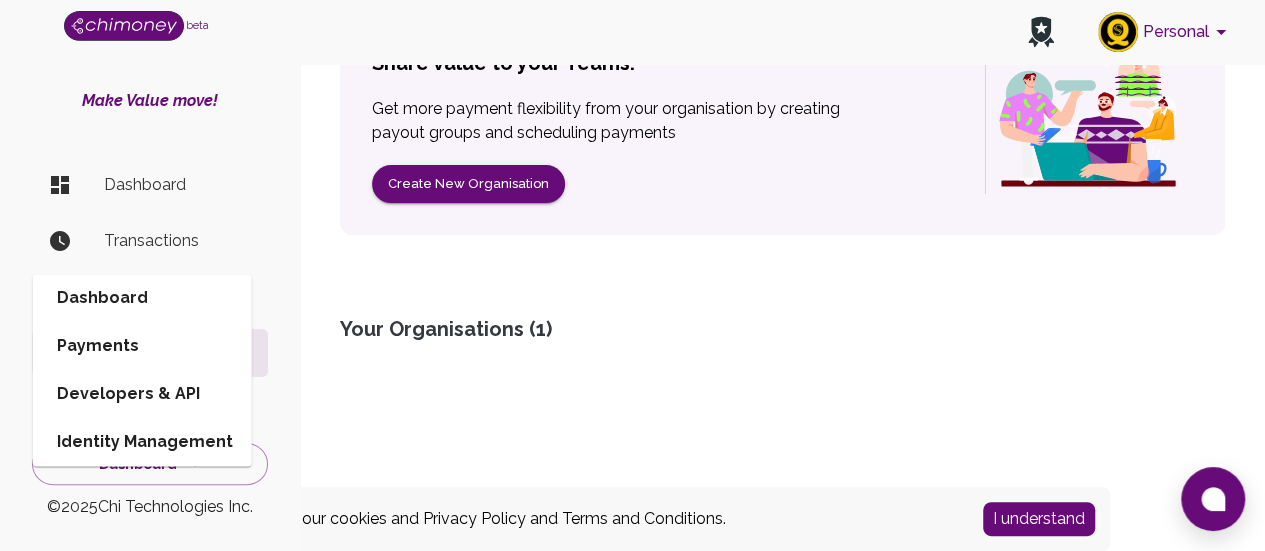 click on "Dashboard" at bounding box center [142, 298] 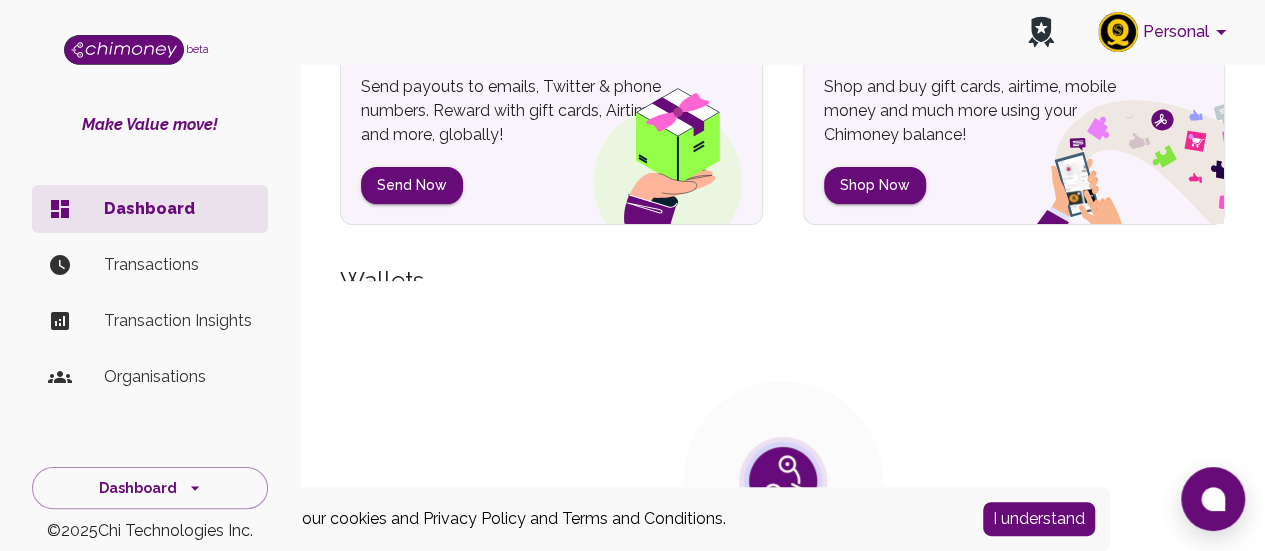 scroll, scrollTop: 0, scrollLeft: 0, axis: both 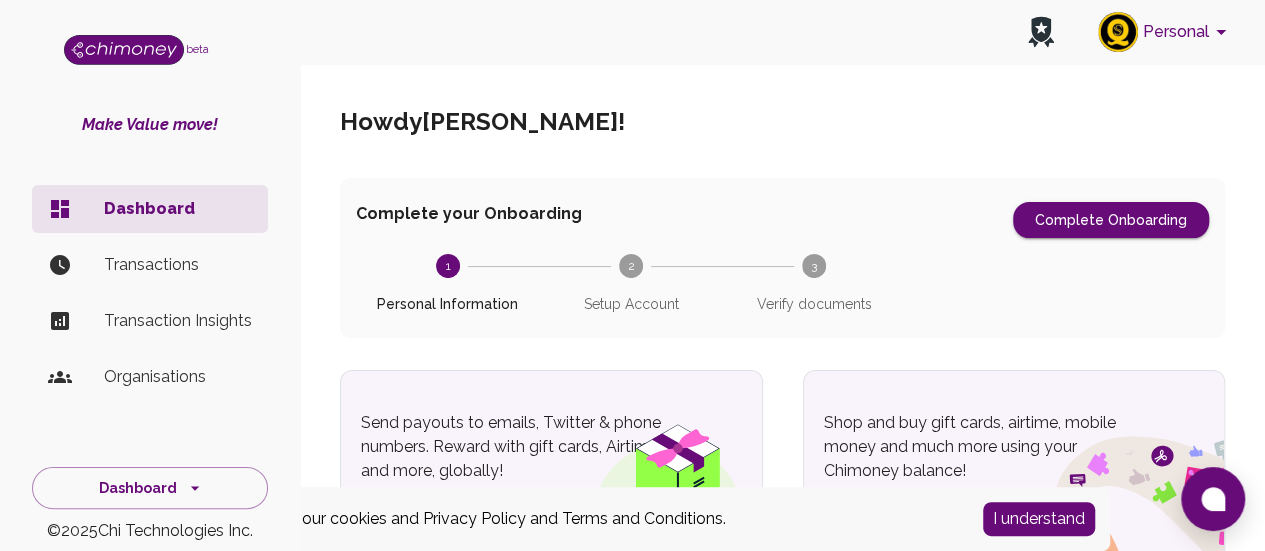 click on "Transaction Insights" at bounding box center (178, 321) 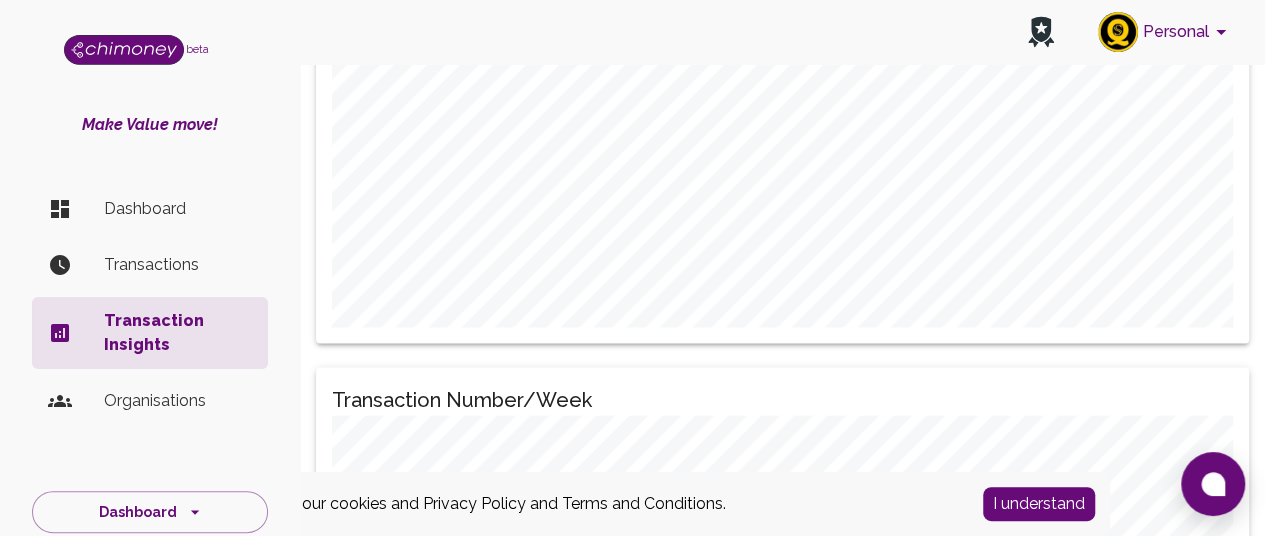 scroll, scrollTop: 2100, scrollLeft: 0, axis: vertical 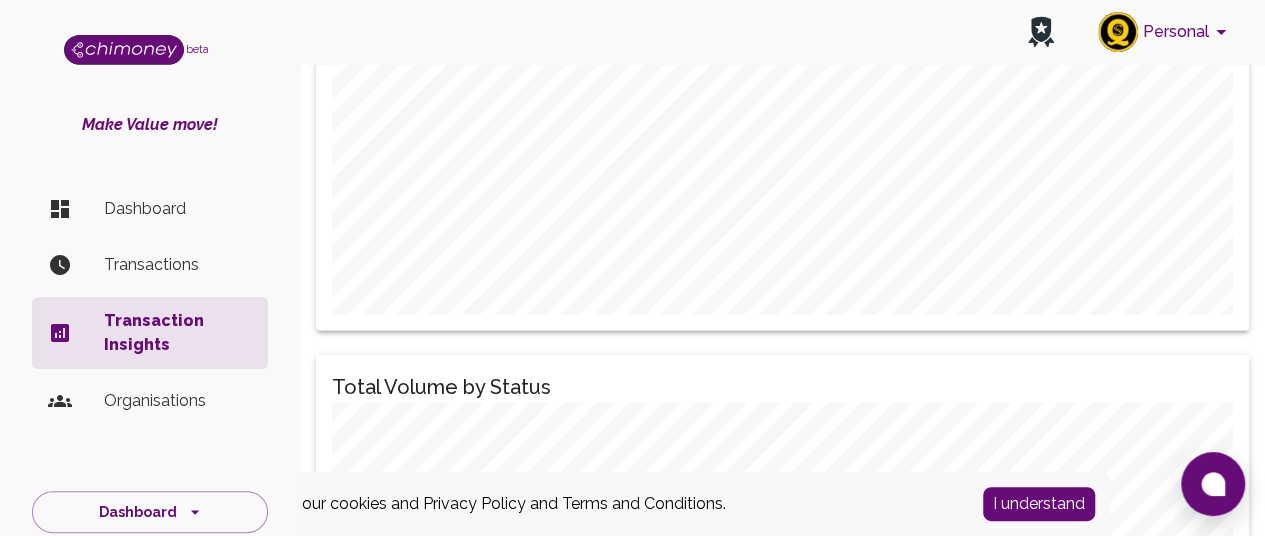 click on "Dashboard" at bounding box center (178, 209) 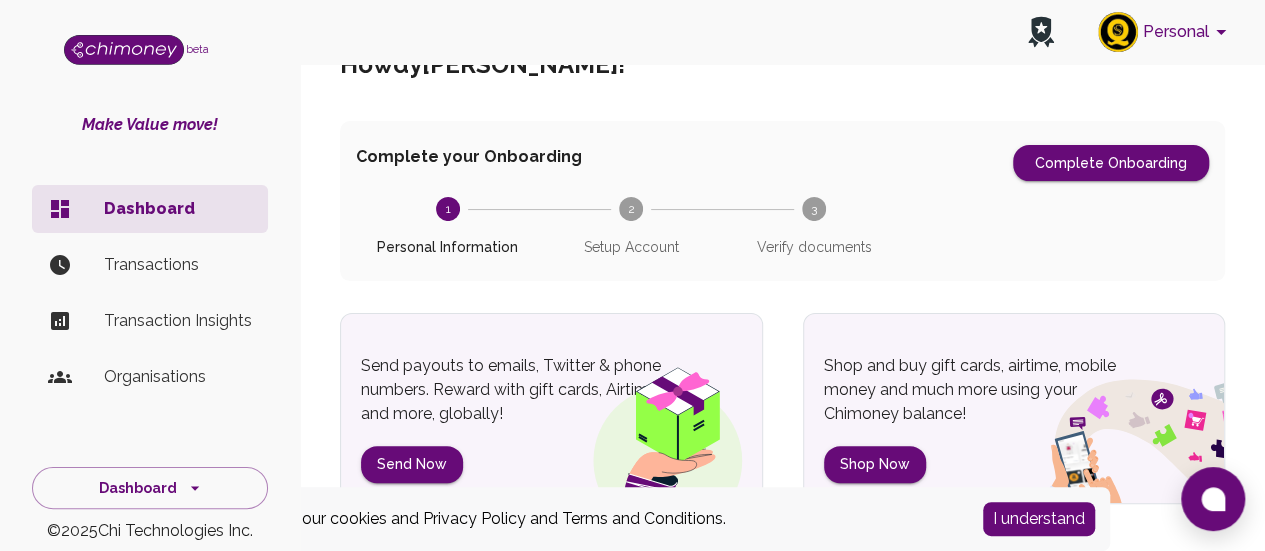 scroll, scrollTop: 0, scrollLeft: 0, axis: both 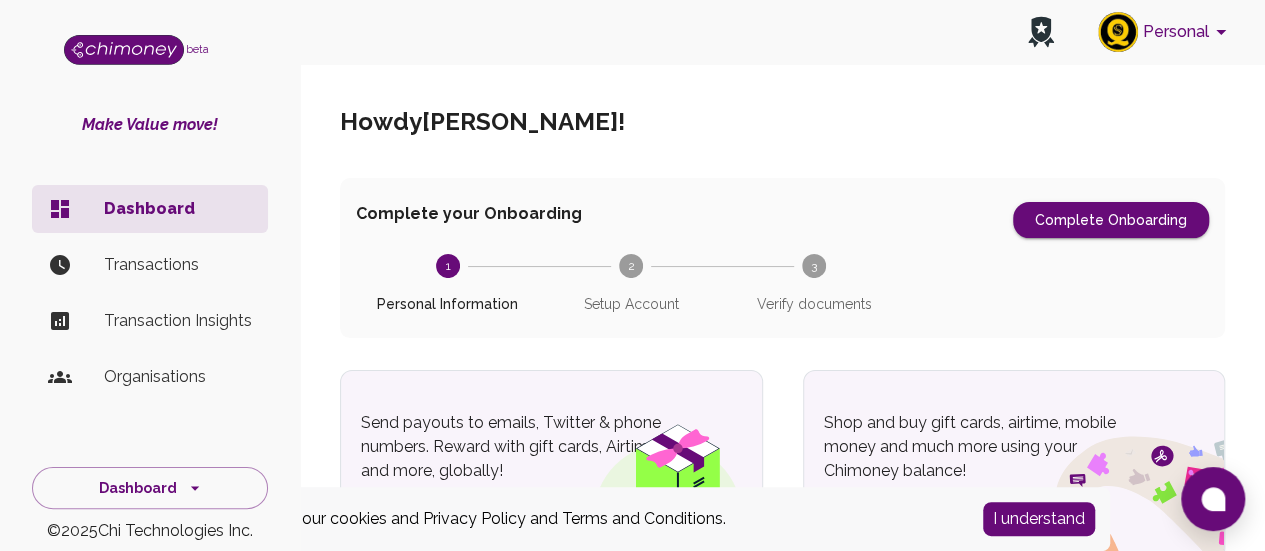 click on "Personal" at bounding box center (1165, 32) 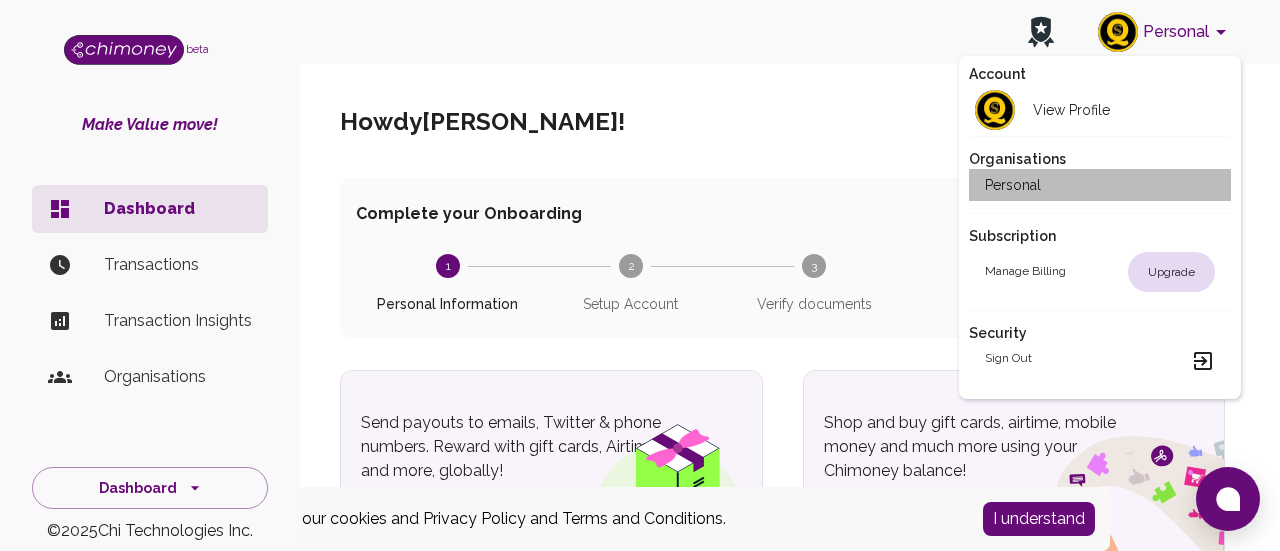 click on "Personal" at bounding box center (1013, 185) 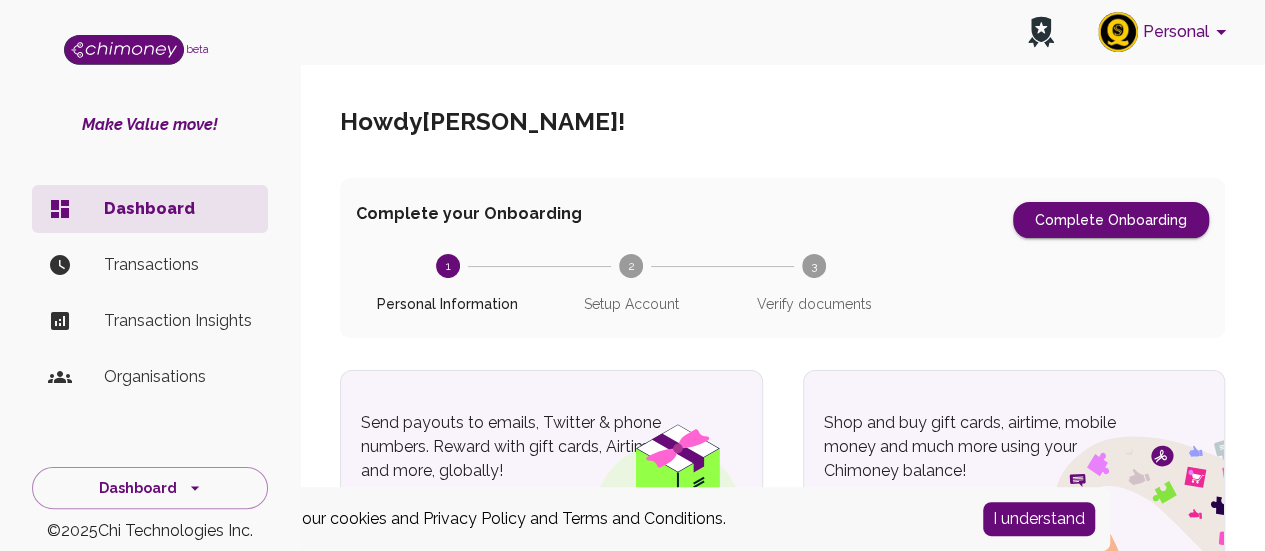 scroll, scrollTop: 100, scrollLeft: 0, axis: vertical 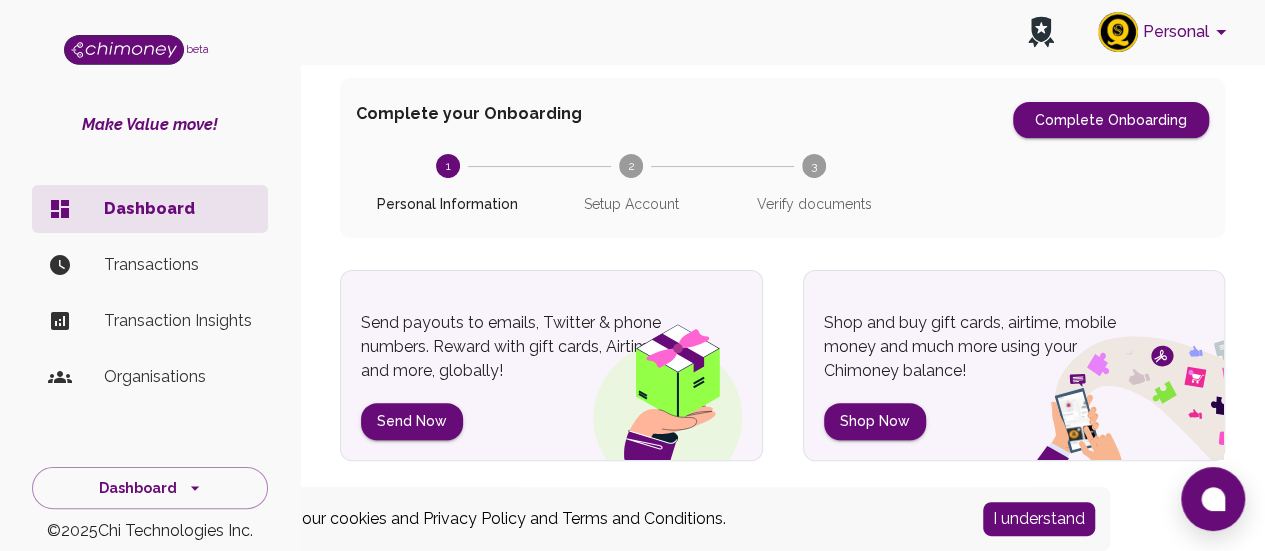 click on "Personal Information" at bounding box center (447, 204) 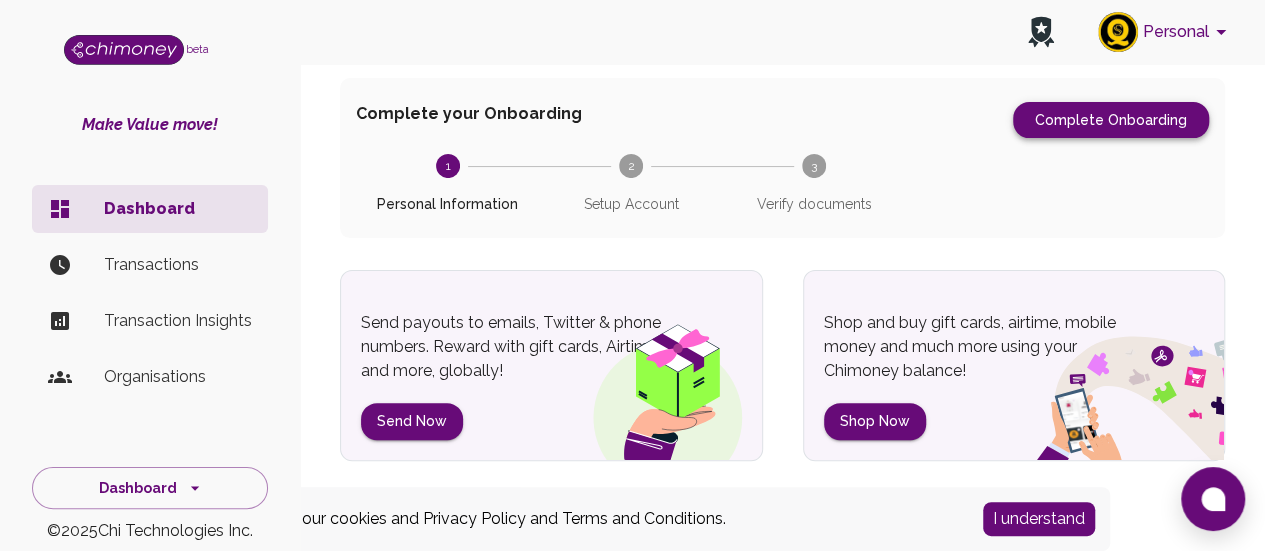 click on "Complete Onboarding" at bounding box center (1111, 120) 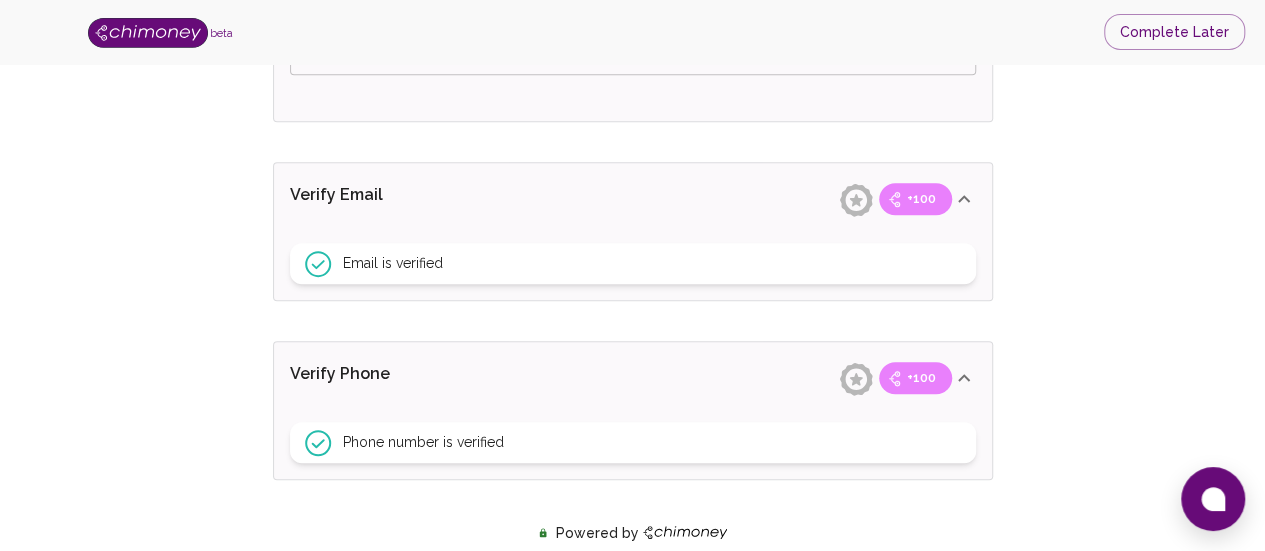 scroll, scrollTop: 561, scrollLeft: 0, axis: vertical 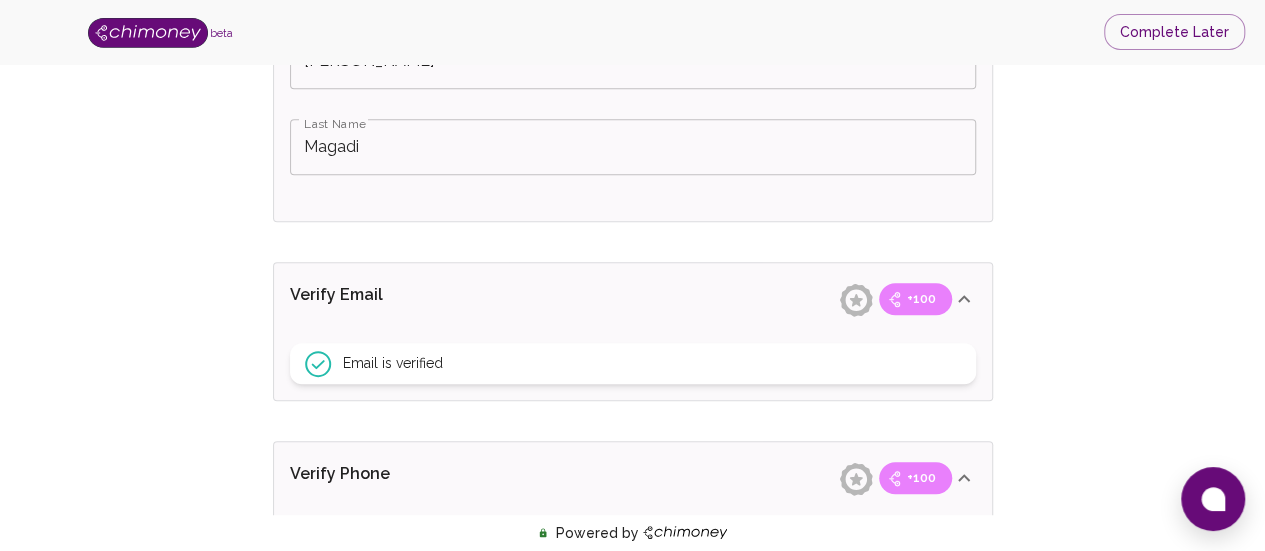 click on "+100" at bounding box center [921, -11] 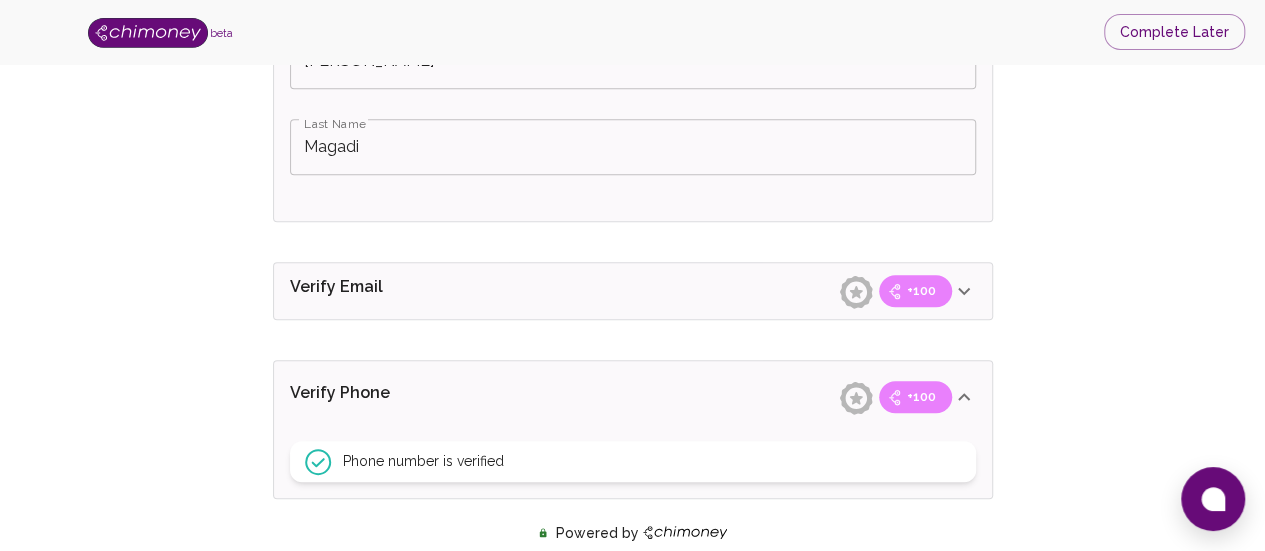 click on "+100" at bounding box center (915, -11) 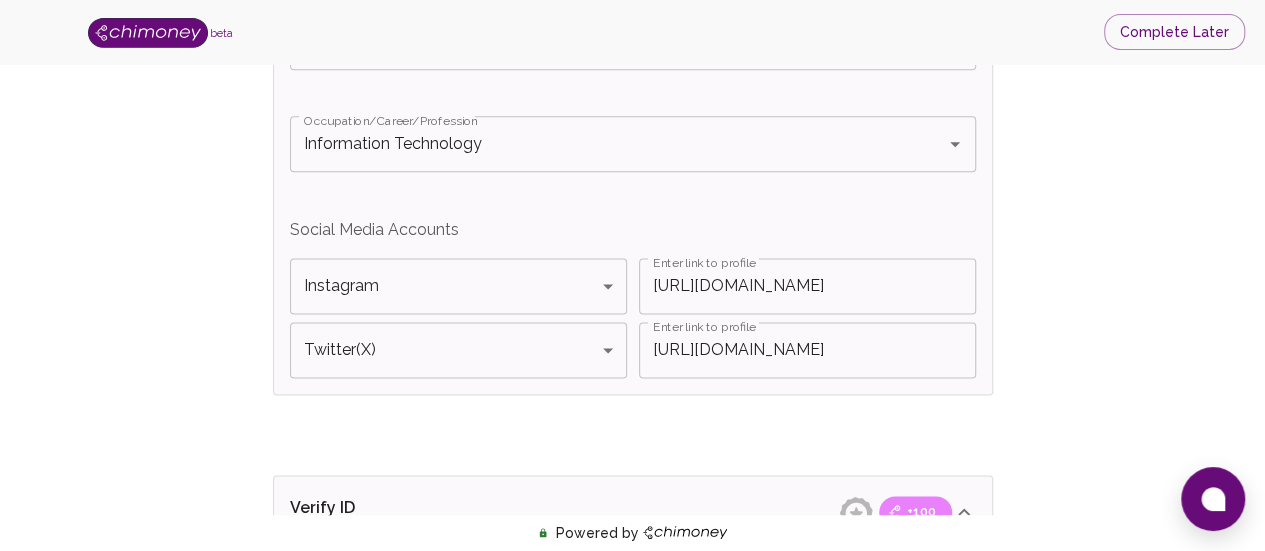 scroll, scrollTop: 1261, scrollLeft: 0, axis: vertical 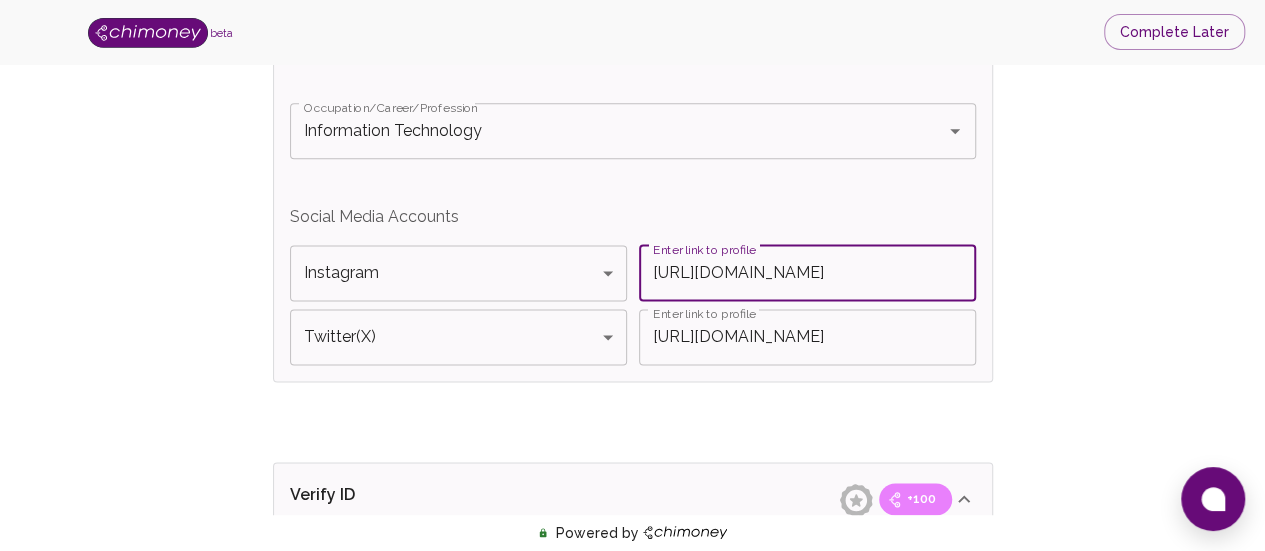 click on "[URL][DOMAIN_NAME]" at bounding box center (807, 273) 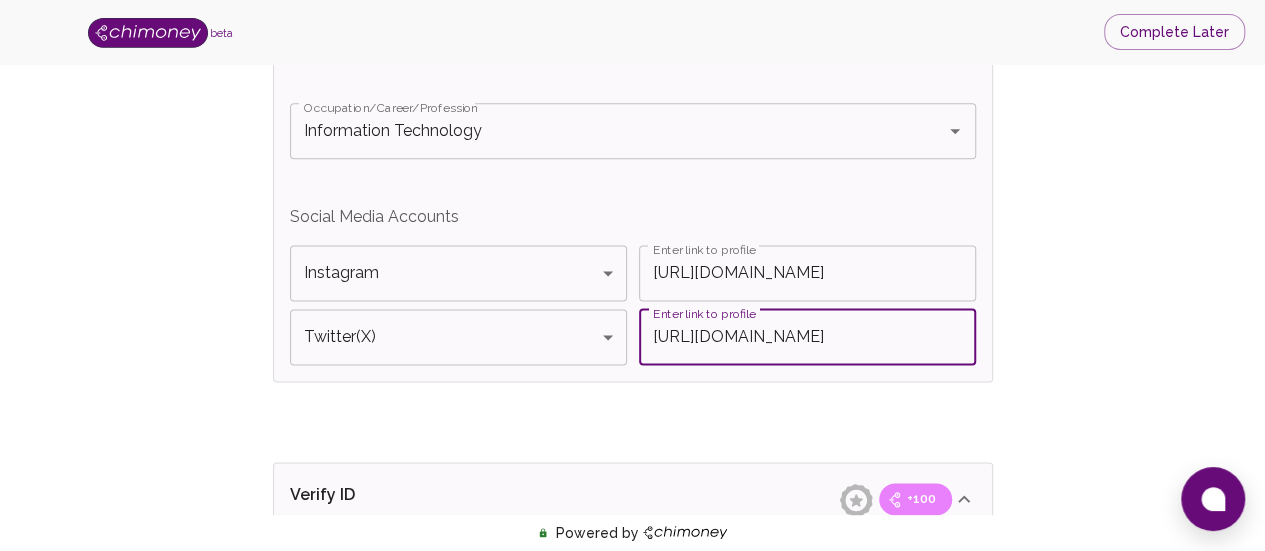 click on "[URL][DOMAIN_NAME]" at bounding box center (807, 337) 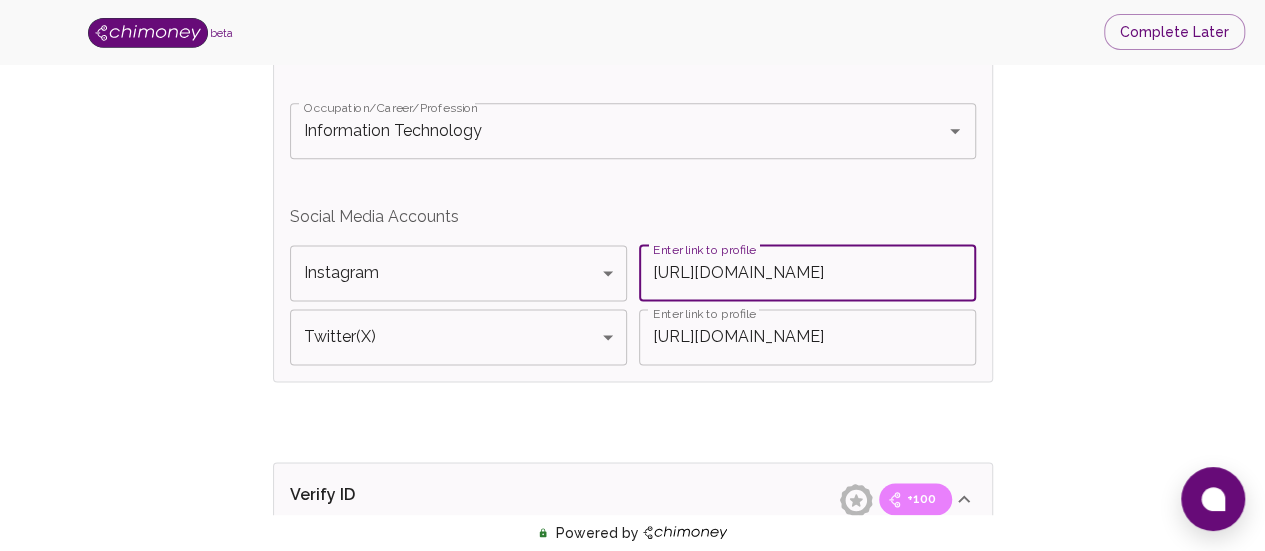 click on "[URL][DOMAIN_NAME]" at bounding box center (807, 273) 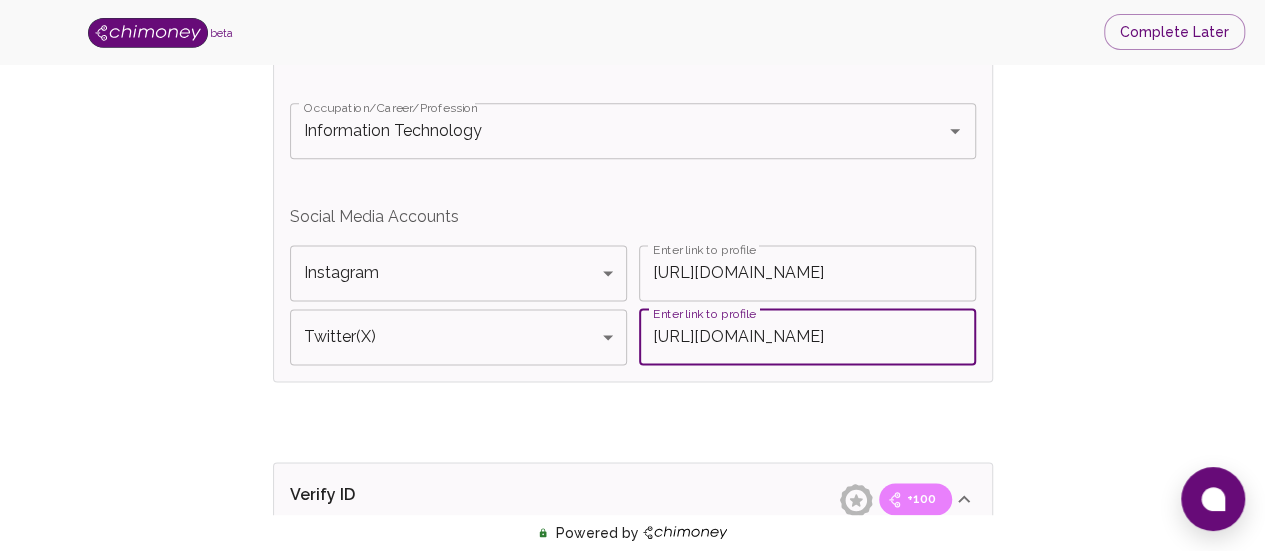 click on "[URL][DOMAIN_NAME]" at bounding box center [807, 337] 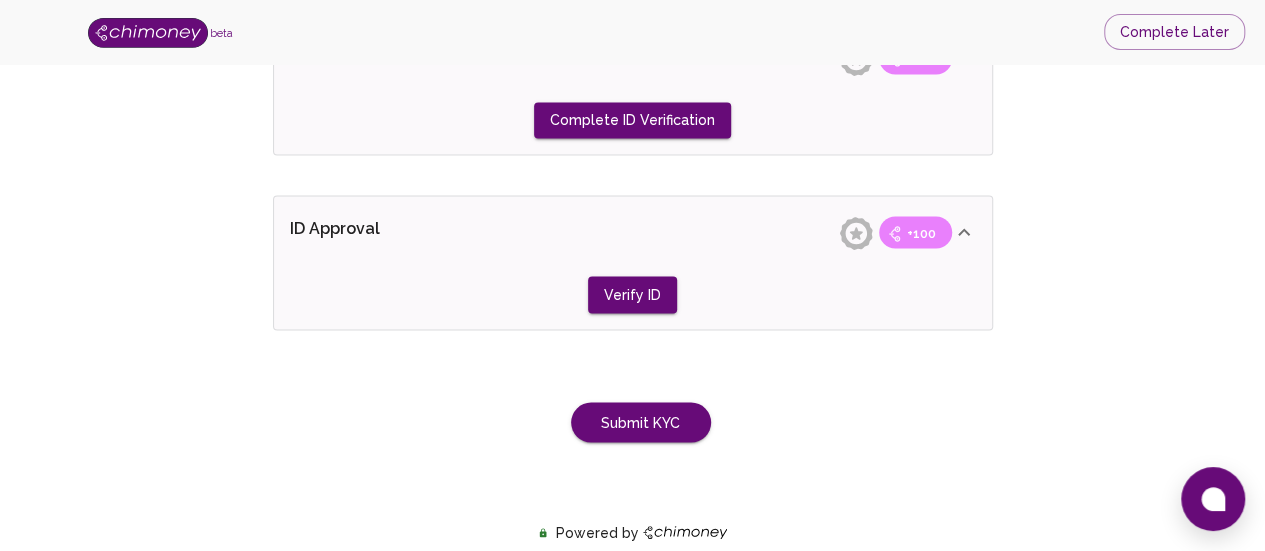 scroll, scrollTop: 1725, scrollLeft: 0, axis: vertical 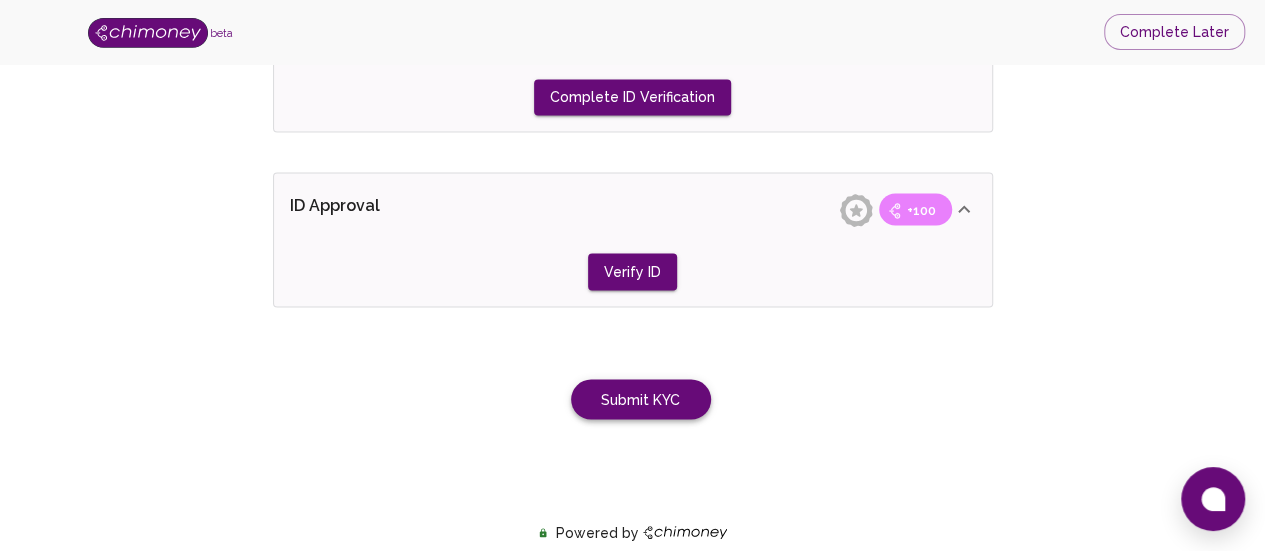 type on "[URL][DOMAIN_NAME]" 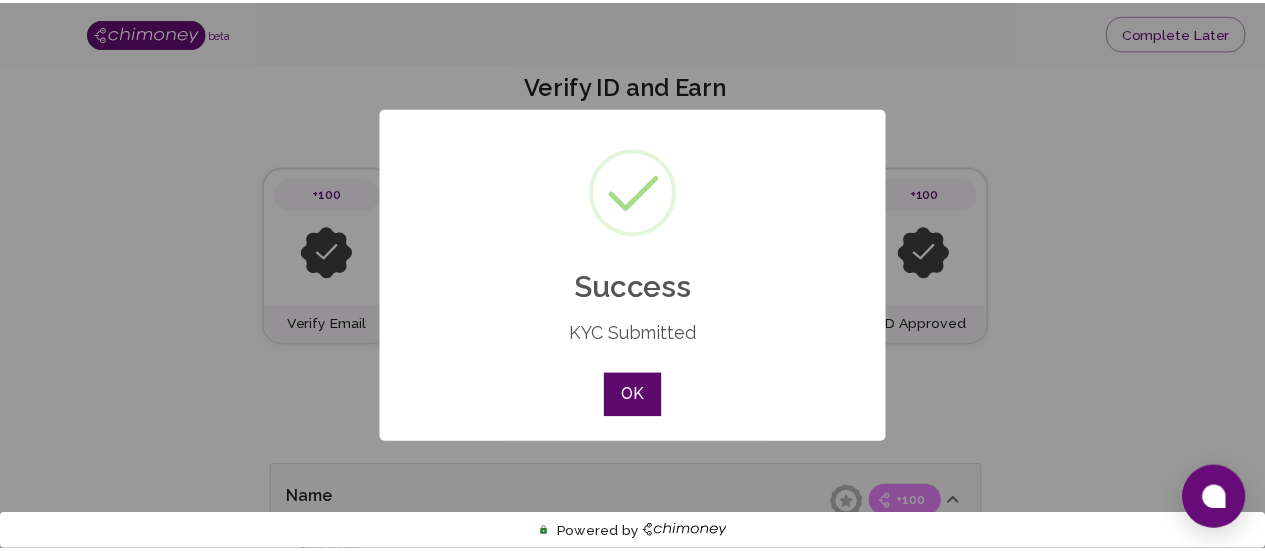 scroll, scrollTop: 0, scrollLeft: 0, axis: both 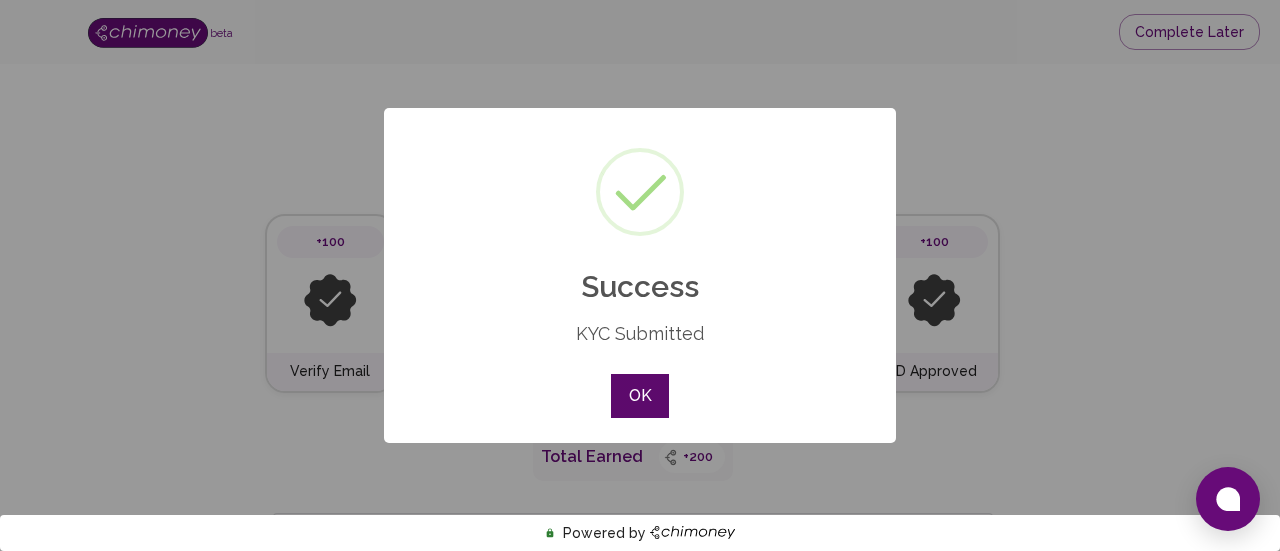 click on "OK" at bounding box center [640, 396] 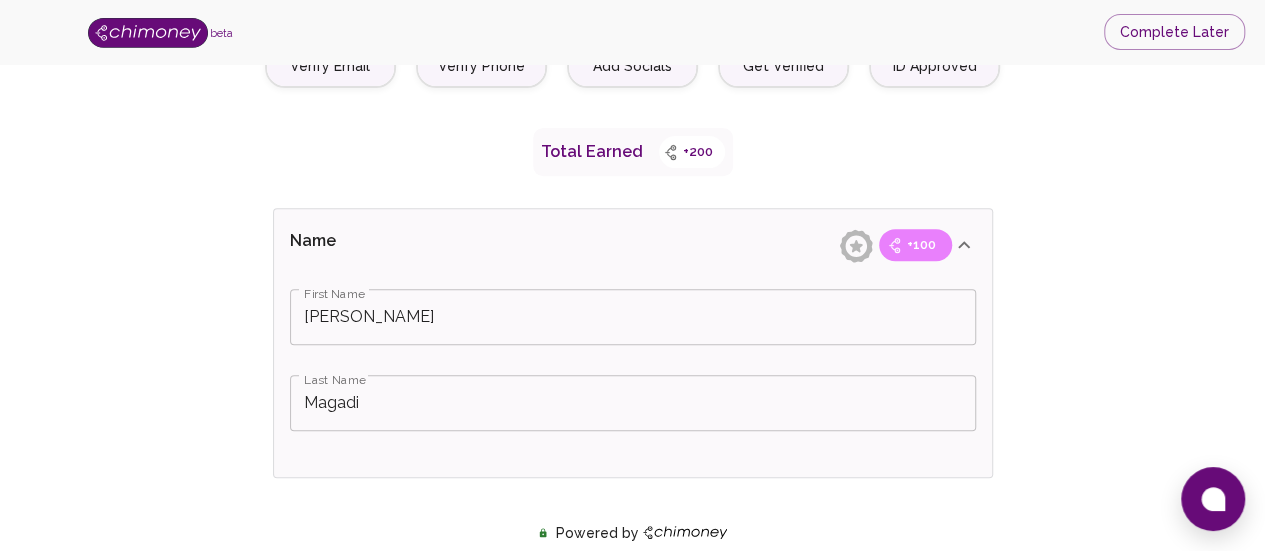 scroll, scrollTop: 300, scrollLeft: 0, axis: vertical 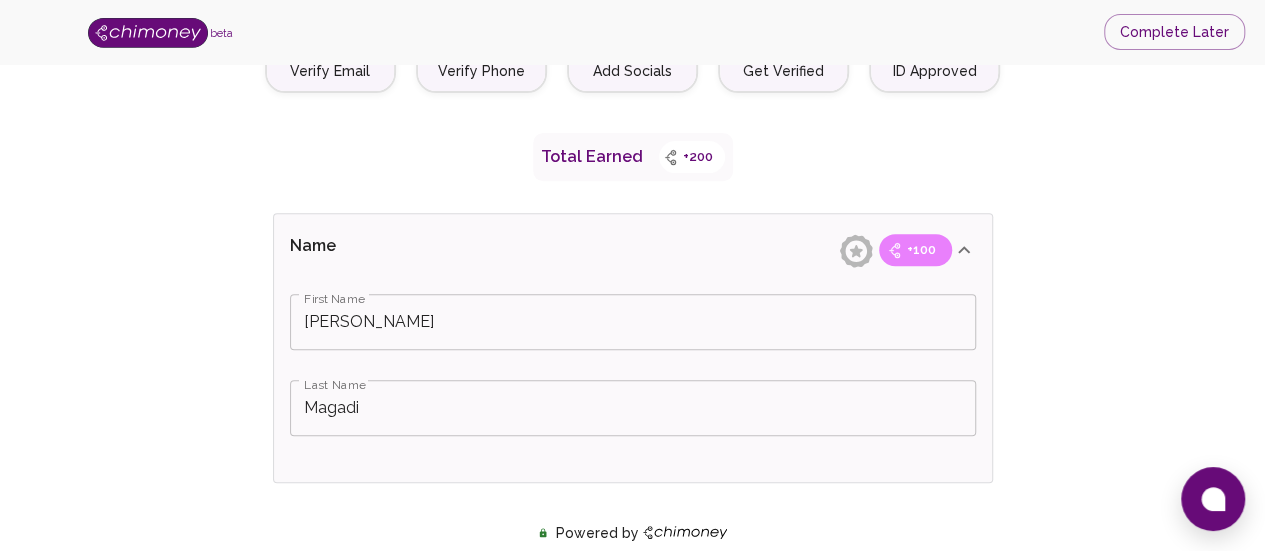 click on "Magadi" at bounding box center (633, 408) 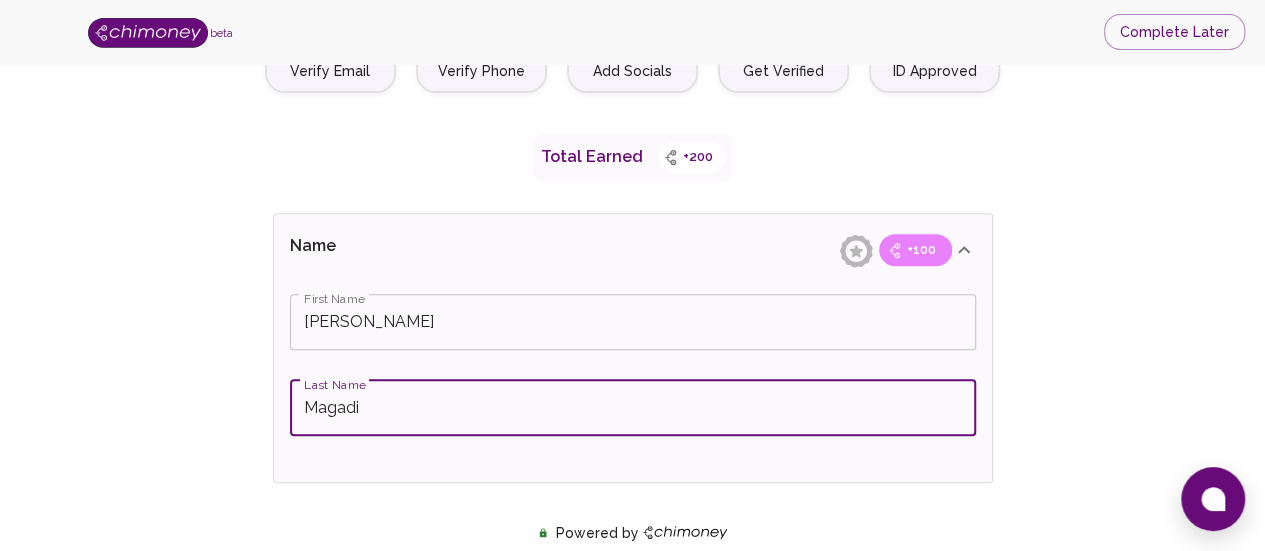 click on "Magadi" at bounding box center (633, 408) 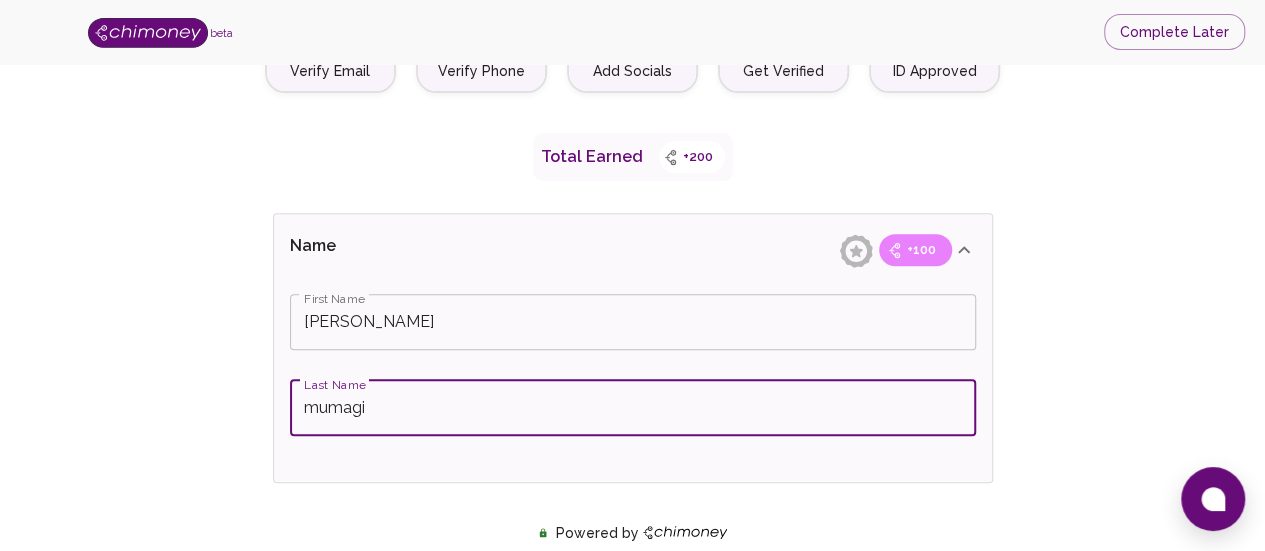 type on "mumagi" 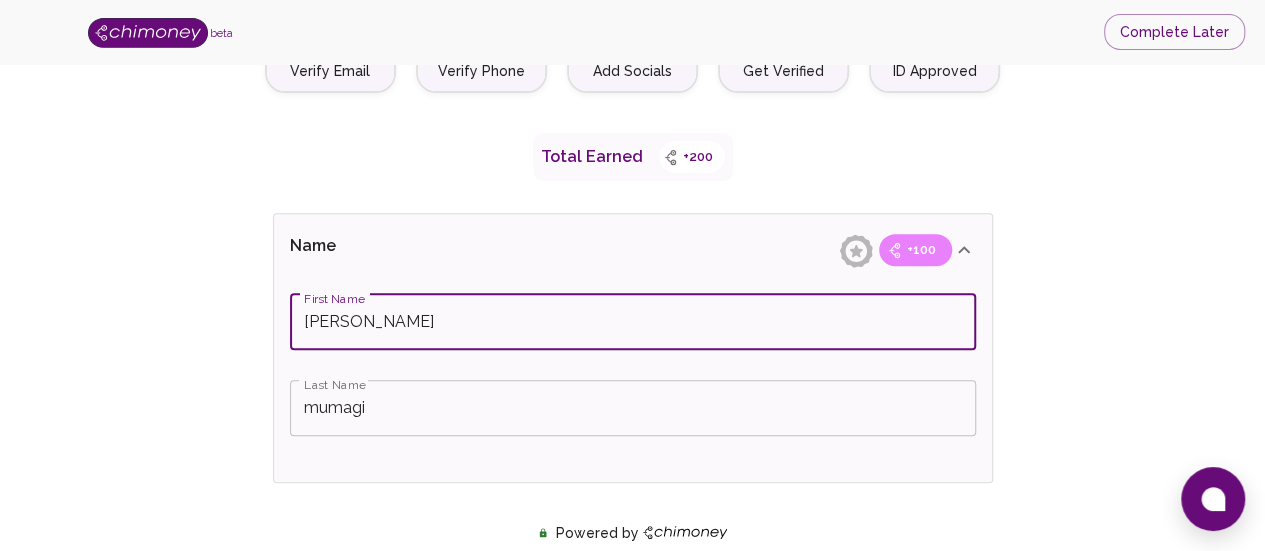 click on "[PERSON_NAME]" at bounding box center [633, 322] 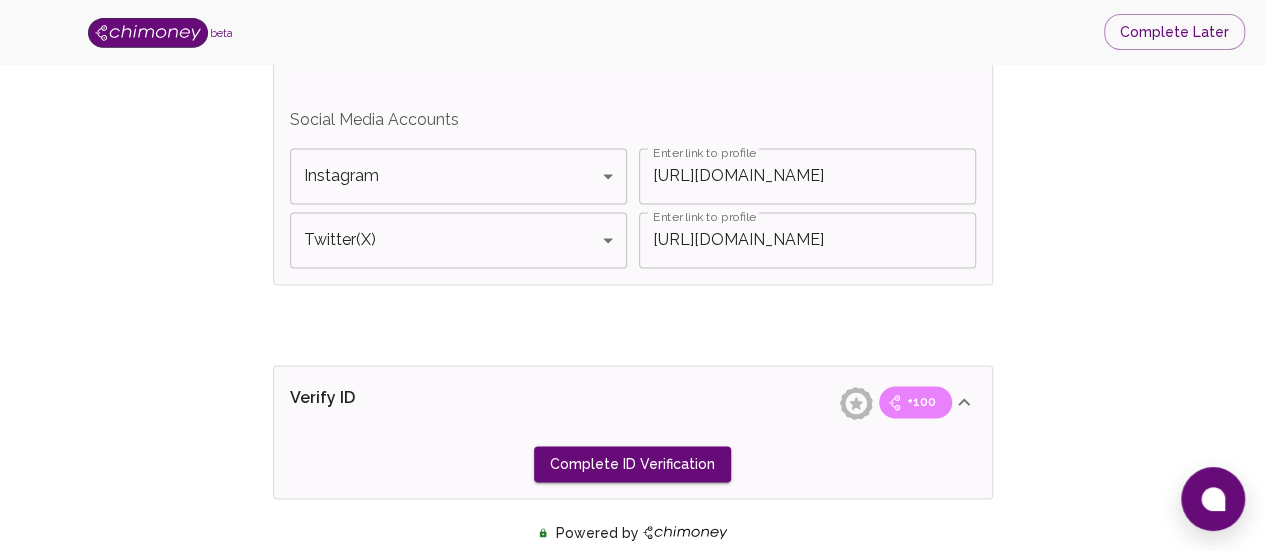 scroll, scrollTop: 1725, scrollLeft: 0, axis: vertical 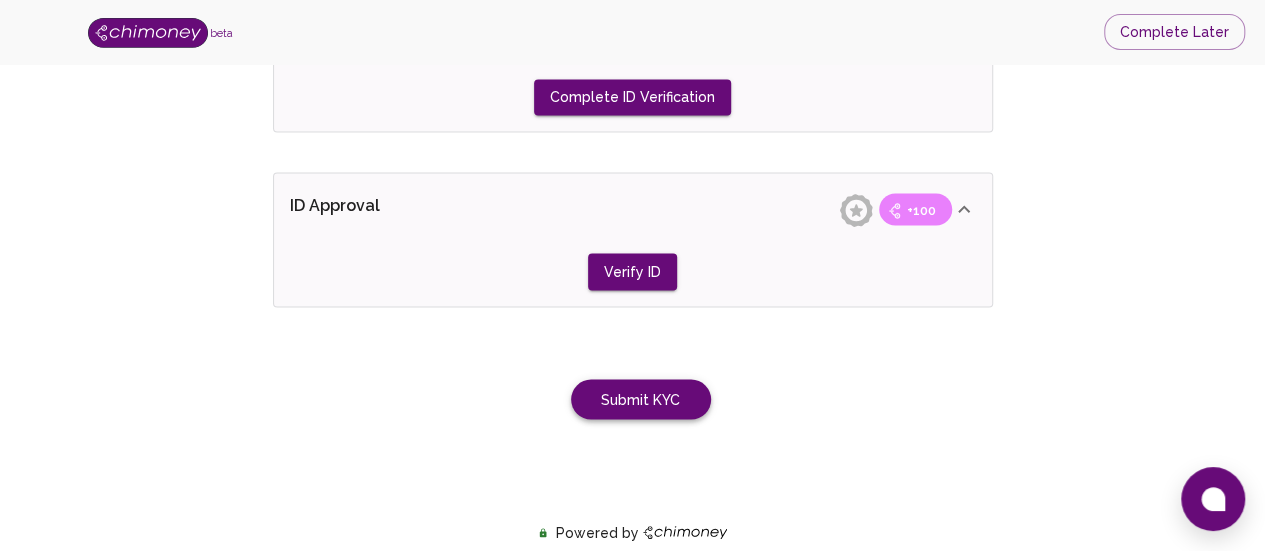 click on "Submit KYC" at bounding box center [641, 399] 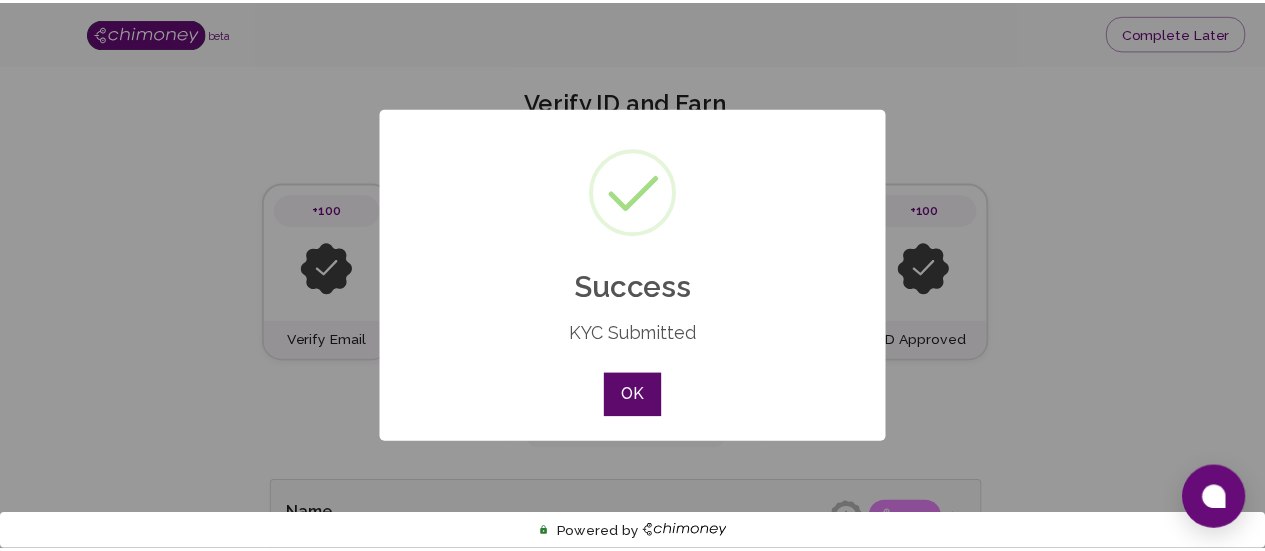 scroll, scrollTop: 0, scrollLeft: 0, axis: both 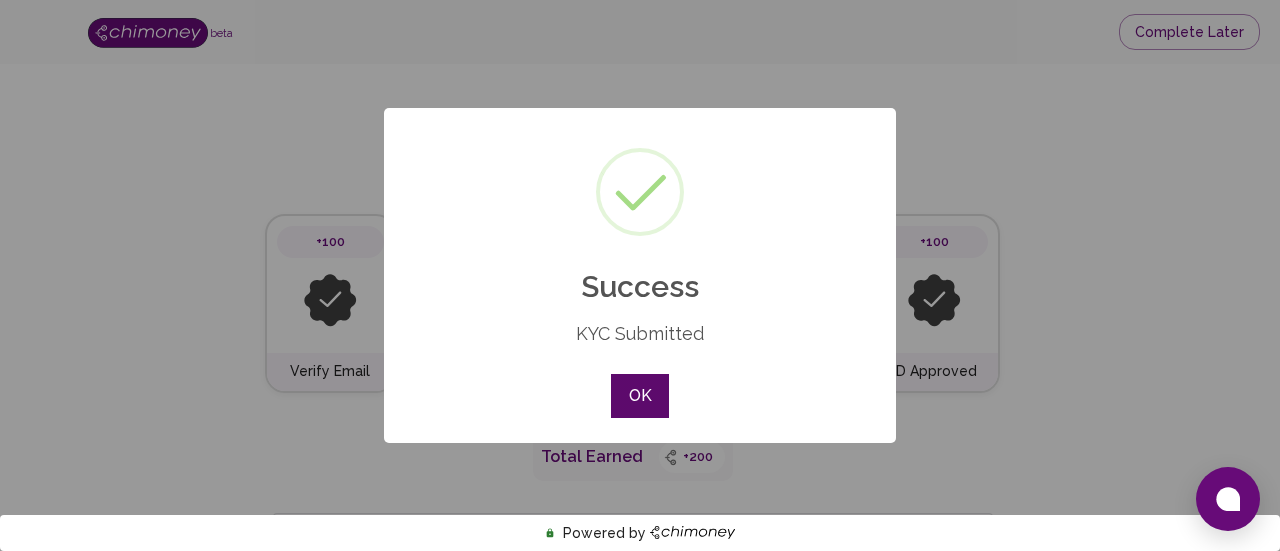 click on "OK" at bounding box center (640, 396) 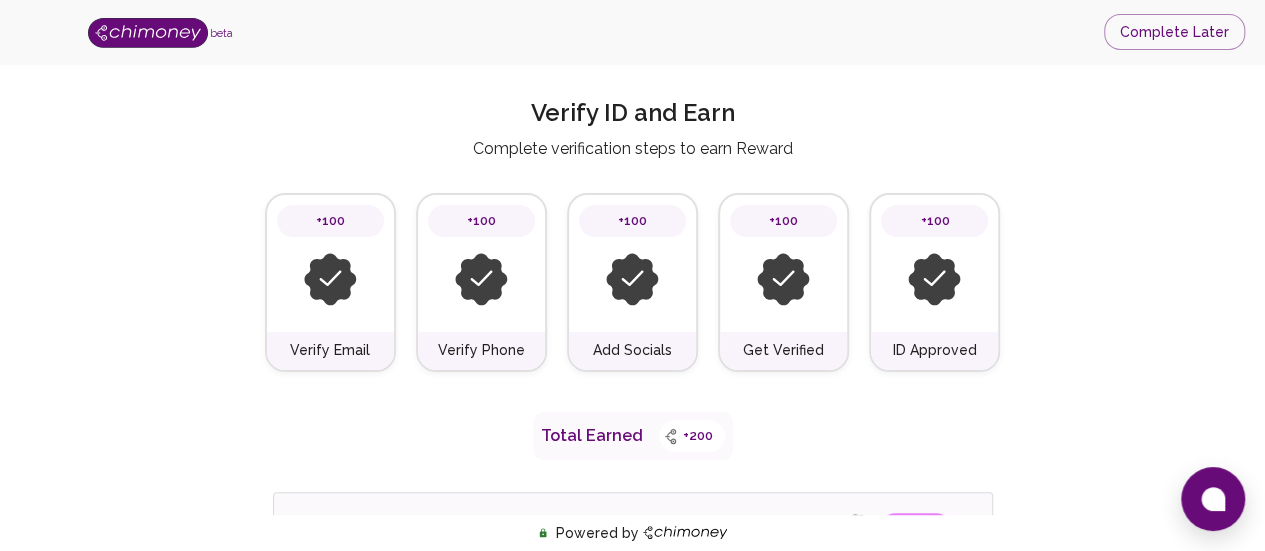 scroll, scrollTop: 0, scrollLeft: 0, axis: both 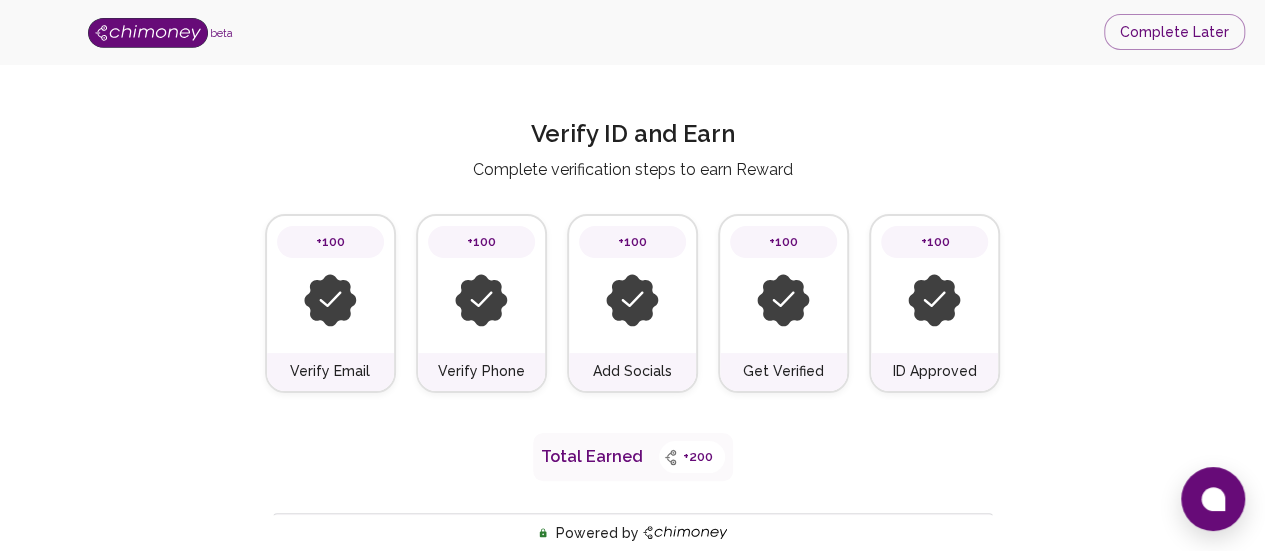 click at bounding box center [481, 300] 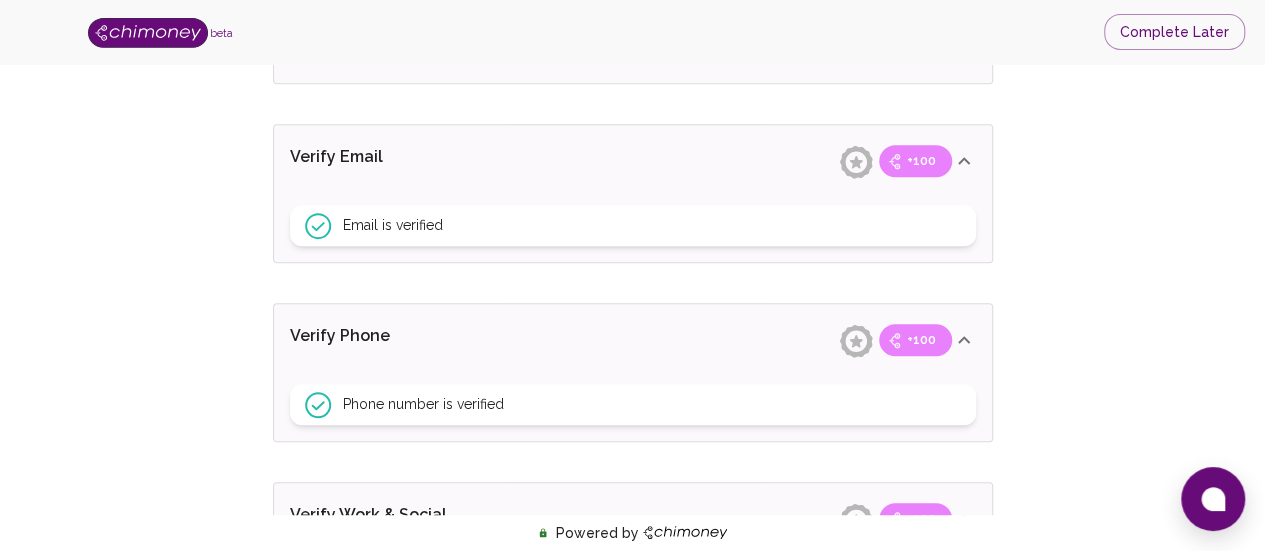 scroll, scrollTop: 700, scrollLeft: 0, axis: vertical 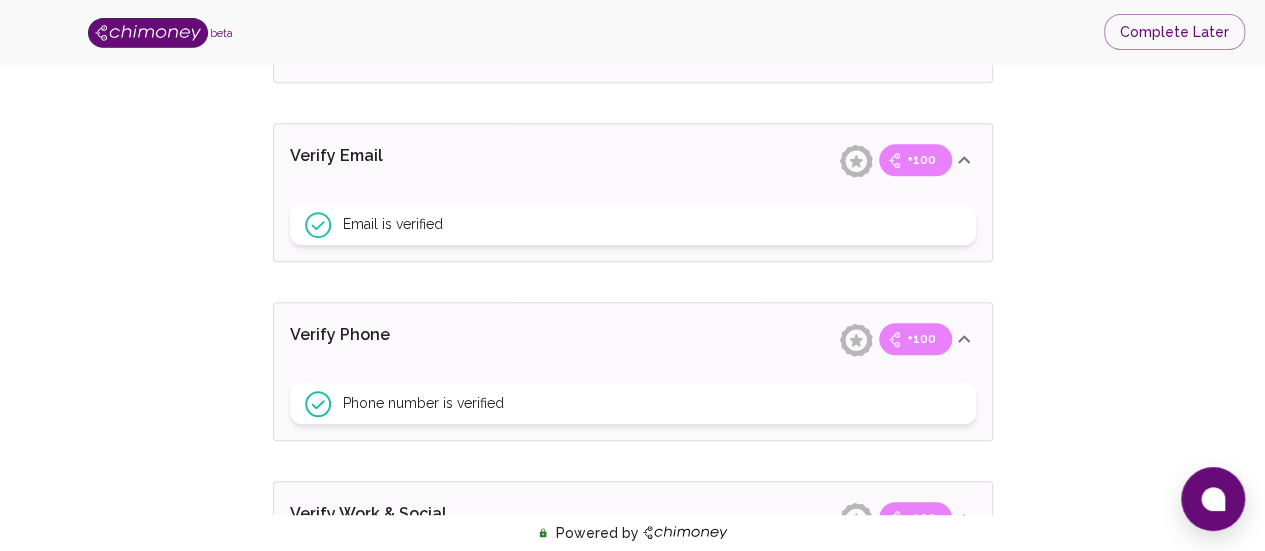 click on "Email is verified" at bounding box center [633, 224] 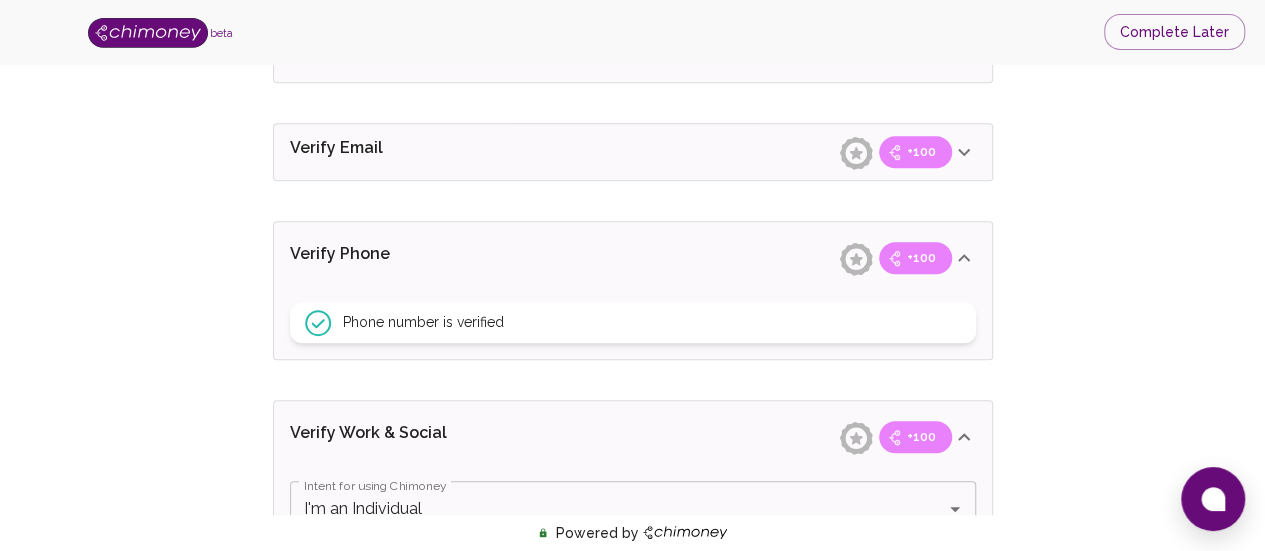 click on "+100" at bounding box center (915, -150) 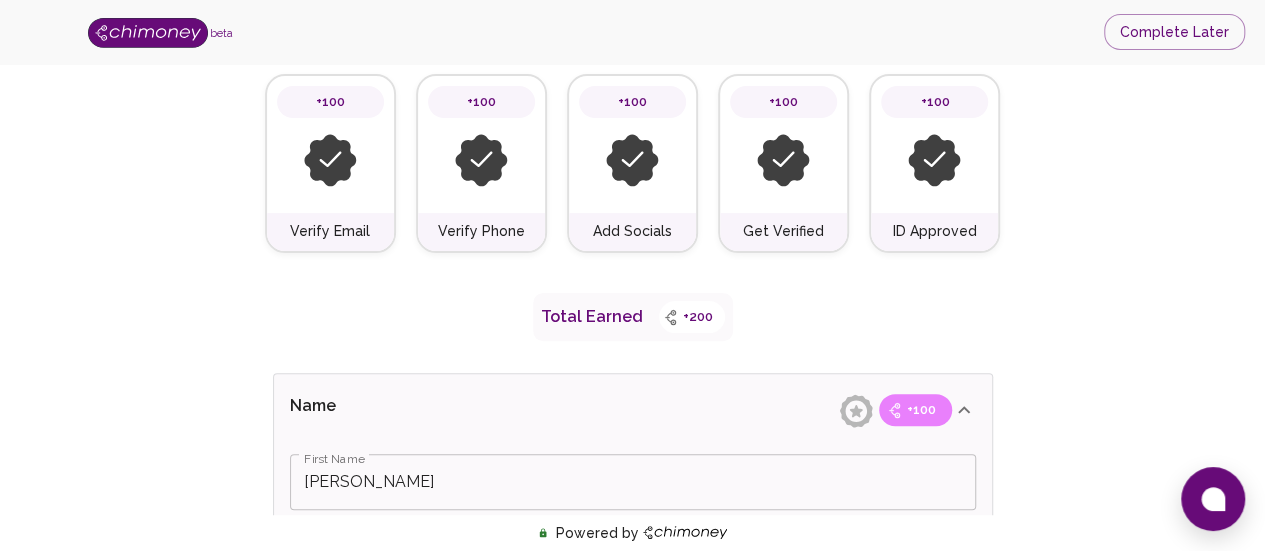 scroll, scrollTop: 0, scrollLeft: 0, axis: both 